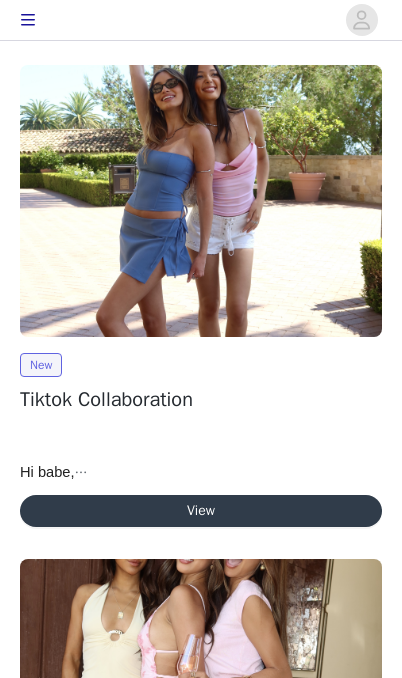 scroll, scrollTop: 0, scrollLeft: 0, axis: both 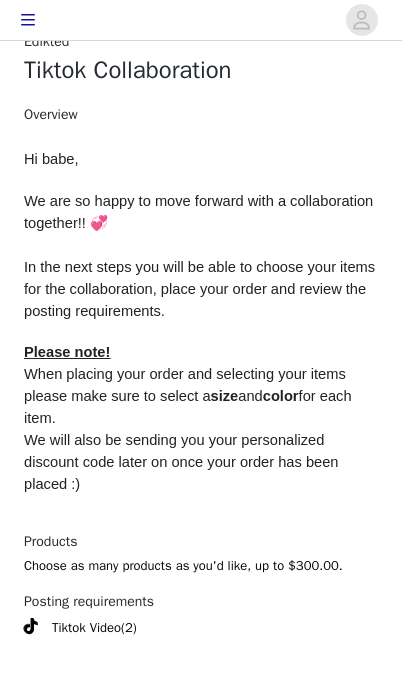 click on "Get Started" at bounding box center [201, 728] 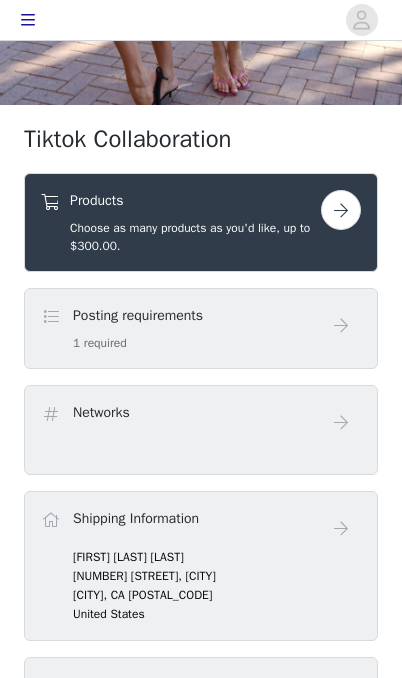 scroll, scrollTop: 511, scrollLeft: 0, axis: vertical 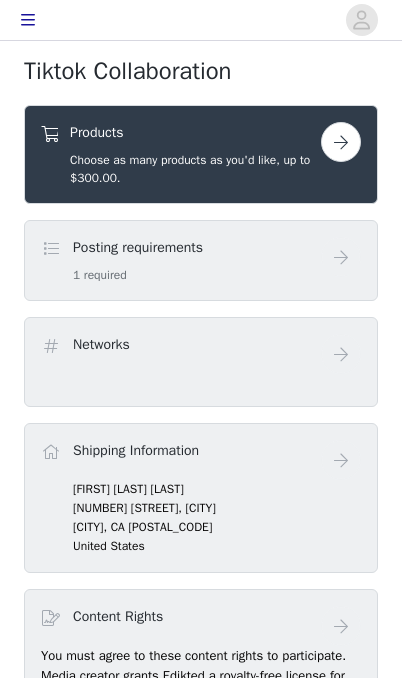 click on "Posting requirements   1 required" at bounding box center (181, 260) 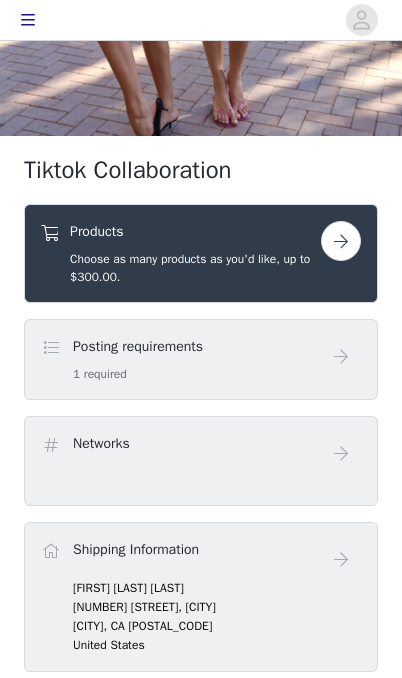 scroll, scrollTop: 413, scrollLeft: 0, axis: vertical 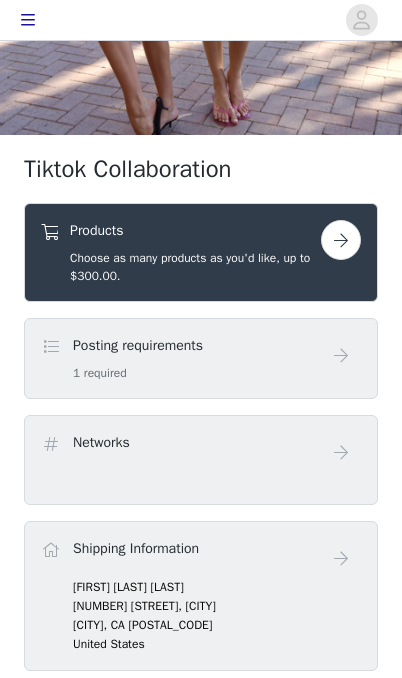 click at bounding box center [341, 240] 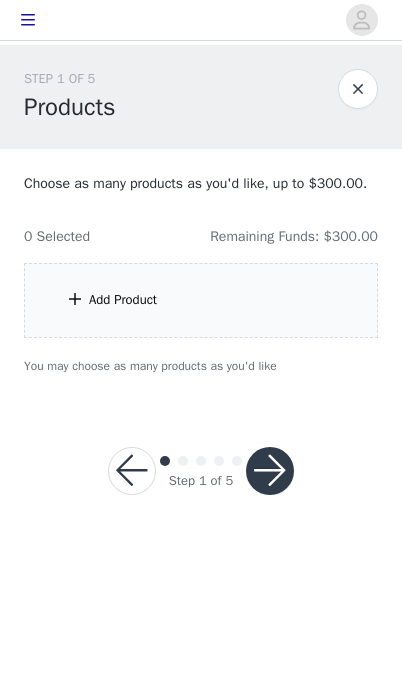 click on "Add Product" at bounding box center (201, 300) 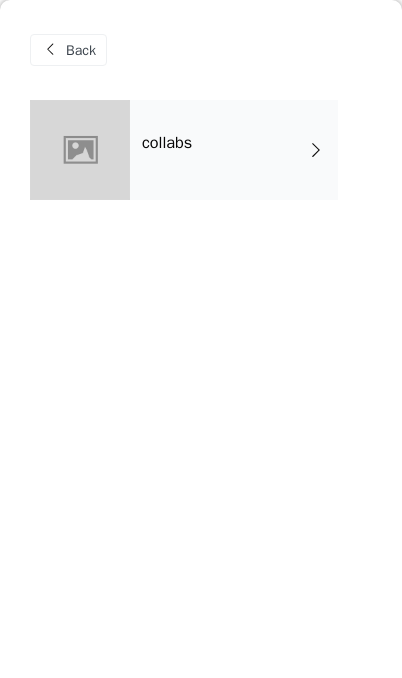 click on "collabs" at bounding box center (234, 150) 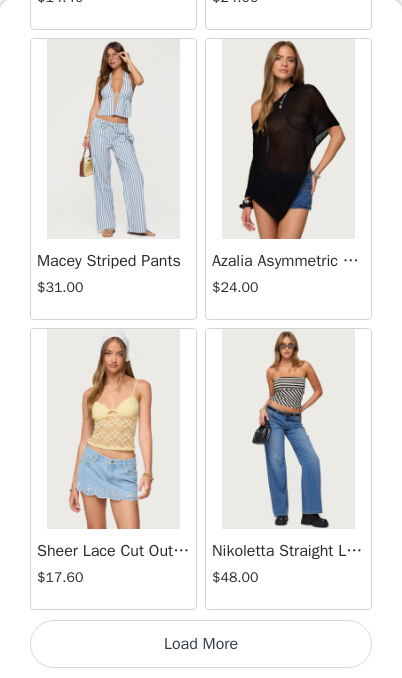 scroll, scrollTop: 2382, scrollLeft: 0, axis: vertical 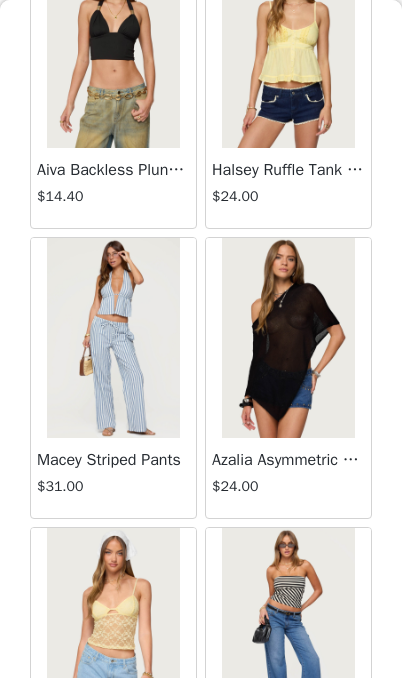 click at bounding box center [113, 338] 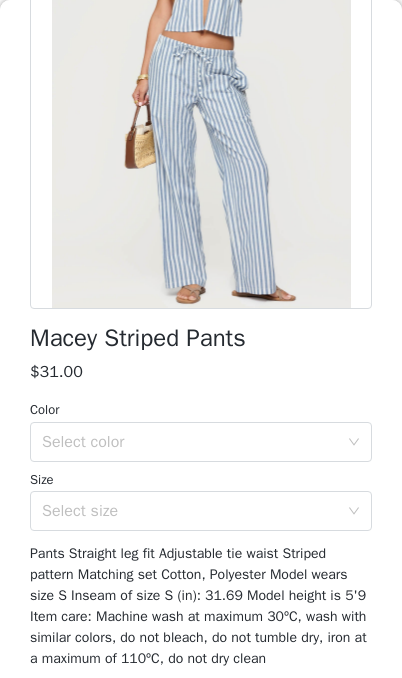 scroll, scrollTop: 239, scrollLeft: 0, axis: vertical 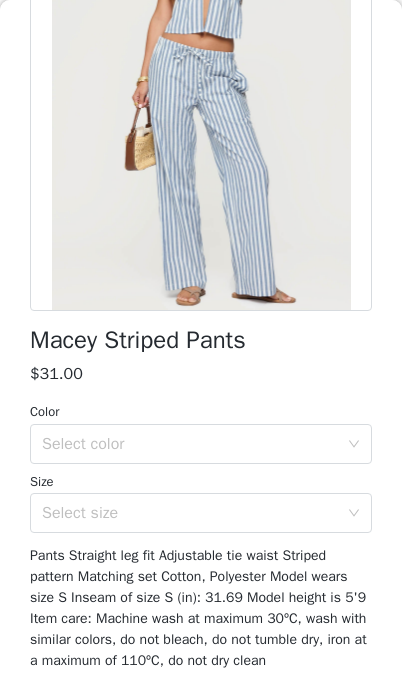 click on "Select color" at bounding box center (190, 444) 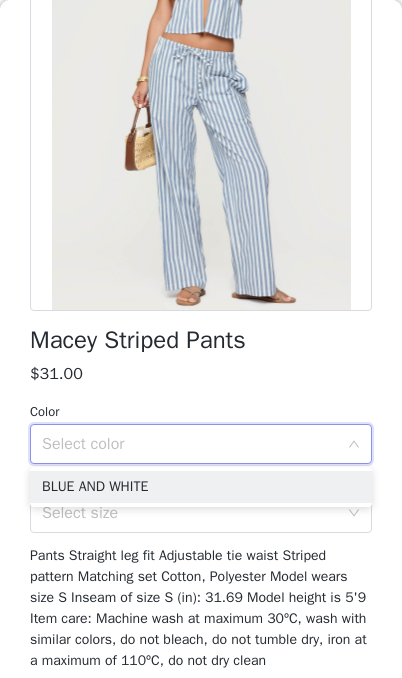 click on "BLUE AND WHITE" at bounding box center [201, 487] 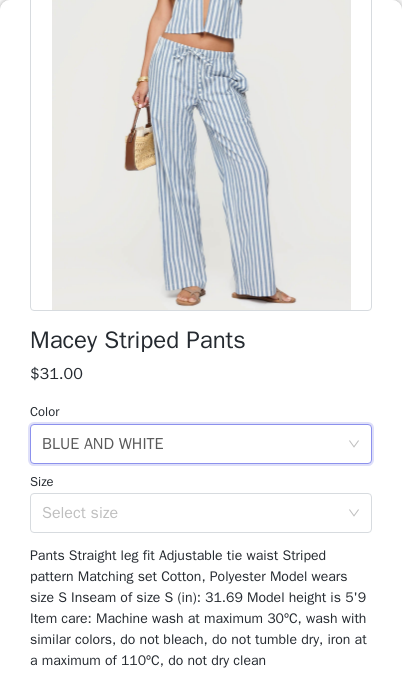 click on "Select size" at bounding box center (190, 513) 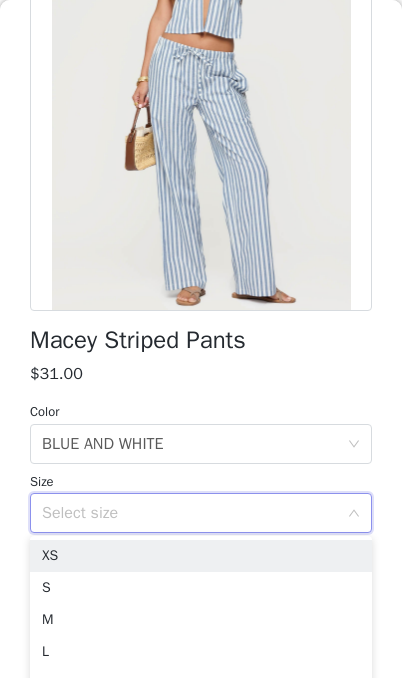 click on "XS" at bounding box center (201, 556) 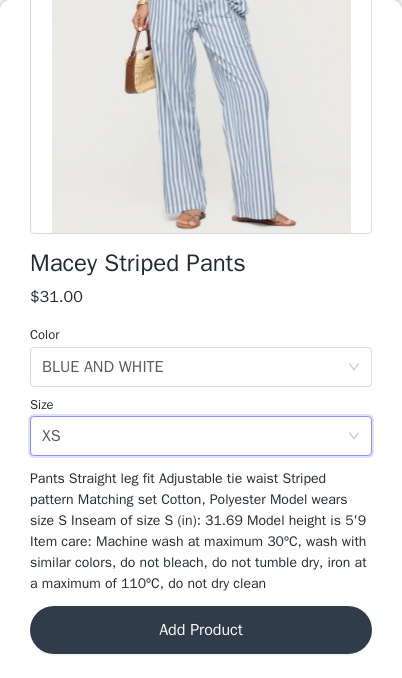 scroll, scrollTop: 336, scrollLeft: 0, axis: vertical 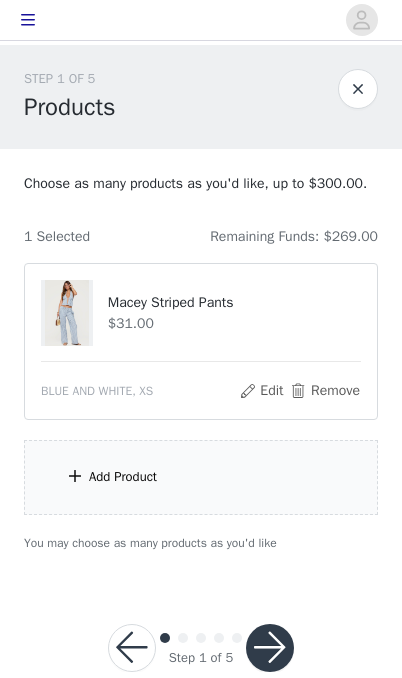 click on "Add Product" at bounding box center (201, 477) 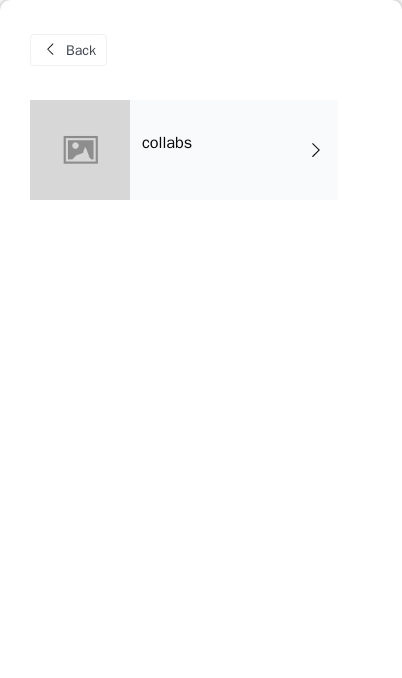 click at bounding box center [80, 150] 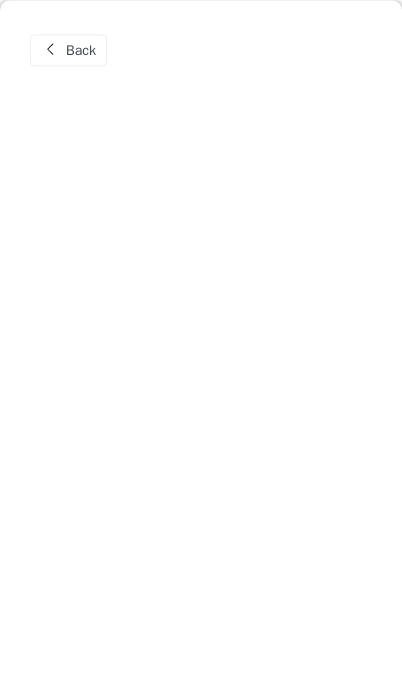 scroll, scrollTop: 62, scrollLeft: 0, axis: vertical 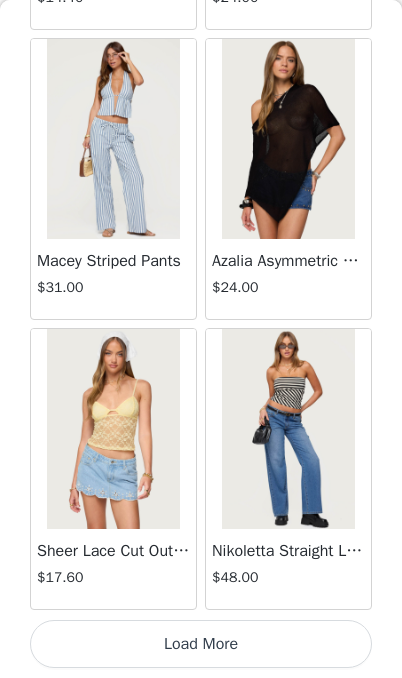 click on "Load More" at bounding box center (201, 644) 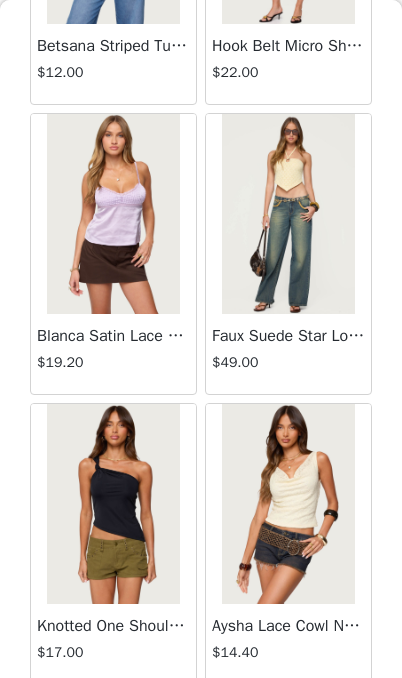 scroll, scrollTop: 5138, scrollLeft: 0, axis: vertical 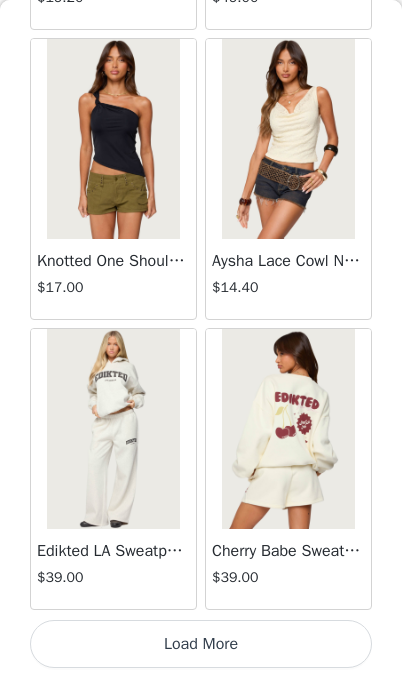 click on "Load More" at bounding box center [201, 644] 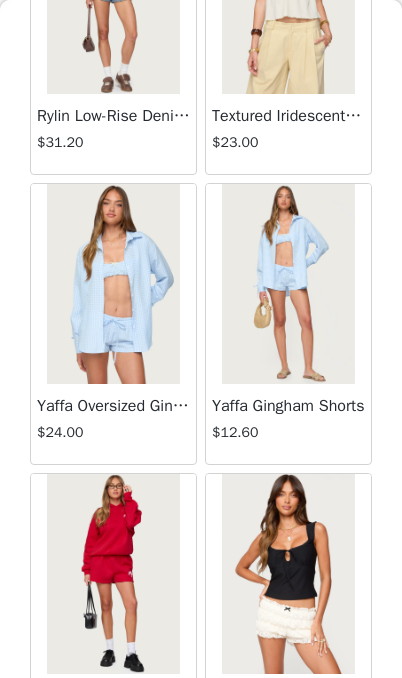 scroll, scrollTop: 7755, scrollLeft: 0, axis: vertical 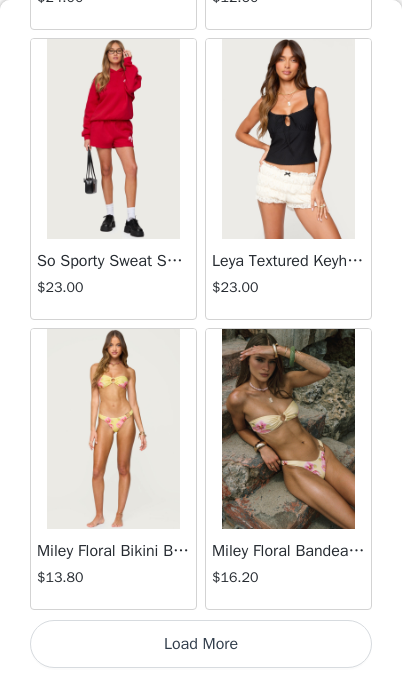 click on "Load More" at bounding box center (201, 644) 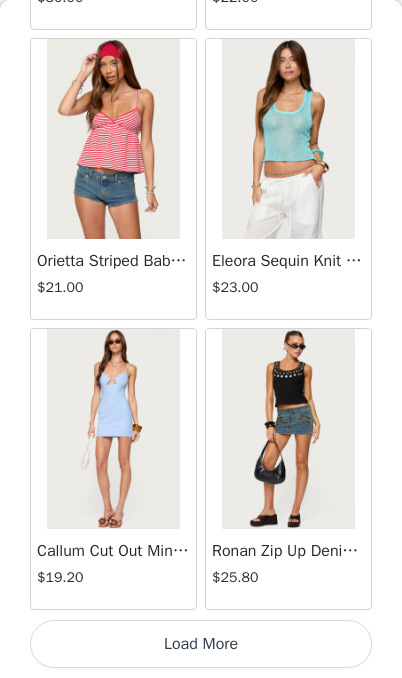 click on "Load More" at bounding box center (201, 644) 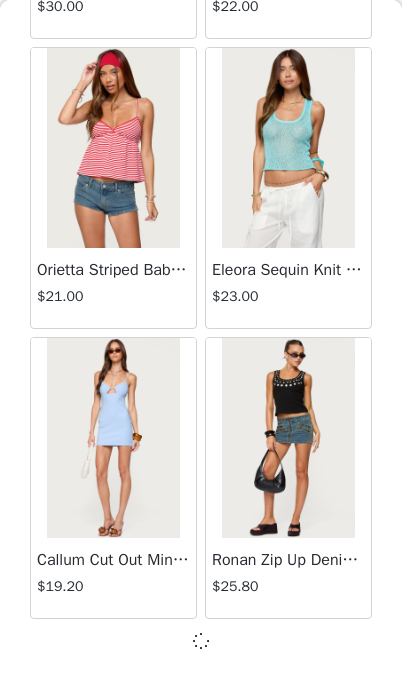 scroll, scrollTop: 11073, scrollLeft: 0, axis: vertical 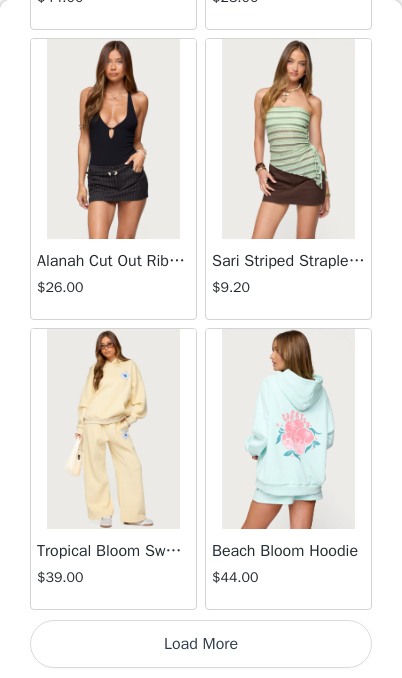 click on "Load More" at bounding box center (201, 644) 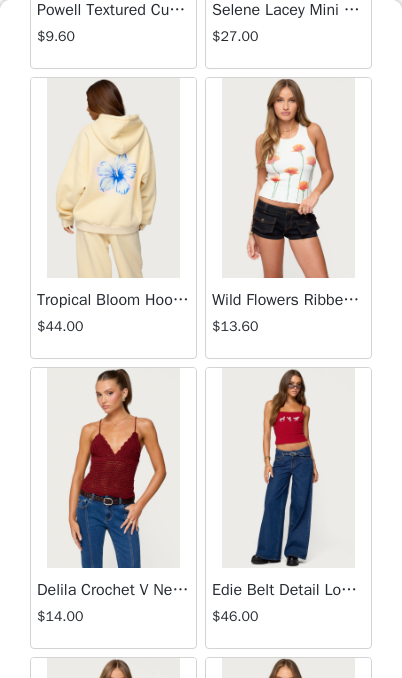 scroll, scrollTop: 16160, scrollLeft: 0, axis: vertical 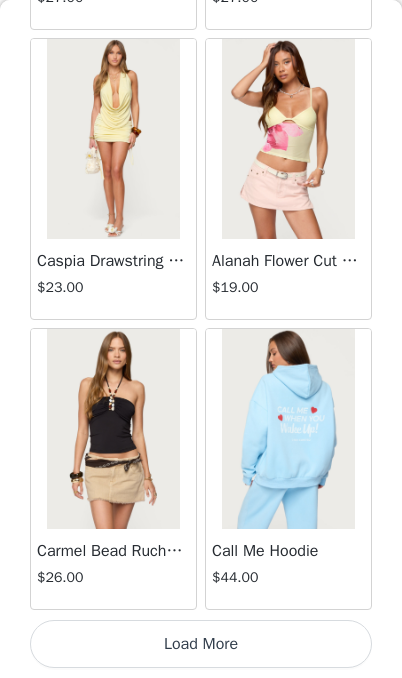 click on "Load More" at bounding box center (201, 644) 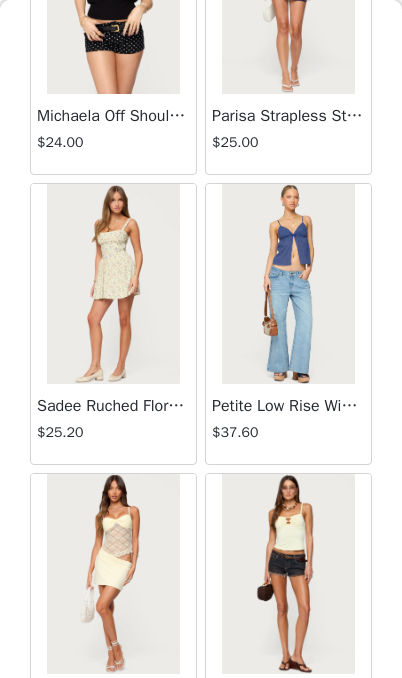 scroll, scrollTop: 18291, scrollLeft: 0, axis: vertical 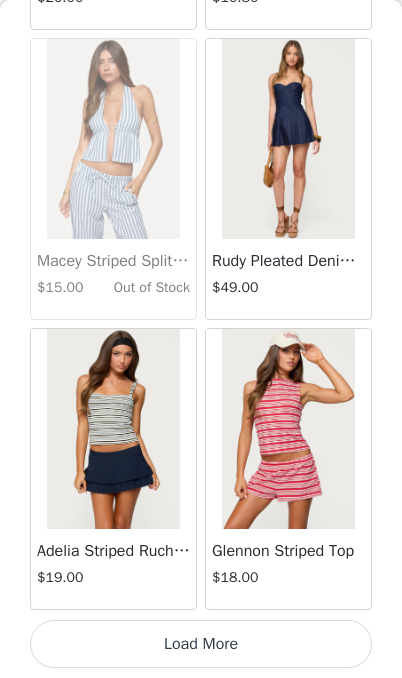 click on "Load More" at bounding box center (201, 644) 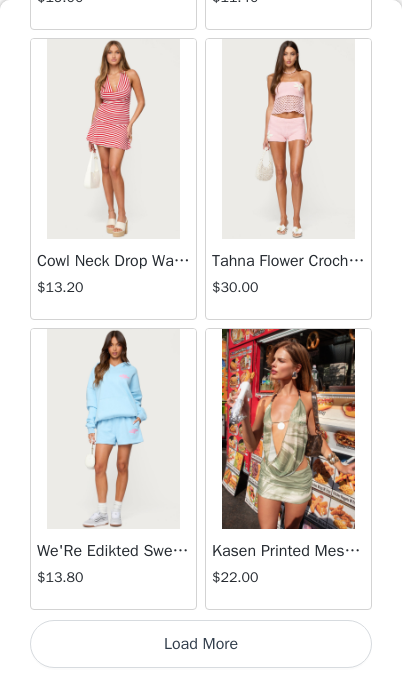 click on "Load More" at bounding box center (201, 644) 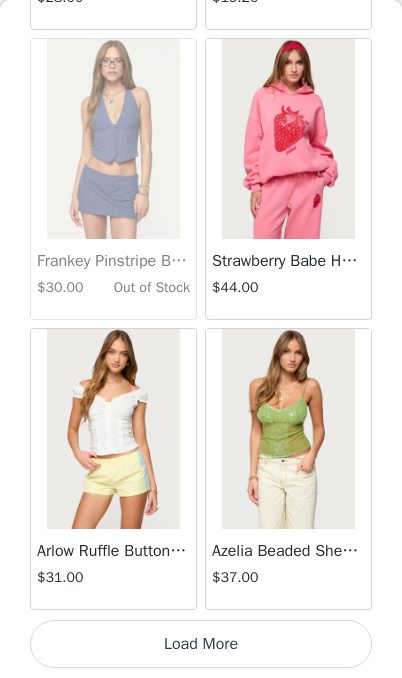click on "Load More" at bounding box center [201, 644] 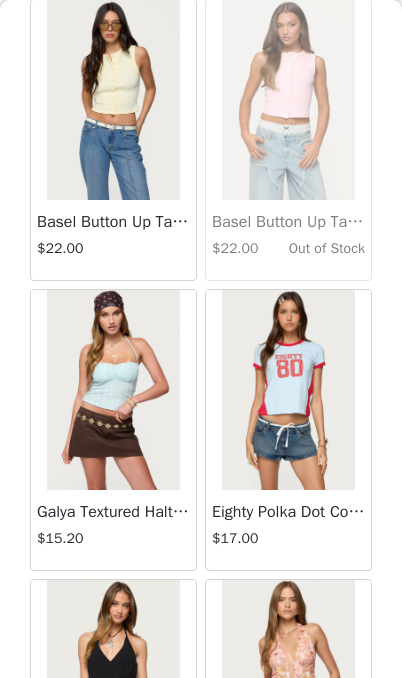 scroll, scrollTop: 27833, scrollLeft: 0, axis: vertical 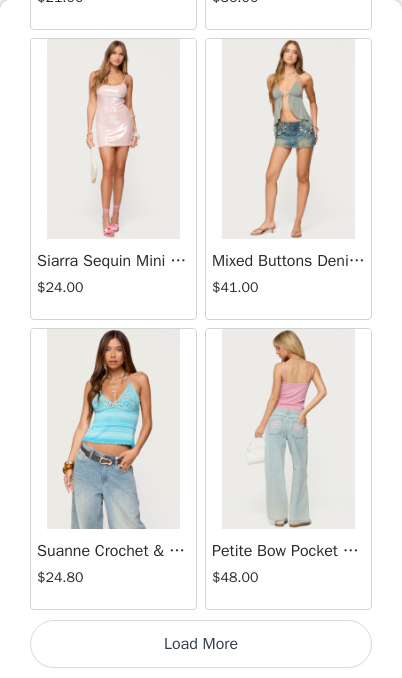click on "Load More" at bounding box center (201, 644) 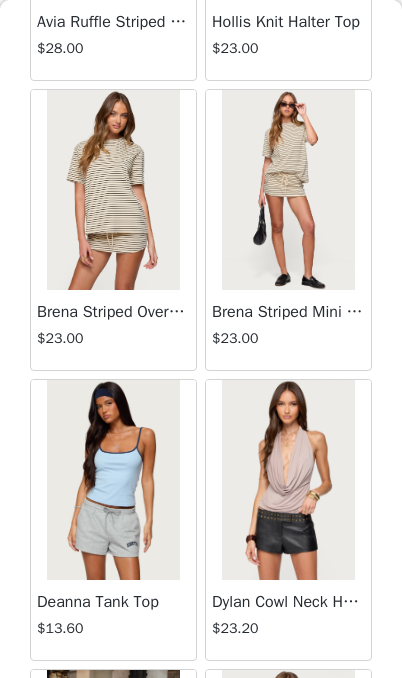 scroll, scrollTop: 30967, scrollLeft: 0, axis: vertical 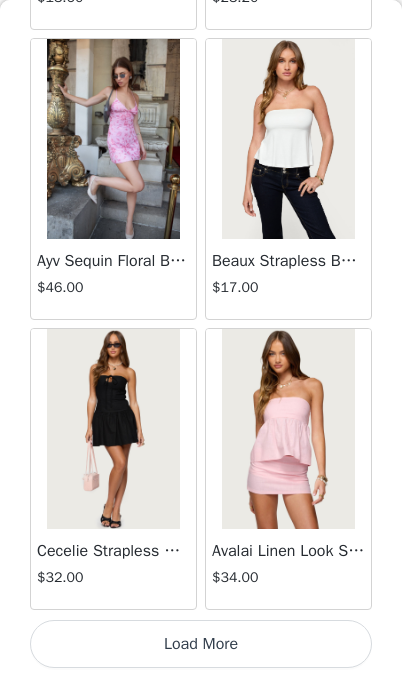 click on "Load More" at bounding box center [201, 644] 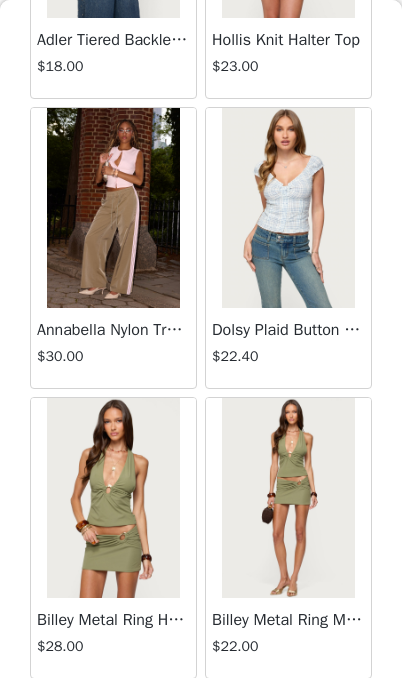 scroll, scrollTop: 33054, scrollLeft: 0, axis: vertical 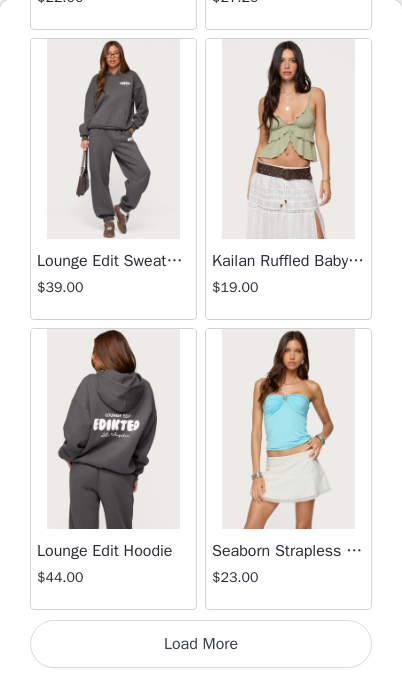 click on "Load More" at bounding box center (201, 644) 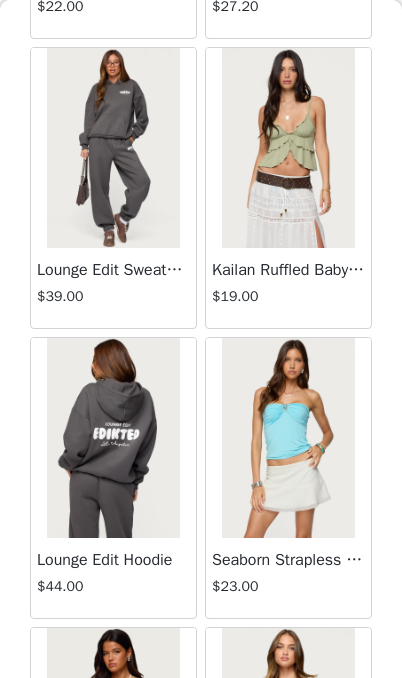 scroll, scrollTop: 62, scrollLeft: 0, axis: vertical 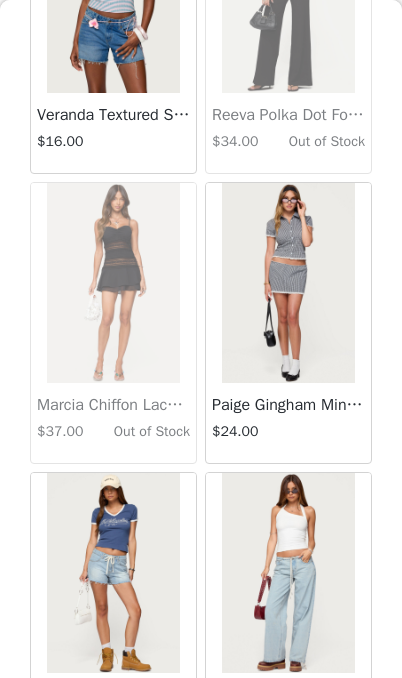 click at bounding box center [288, 283] 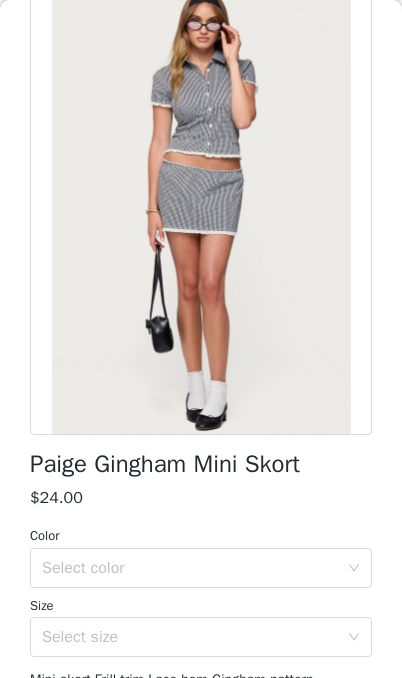 scroll, scrollTop: 125, scrollLeft: 0, axis: vertical 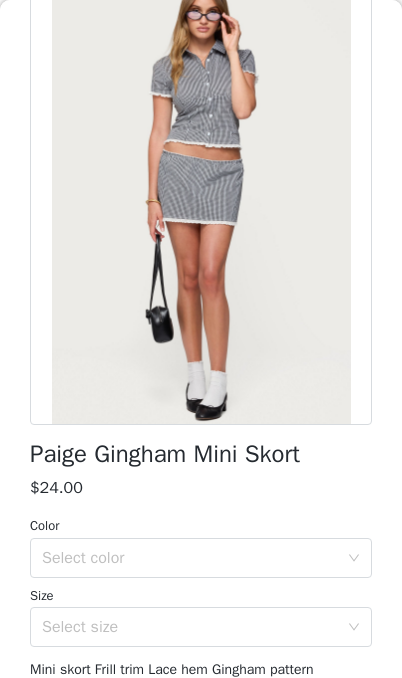 click on "Select color" at bounding box center (190, 558) 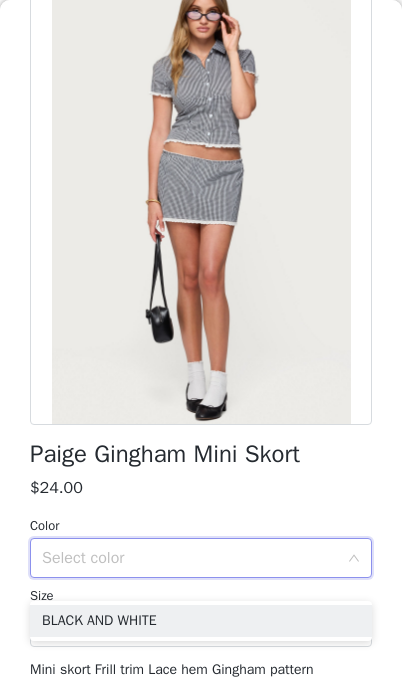 click on "BLACK AND WHITE" at bounding box center (201, 621) 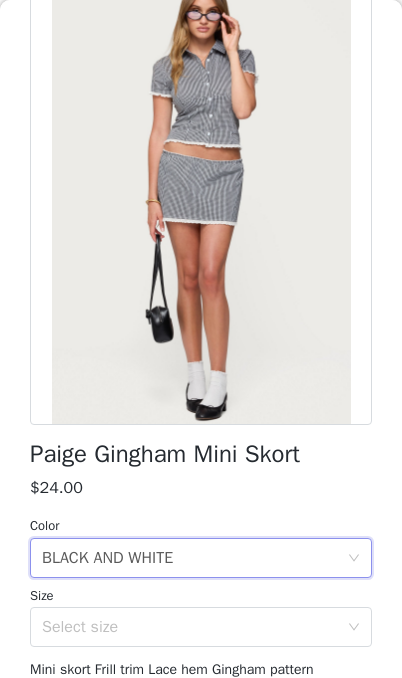 click on "Select size" at bounding box center (190, 627) 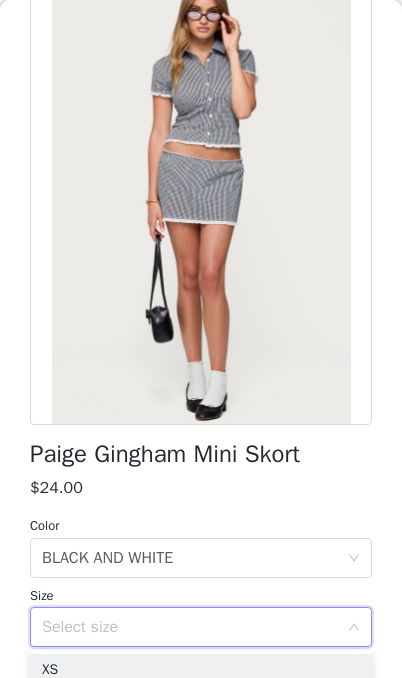 click on "XS" at bounding box center [201, 670] 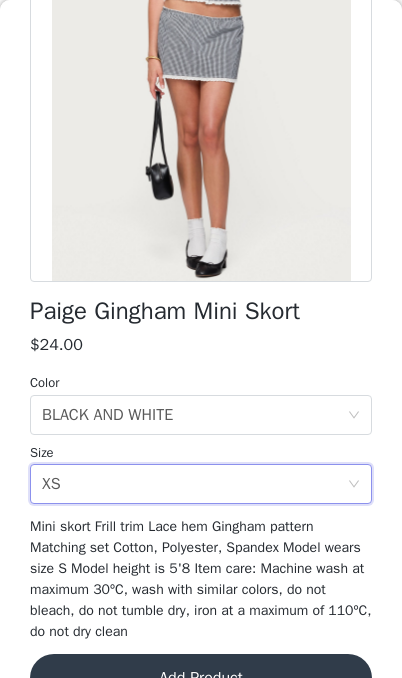 scroll, scrollTop: 274, scrollLeft: 0, axis: vertical 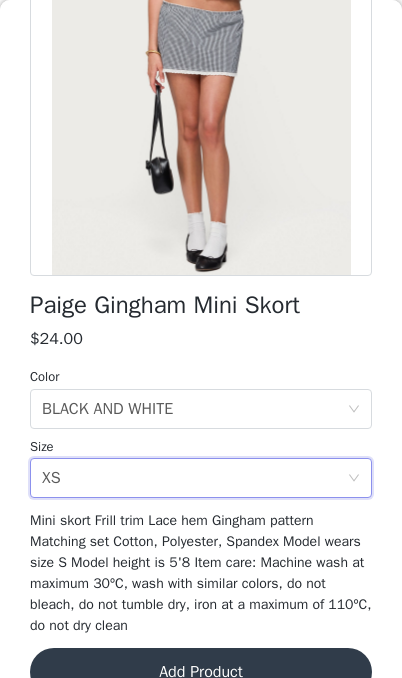click on "Add Product" at bounding box center (201, 672) 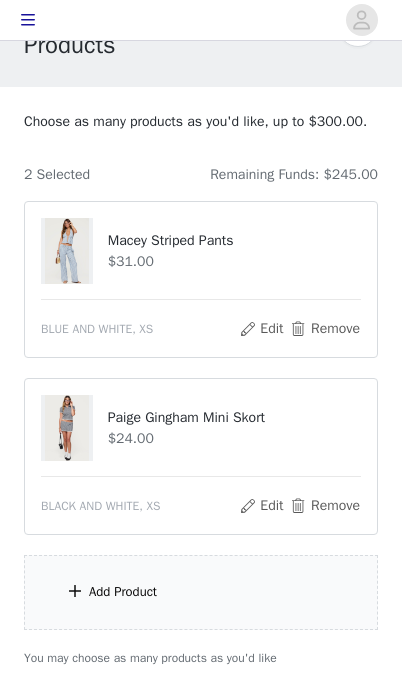 click on "Add Product" at bounding box center [201, 592] 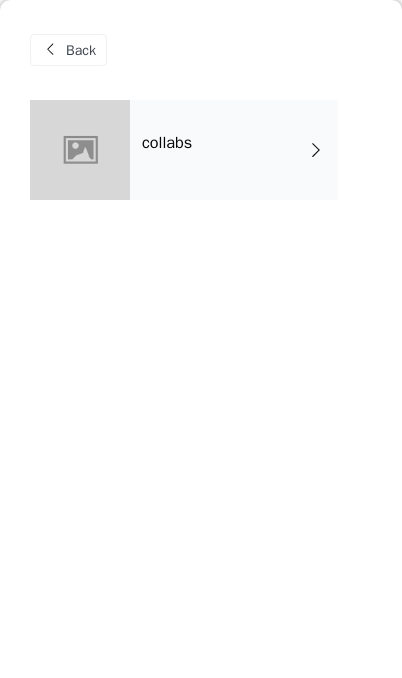click on "collabs" at bounding box center [234, 150] 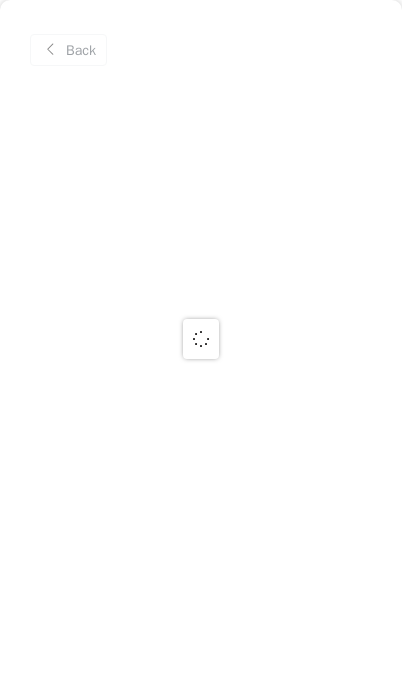 scroll, scrollTop: 239, scrollLeft: 0, axis: vertical 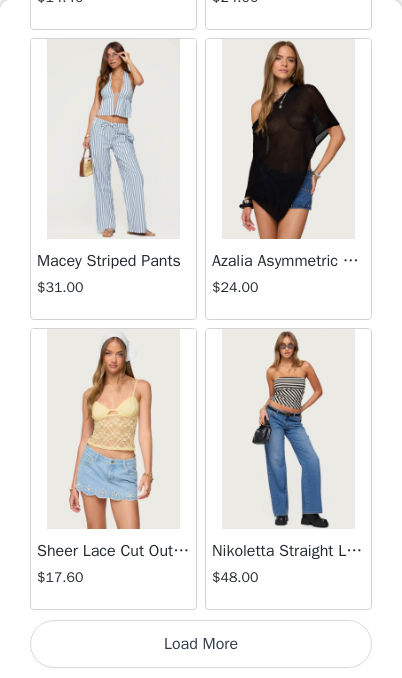 click on "Load More" at bounding box center (201, 644) 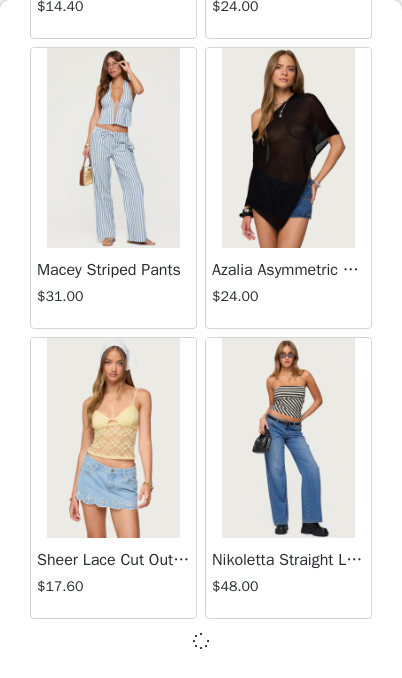 scroll, scrollTop: 2373, scrollLeft: 0, axis: vertical 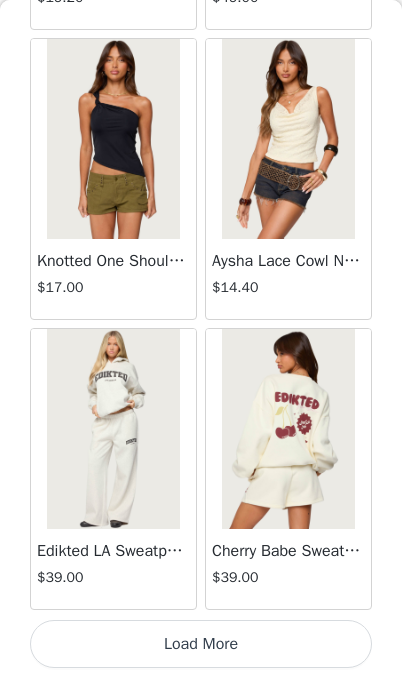 click on "Load More" at bounding box center [201, 644] 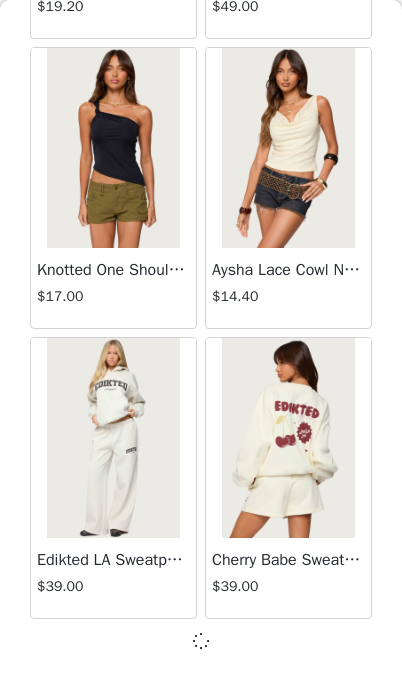 scroll, scrollTop: 5273, scrollLeft: 0, axis: vertical 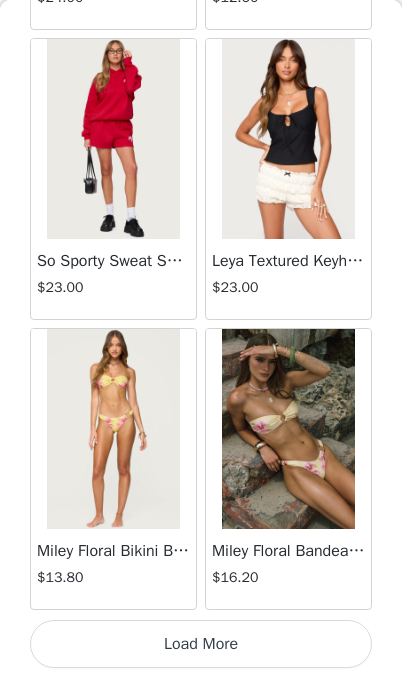 click on "Load More" at bounding box center (201, 644) 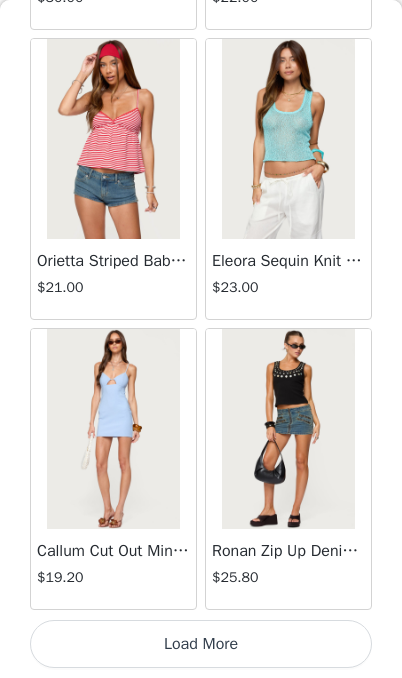 click on "Load More" at bounding box center [201, 644] 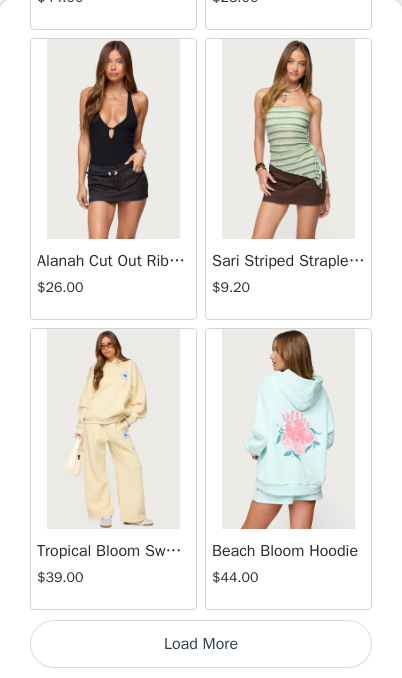 click on "Load More" at bounding box center (201, 644) 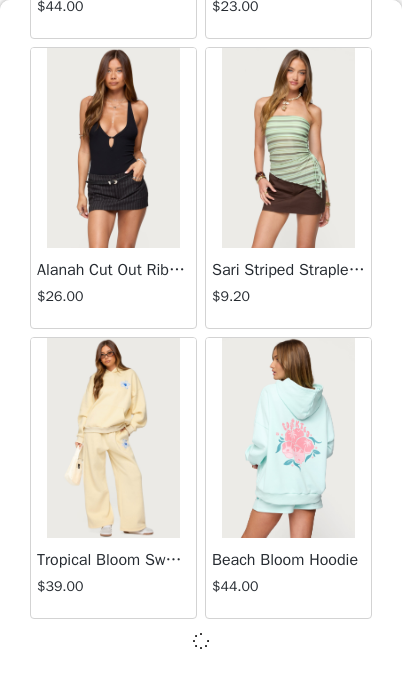 scroll, scrollTop: 13973, scrollLeft: 0, axis: vertical 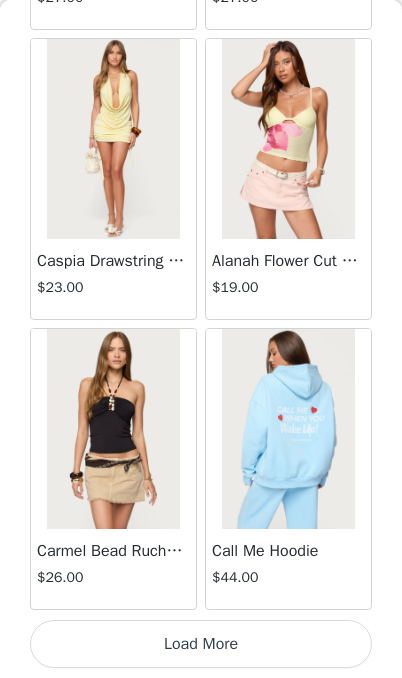 click on "Load More" at bounding box center (201, 644) 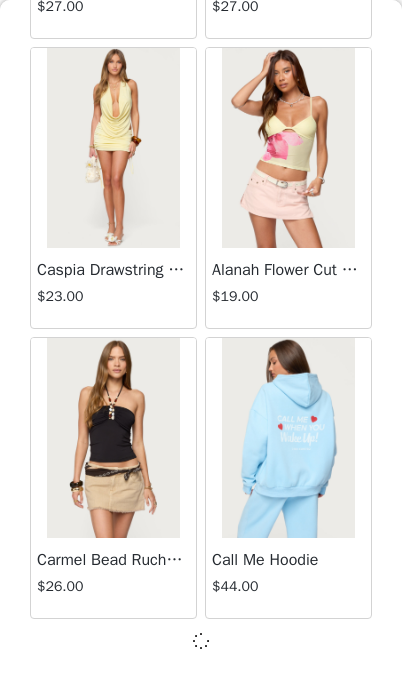 scroll, scrollTop: 16873, scrollLeft: 0, axis: vertical 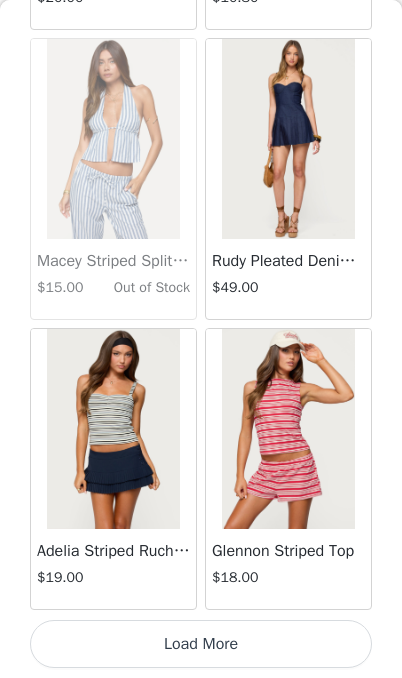 click on "Load More" at bounding box center (201, 644) 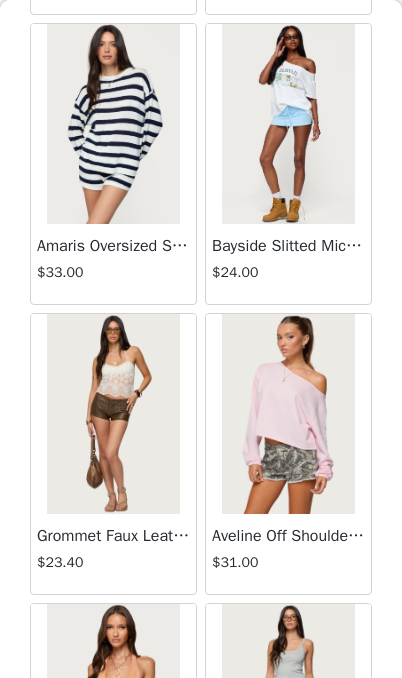 scroll, scrollTop: 20995, scrollLeft: 0, axis: vertical 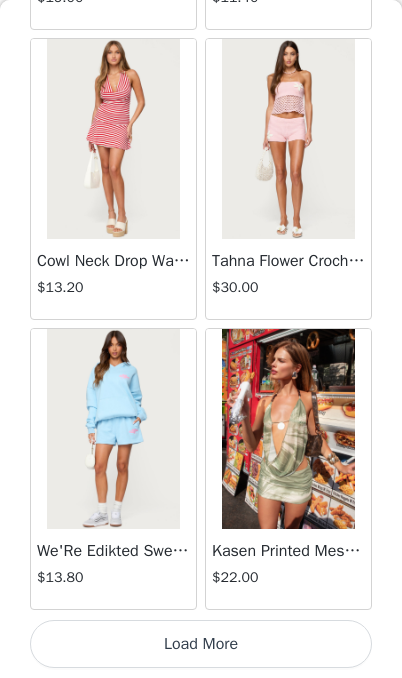 click on "Load More" at bounding box center [201, 644] 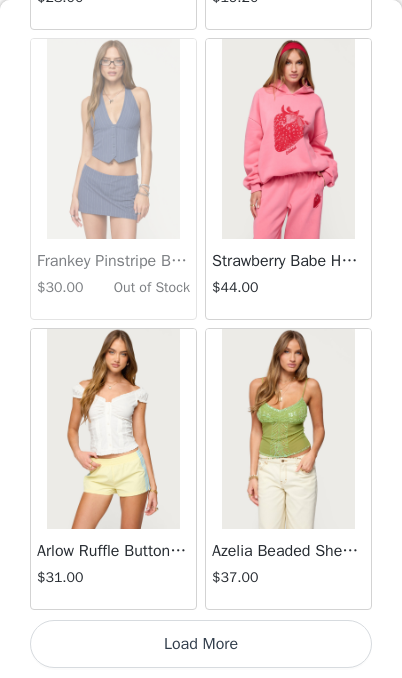 click on "Load More" at bounding box center [201, 644] 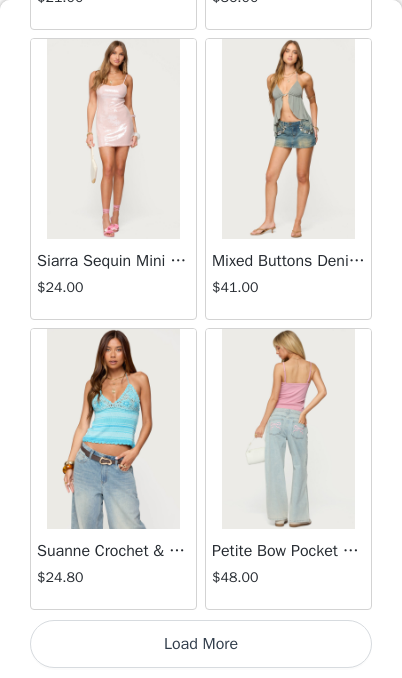click on "Load More" at bounding box center (201, 644) 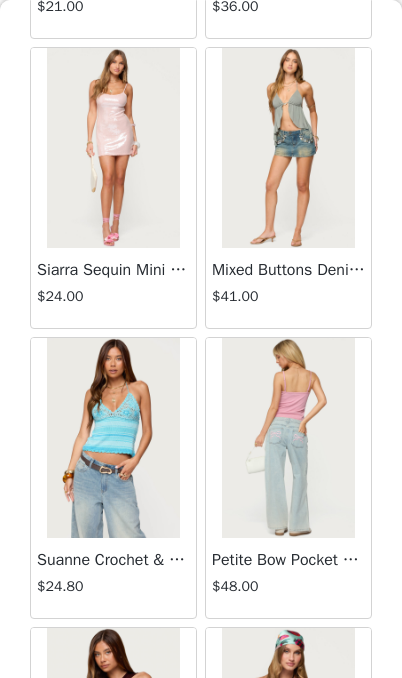 scroll, scrollTop: 163, scrollLeft: 0, axis: vertical 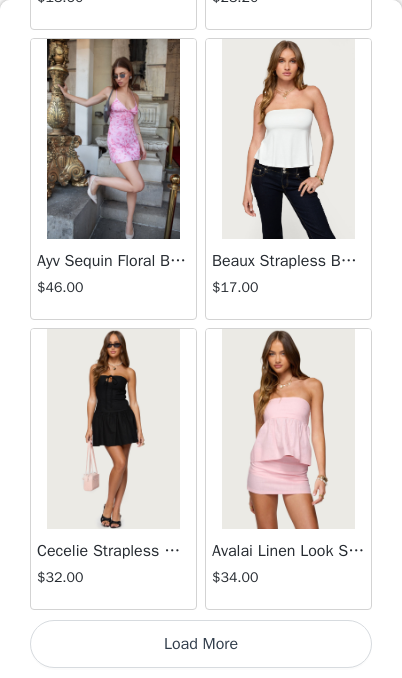 click on "Load More" at bounding box center [201, 644] 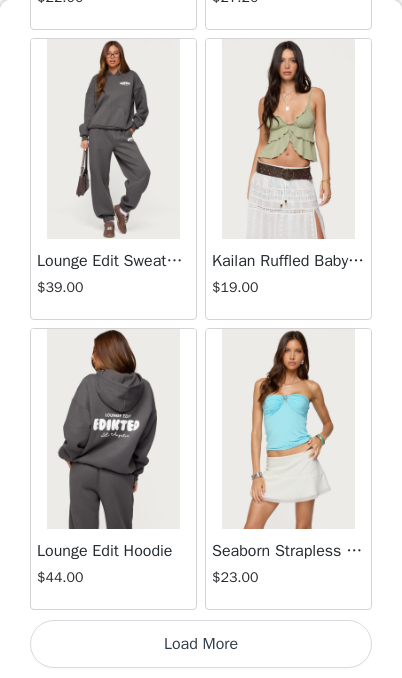 click on "Load More" at bounding box center [201, 644] 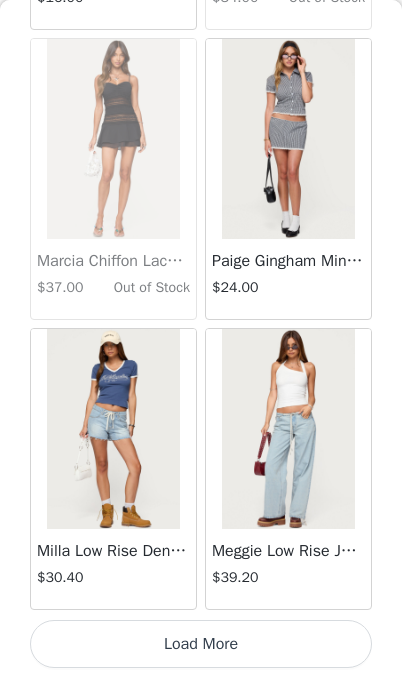 scroll, scrollTop: 37182, scrollLeft: 0, axis: vertical 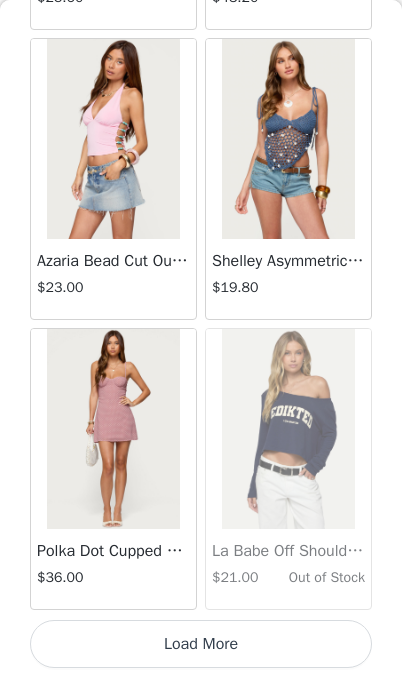 click on "Load More" at bounding box center (201, 644) 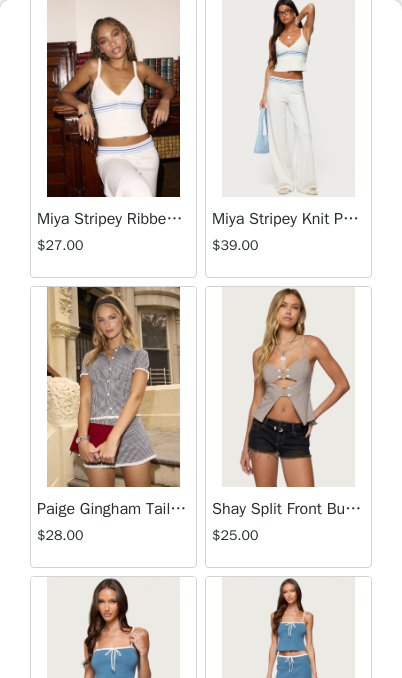scroll, scrollTop: 40995, scrollLeft: 0, axis: vertical 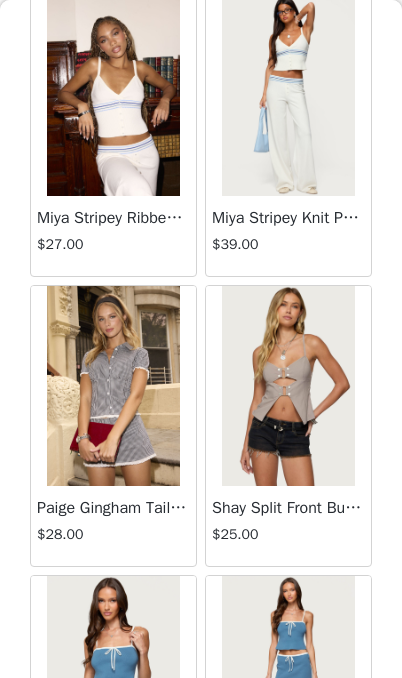 click at bounding box center [113, 386] 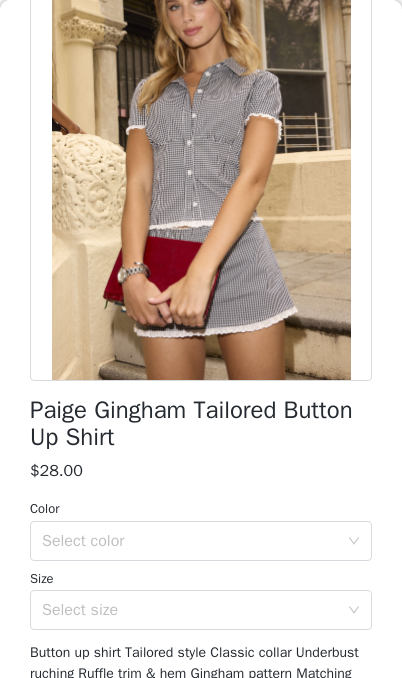 scroll, scrollTop: 221, scrollLeft: 0, axis: vertical 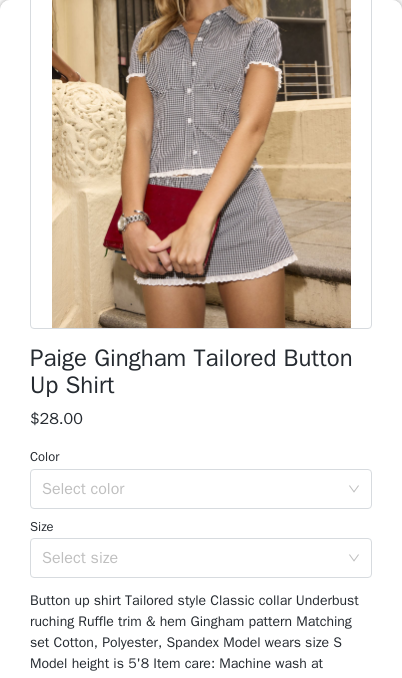 click on "Select color" at bounding box center [190, 489] 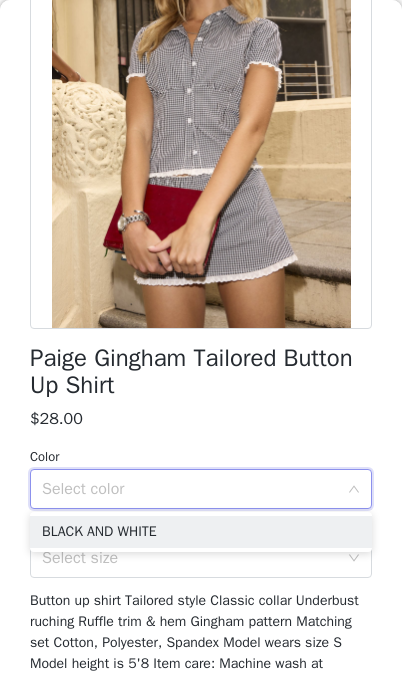 click on "BLACK AND WHITE" at bounding box center (201, 532) 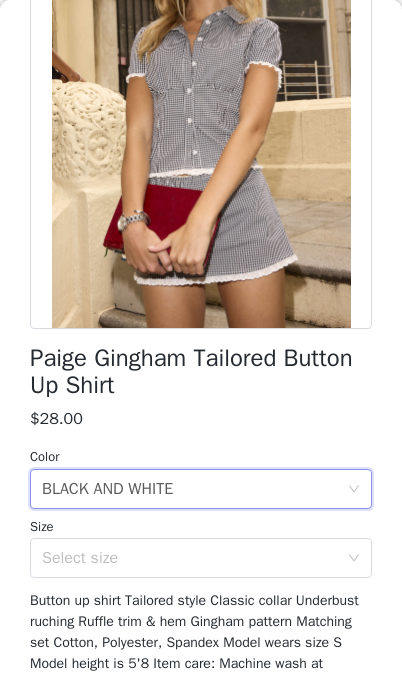 click on "Select size" at bounding box center (190, 558) 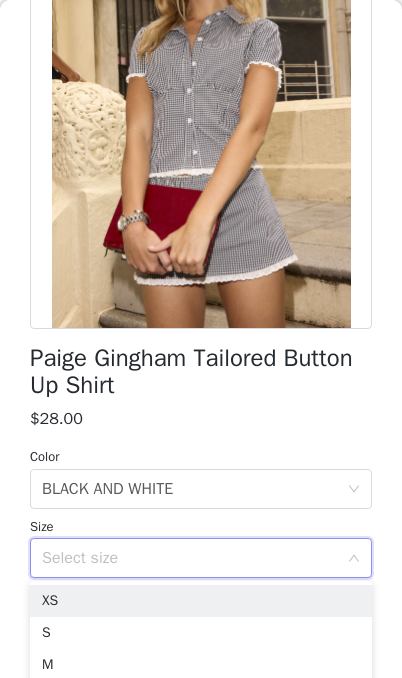 click on "XS" at bounding box center [201, 601] 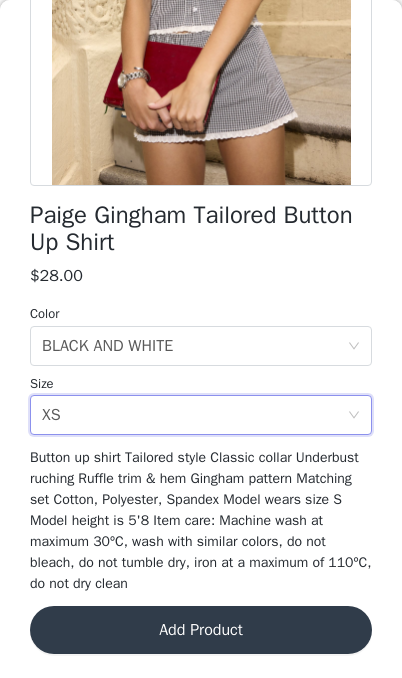 scroll, scrollTop: 363, scrollLeft: 0, axis: vertical 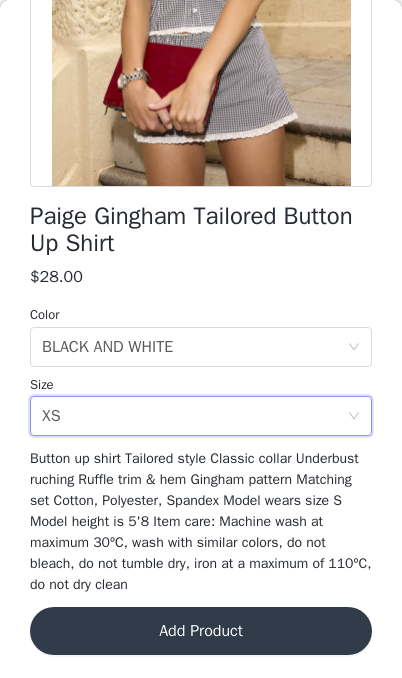 click on "Add Product" at bounding box center (201, 631) 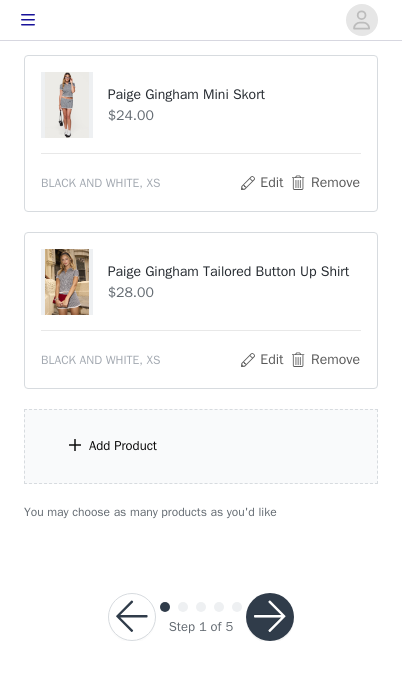scroll, scrollTop: 416, scrollLeft: 0, axis: vertical 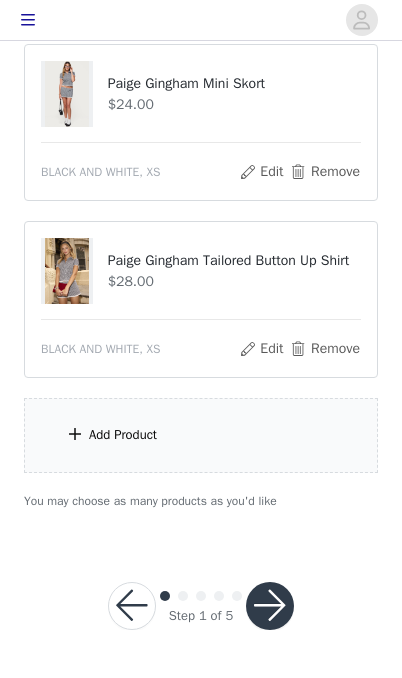 click on "Add Product" at bounding box center (201, 435) 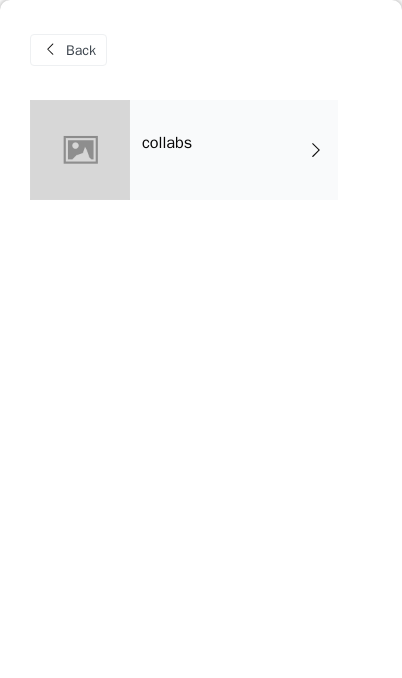 click on "collabs" at bounding box center (234, 150) 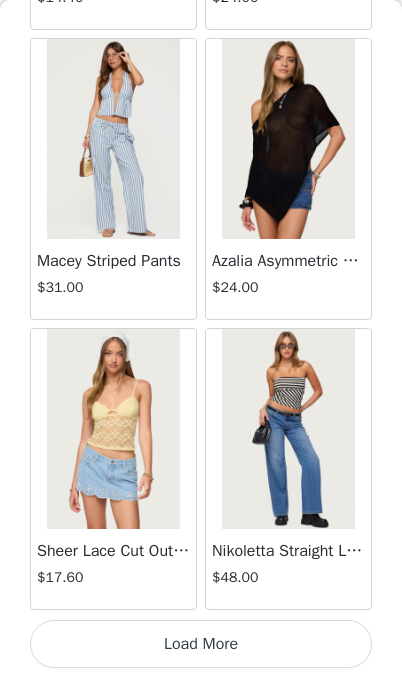 click on "Load More" at bounding box center (201, 644) 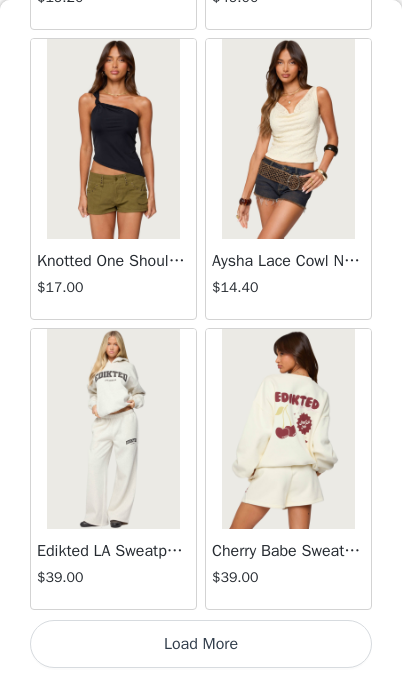 click on "Load More" at bounding box center (201, 644) 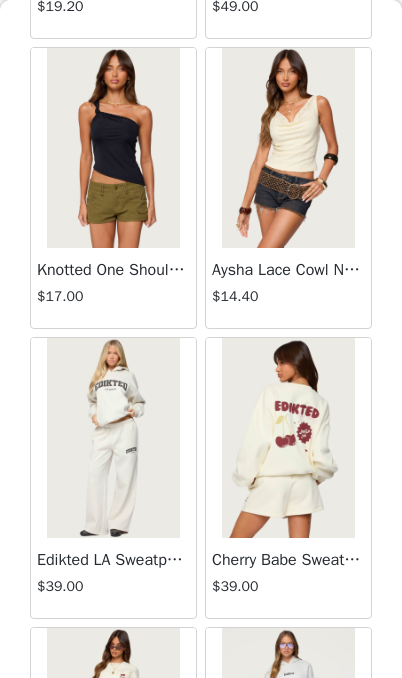 scroll, scrollTop: 310, scrollLeft: 0, axis: vertical 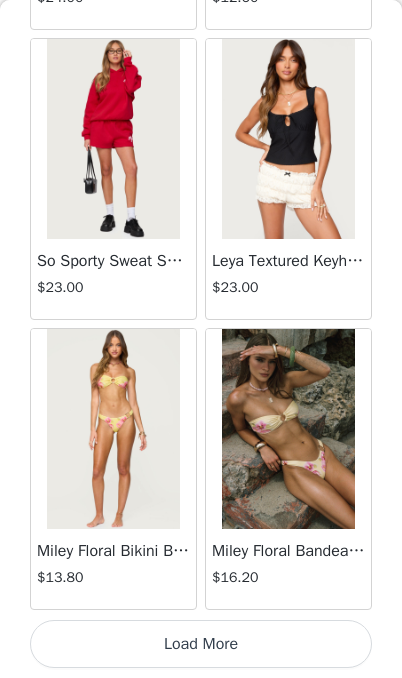 click on "Load More" at bounding box center [201, 644] 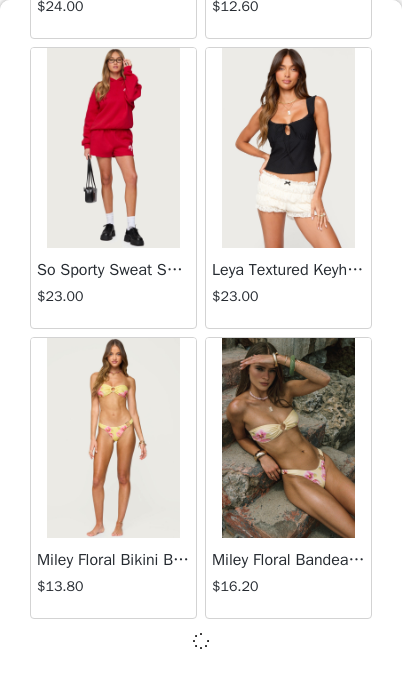 scroll, scrollTop: 8173, scrollLeft: 0, axis: vertical 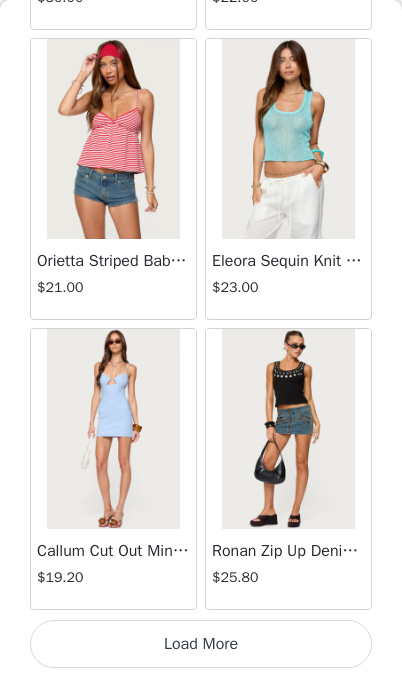 click on "Load More" at bounding box center [201, 644] 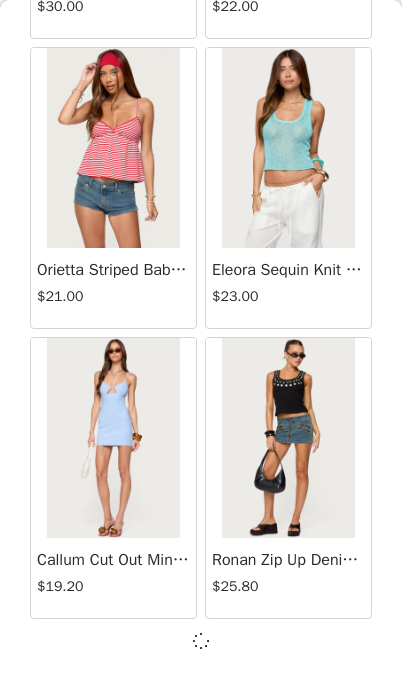 scroll, scrollTop: 11073, scrollLeft: 0, axis: vertical 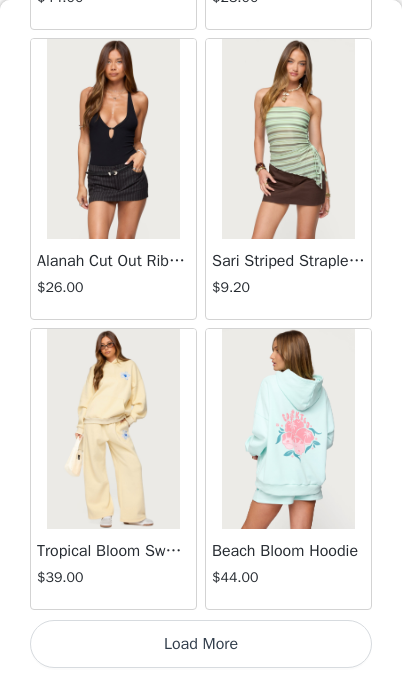 click on "Load More" at bounding box center (201, 644) 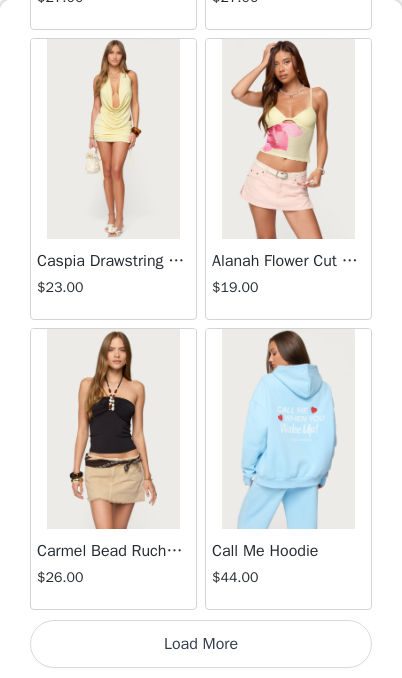 click on "Load More" at bounding box center [201, 644] 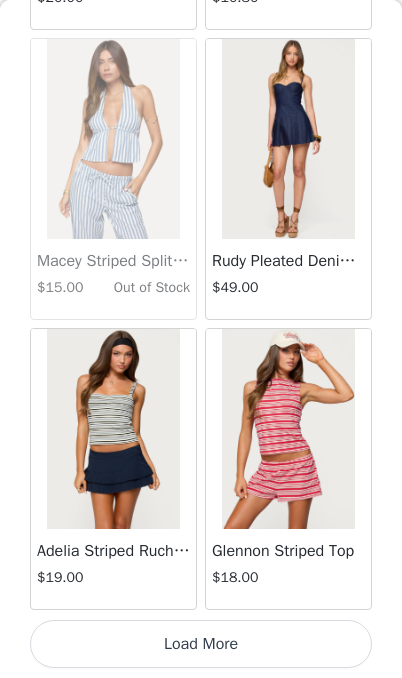 click on "Load More" at bounding box center [201, 644] 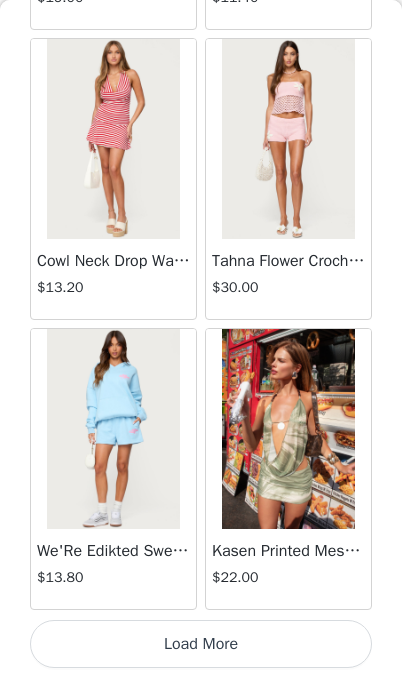click on "Load More" at bounding box center (201, 644) 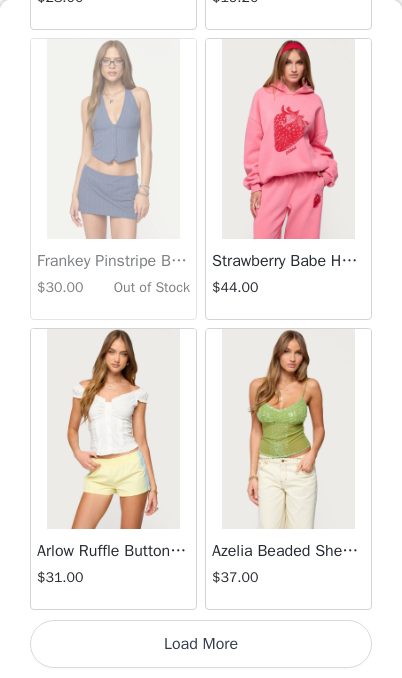 click on "Load More" at bounding box center [201, 644] 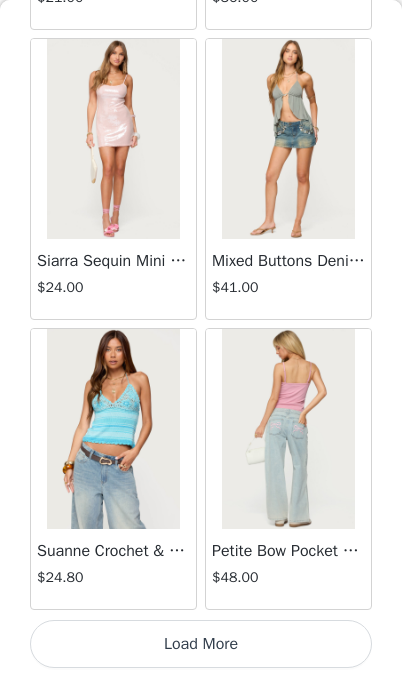 click on "Load More" at bounding box center [201, 644] 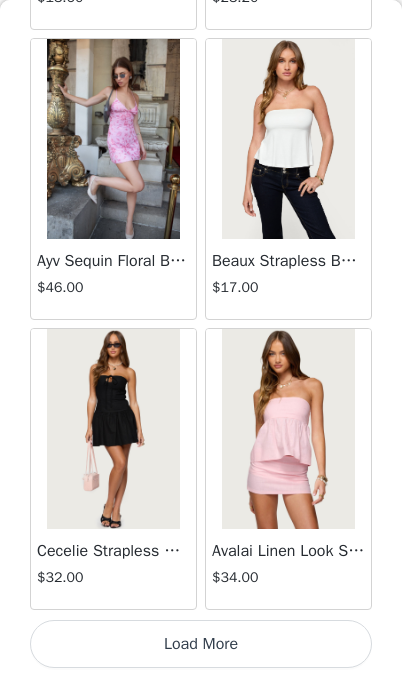 scroll, scrollTop: 31382, scrollLeft: 0, axis: vertical 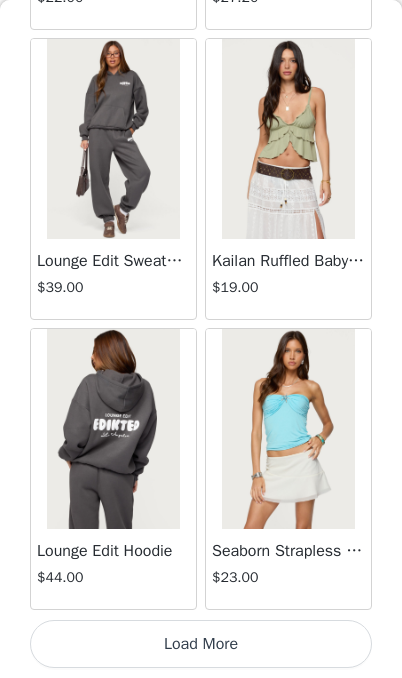 click on "Load More" at bounding box center (201, 644) 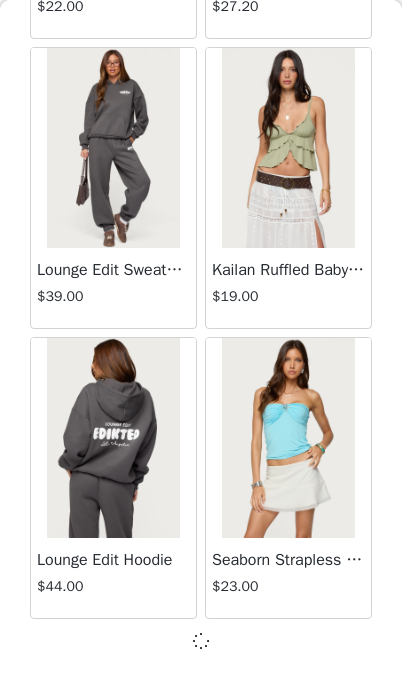 scroll, scrollTop: 34273, scrollLeft: 0, axis: vertical 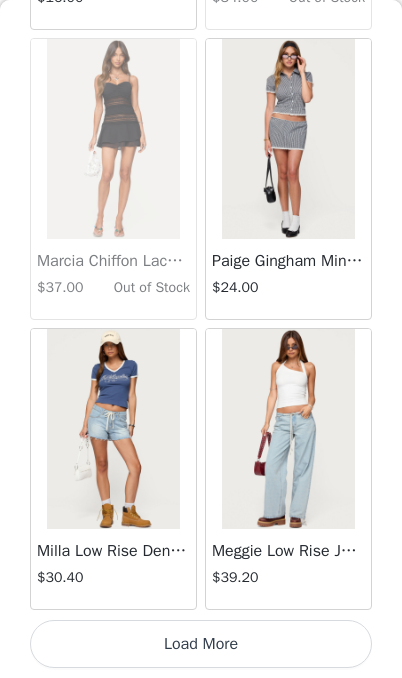 click on "Load More" at bounding box center (201, 644) 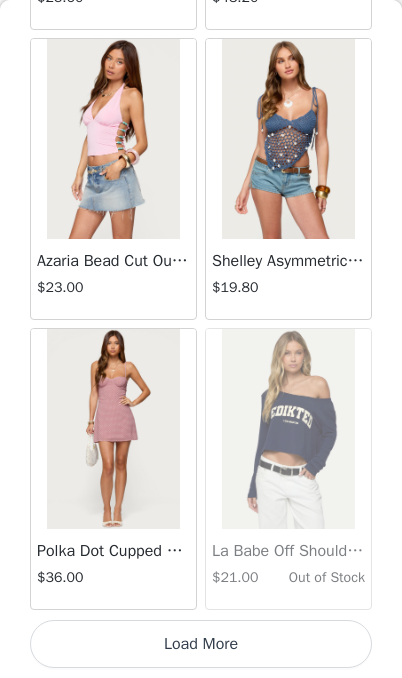 click on "Load More" at bounding box center (201, 644) 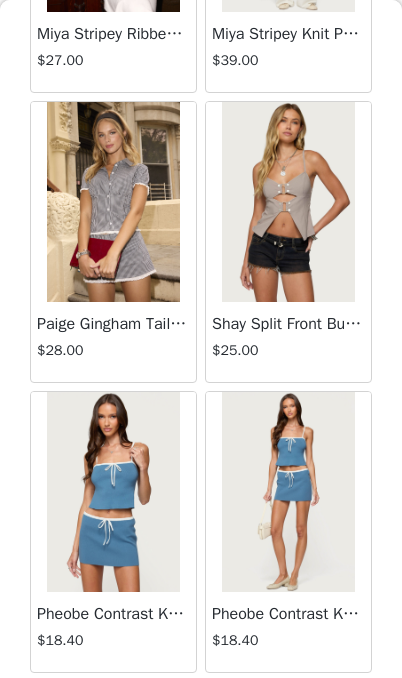 scroll, scrollTop: 41181, scrollLeft: 0, axis: vertical 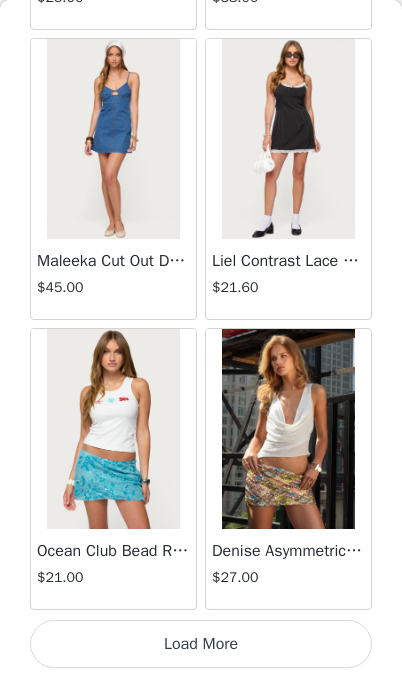 click on "Load More" at bounding box center (201, 644) 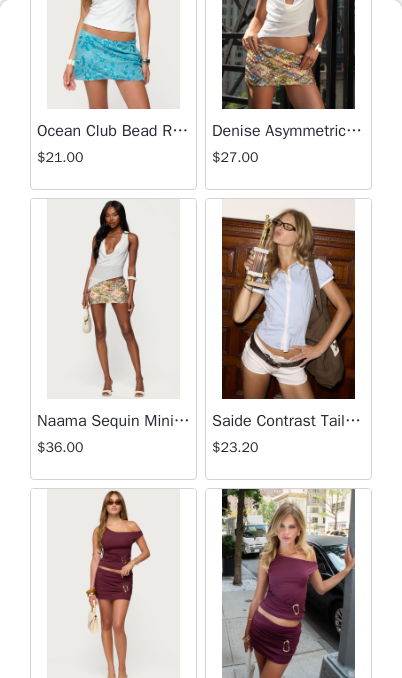 scroll, scrollTop: 43457, scrollLeft: 0, axis: vertical 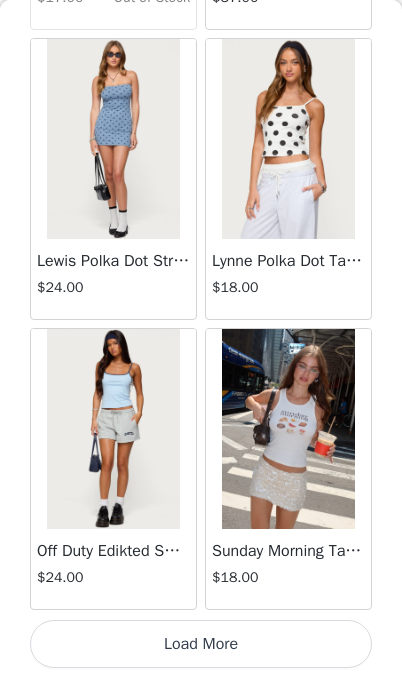 click on "Load More" at bounding box center [201, 644] 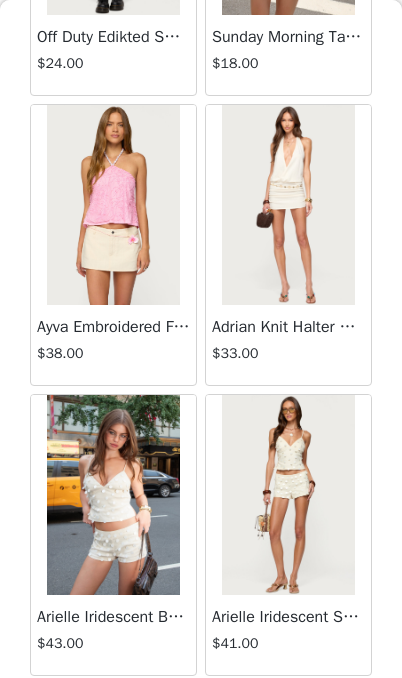 scroll, scrollTop: 46433, scrollLeft: 0, axis: vertical 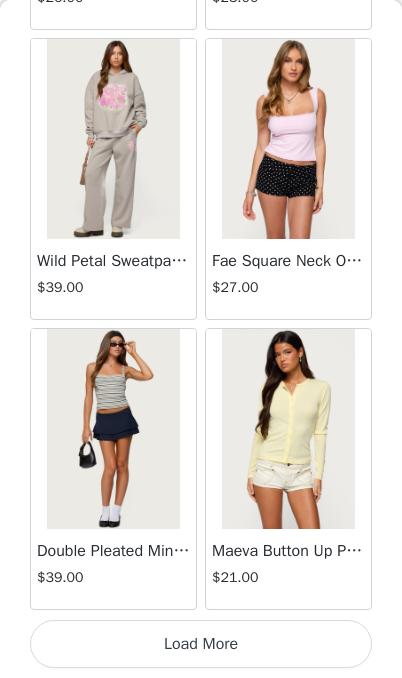click on "Load More" at bounding box center [201, 644] 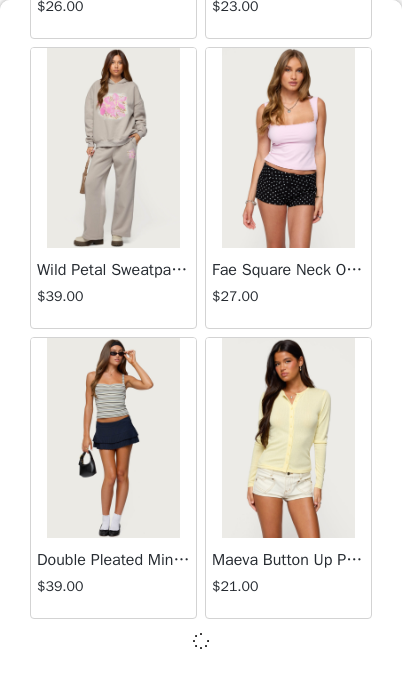 scroll, scrollTop: 48773, scrollLeft: 0, axis: vertical 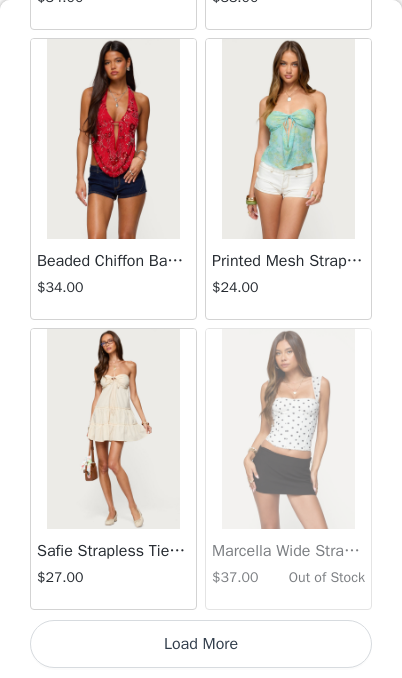 click on "Load More" at bounding box center [201, 644] 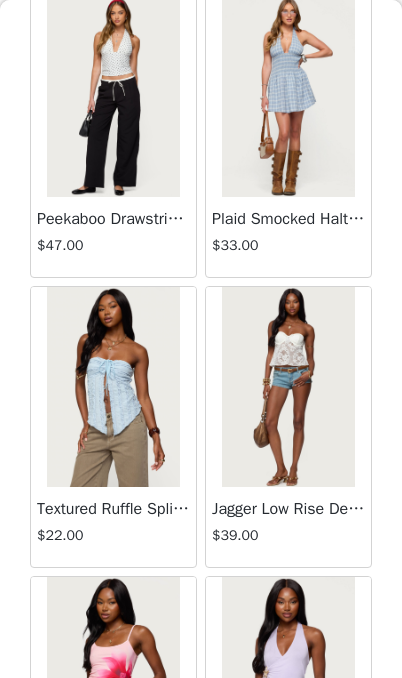 scroll, scrollTop: 53756, scrollLeft: 0, axis: vertical 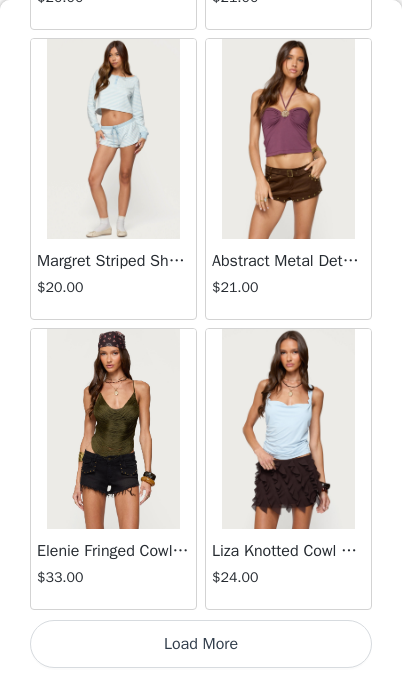 click on "Load More" at bounding box center [201, 644] 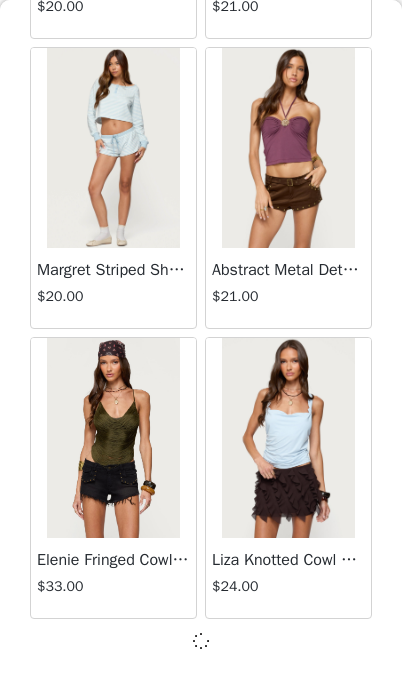 scroll, scrollTop: 54573, scrollLeft: 0, axis: vertical 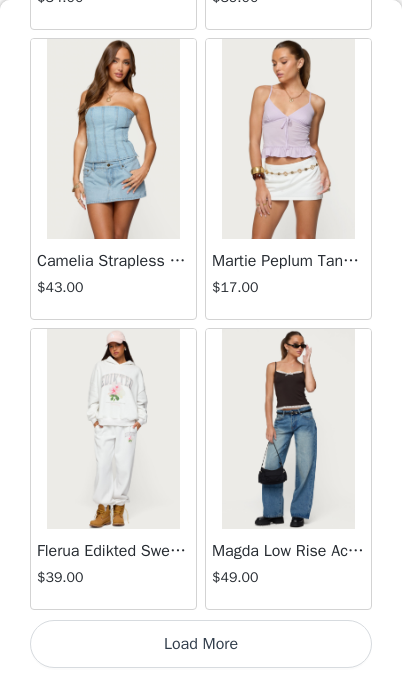 click on "Load More" at bounding box center [201, 644] 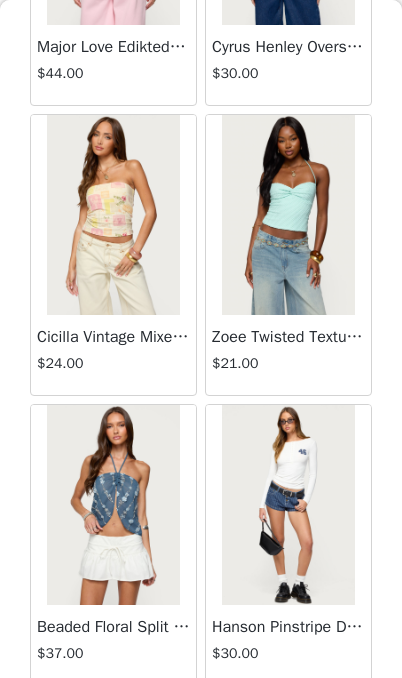 scroll, scrollTop: 58154, scrollLeft: 0, axis: vertical 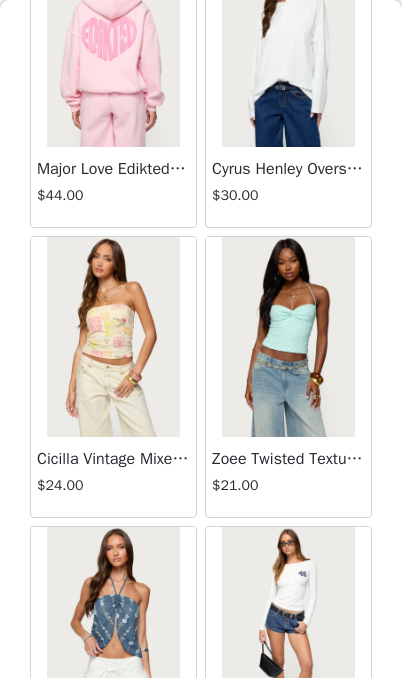 click at bounding box center (113, 337) 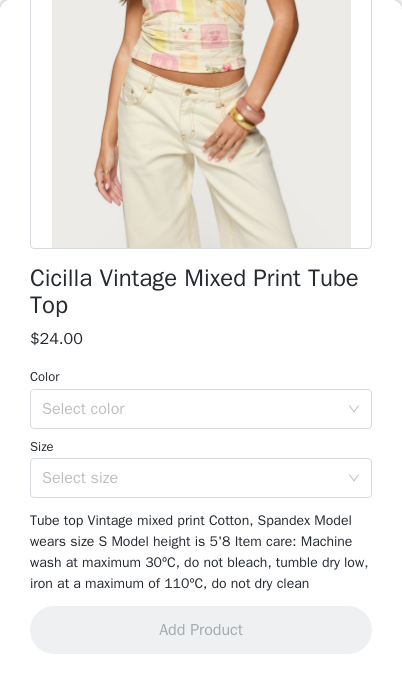 scroll, scrollTop: 300, scrollLeft: 0, axis: vertical 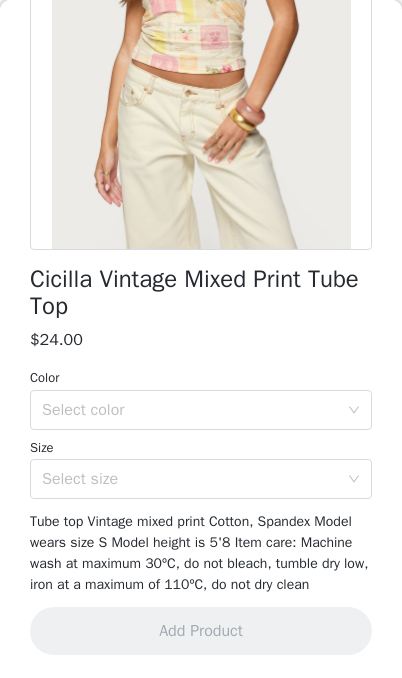 click on "Select color" at bounding box center (194, 410) 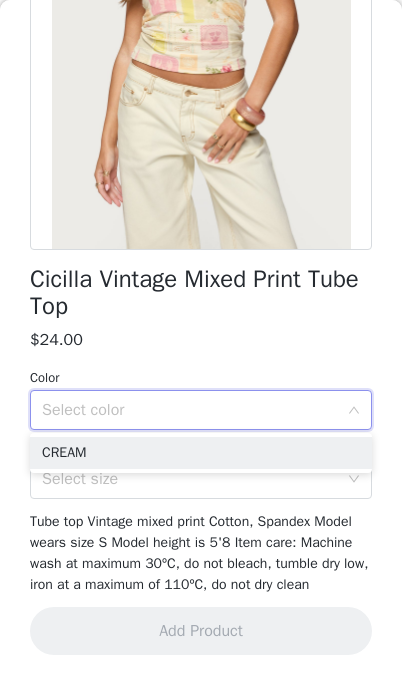 click on "CREAM" at bounding box center [201, 453] 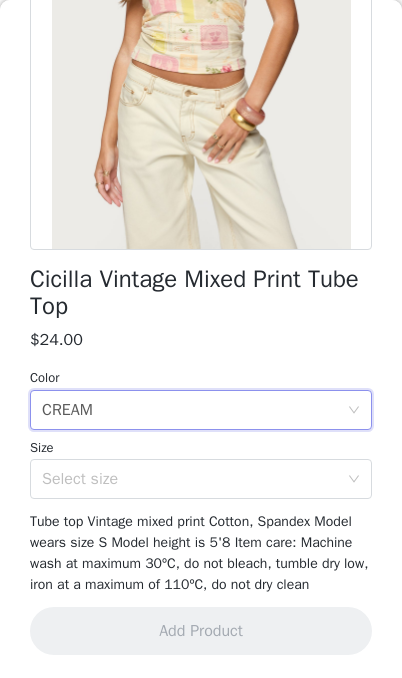 click on "Select size" at bounding box center [190, 479] 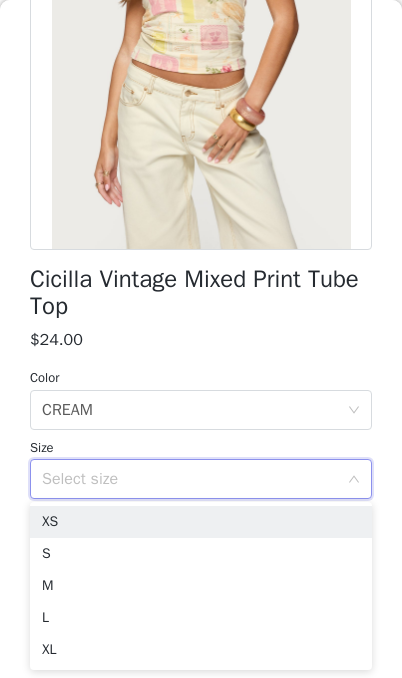 click on "XS" at bounding box center [201, 522] 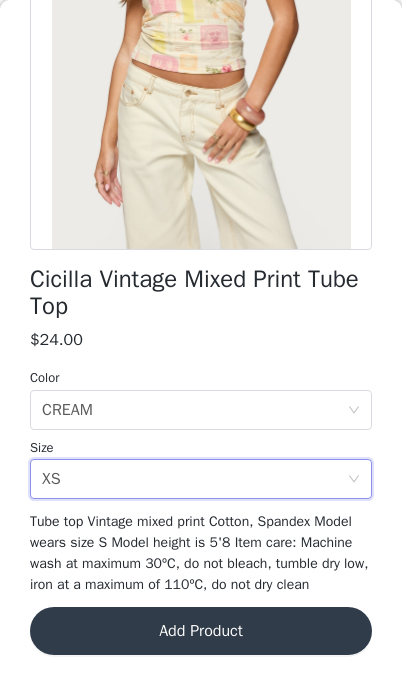 click on "Add Product" at bounding box center [201, 631] 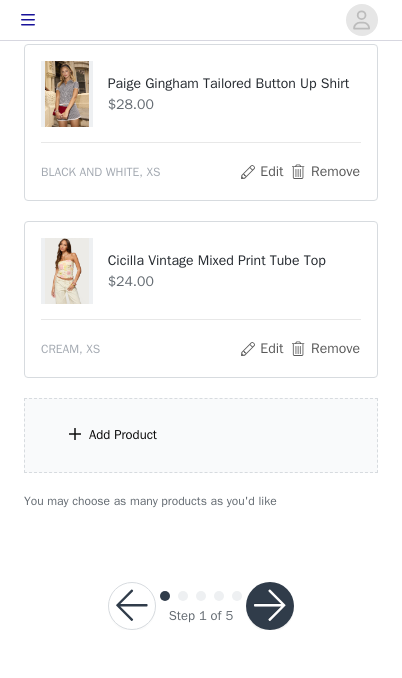 click on "Add Product" at bounding box center (201, 435) 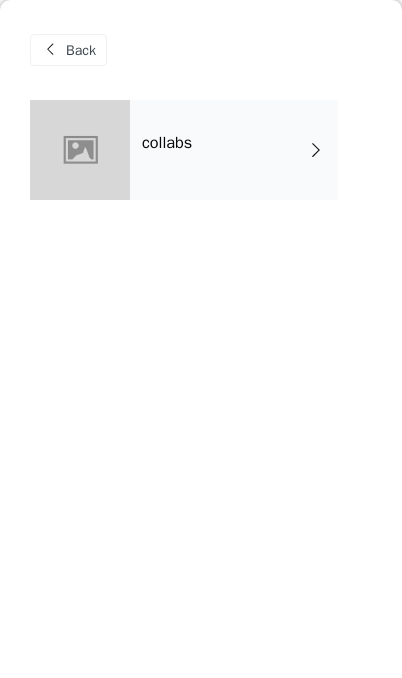 click on "collabs" at bounding box center (234, 150) 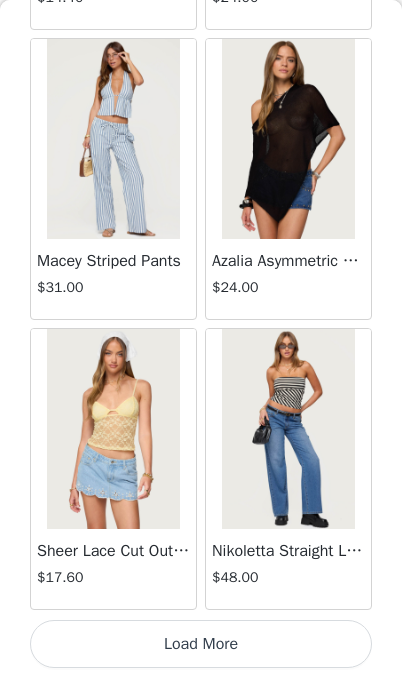 click on "Load More" at bounding box center (201, 644) 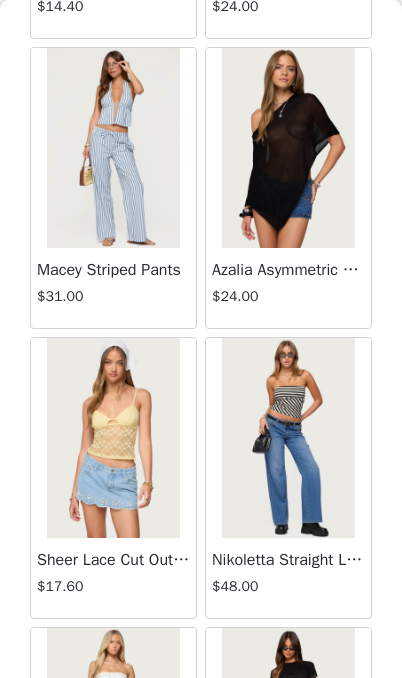 scroll, scrollTop: 521, scrollLeft: 0, axis: vertical 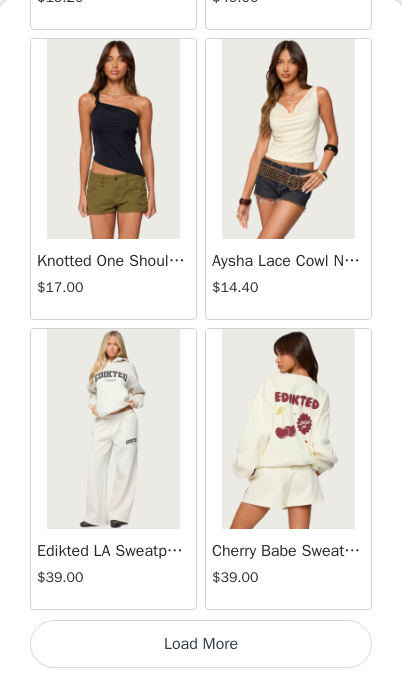 click on "Load More" at bounding box center [201, 644] 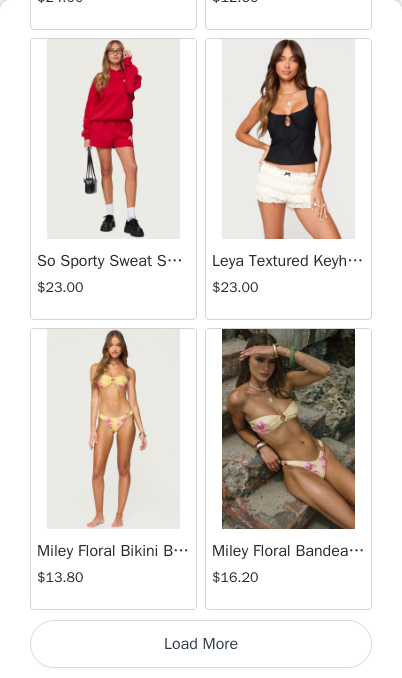 scroll, scrollTop: 8173, scrollLeft: 0, axis: vertical 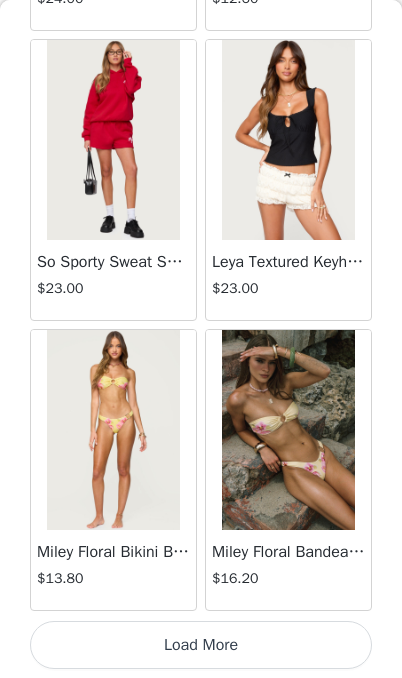 click on "Load More" at bounding box center (201, 645) 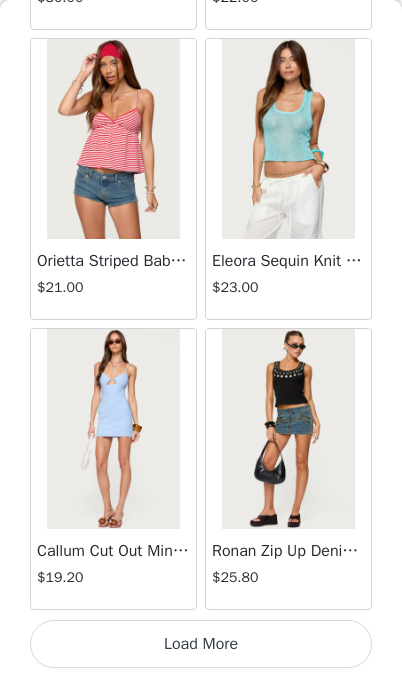 click on "Load More" at bounding box center (201, 644) 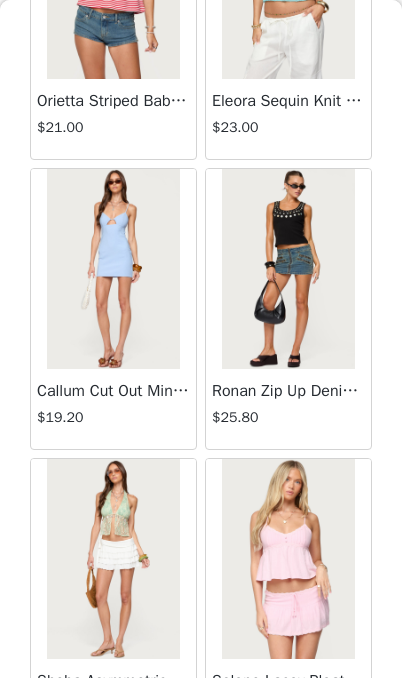 scroll, scrollTop: 11225, scrollLeft: 0, axis: vertical 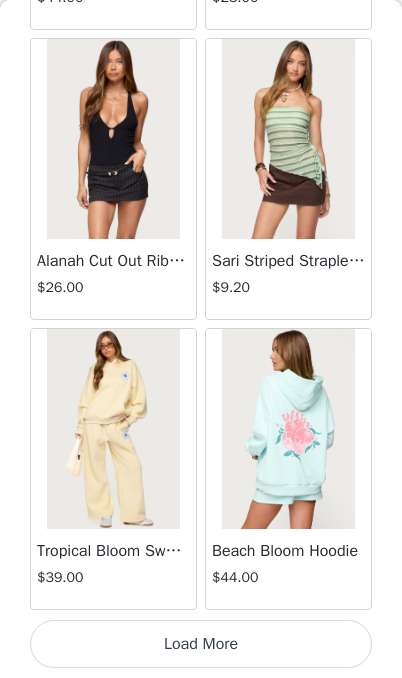 click on "Load More" at bounding box center [201, 644] 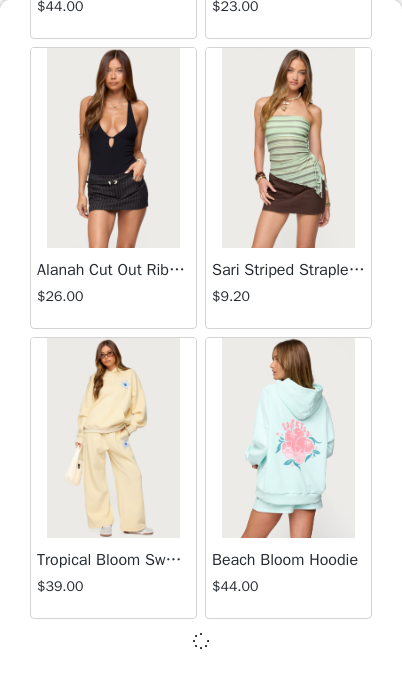 scroll, scrollTop: 13973, scrollLeft: 0, axis: vertical 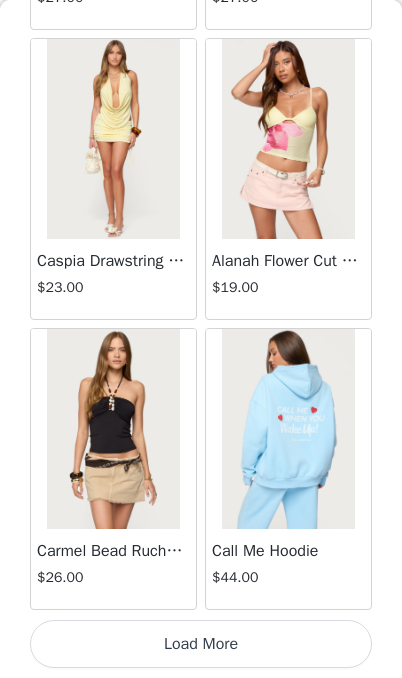 click on "Load More" at bounding box center (201, 644) 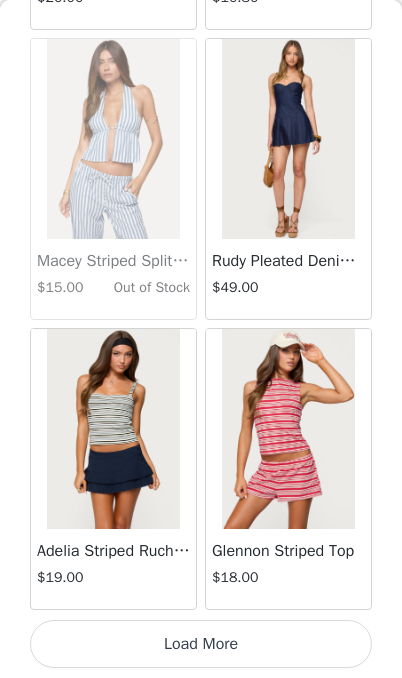 click on "Load More" at bounding box center [201, 644] 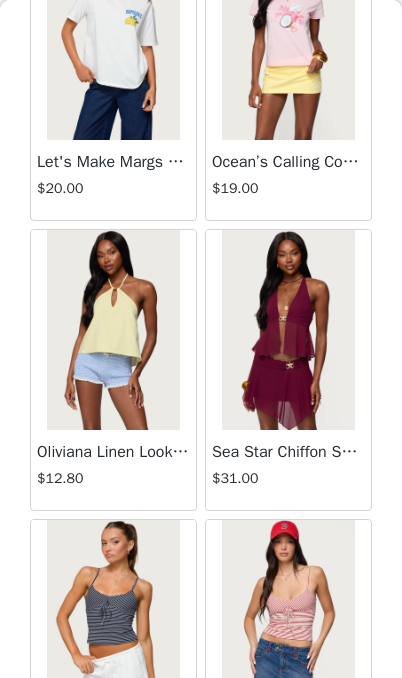 scroll, scrollTop: 21925, scrollLeft: 0, axis: vertical 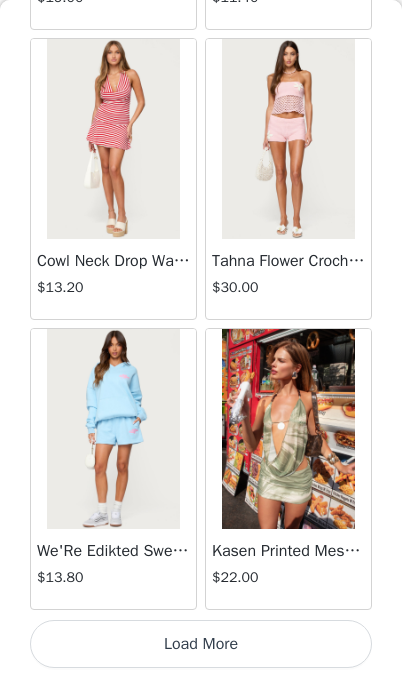 click on "Load More" at bounding box center [201, 644] 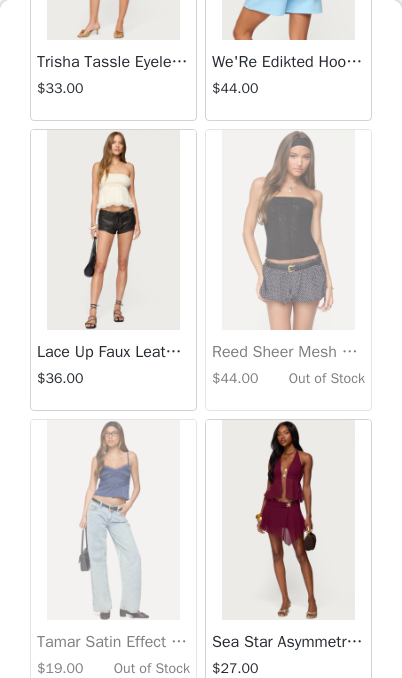 scroll, scrollTop: 24660, scrollLeft: 0, axis: vertical 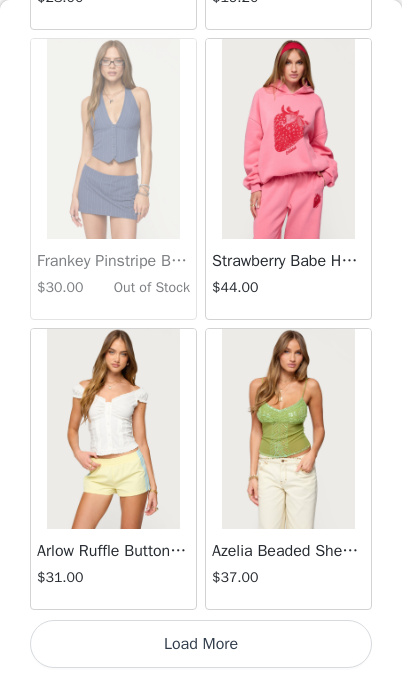 click on "Load More" at bounding box center [201, 644] 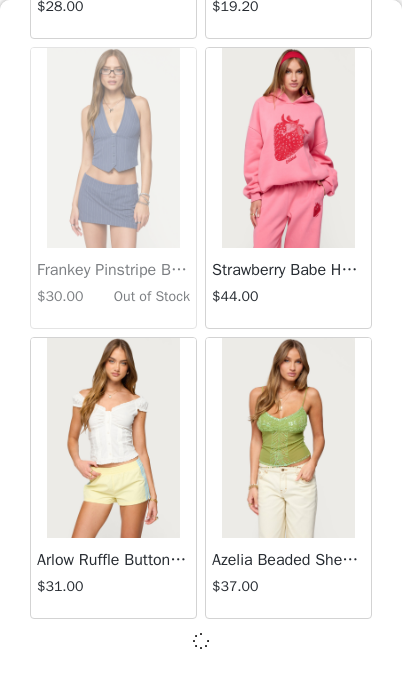 scroll, scrollTop: 25573, scrollLeft: 0, axis: vertical 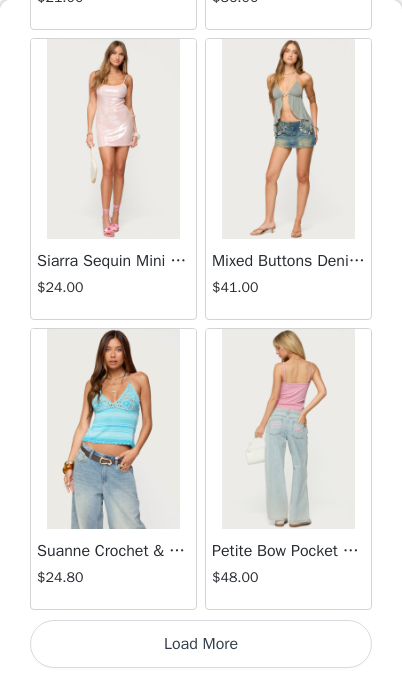 click on "Load More" at bounding box center [201, 644] 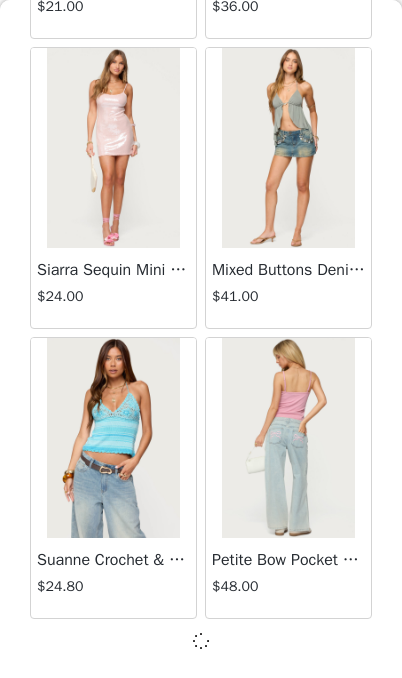 scroll, scrollTop: 28473, scrollLeft: 0, axis: vertical 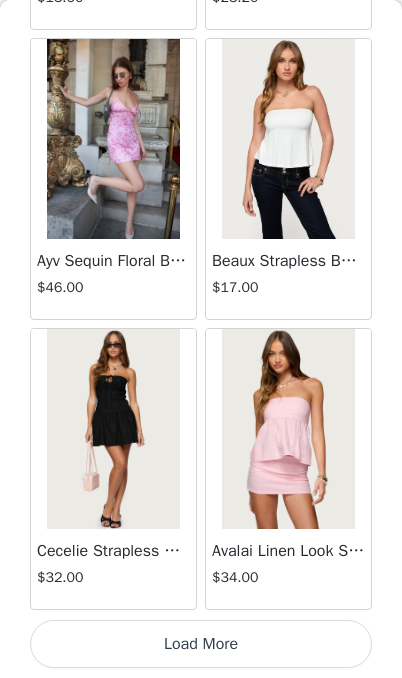 click on "Load More" at bounding box center [201, 644] 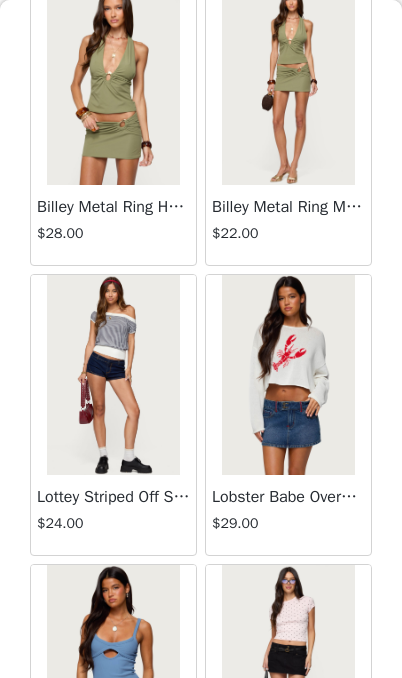 scroll, scrollTop: 33444, scrollLeft: 0, axis: vertical 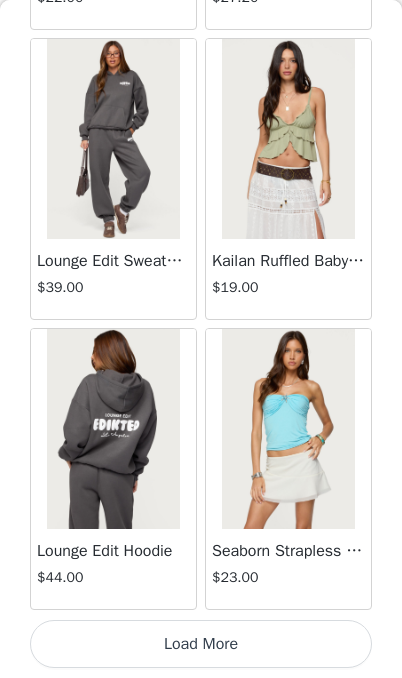 click on "Load More" at bounding box center [201, 644] 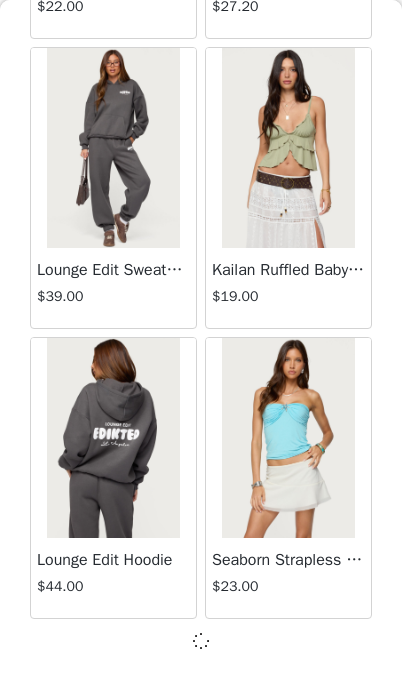 scroll, scrollTop: 34273, scrollLeft: 0, axis: vertical 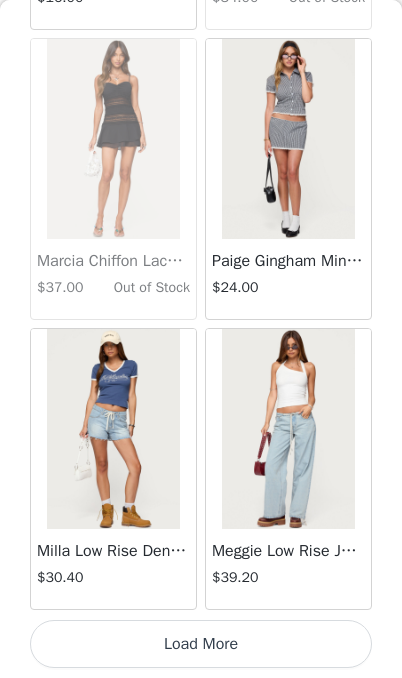 click on "Load More" at bounding box center (201, 644) 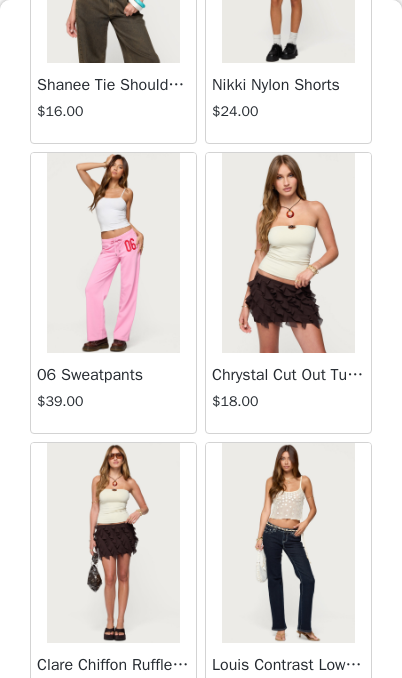 scroll, scrollTop: 39389, scrollLeft: 0, axis: vertical 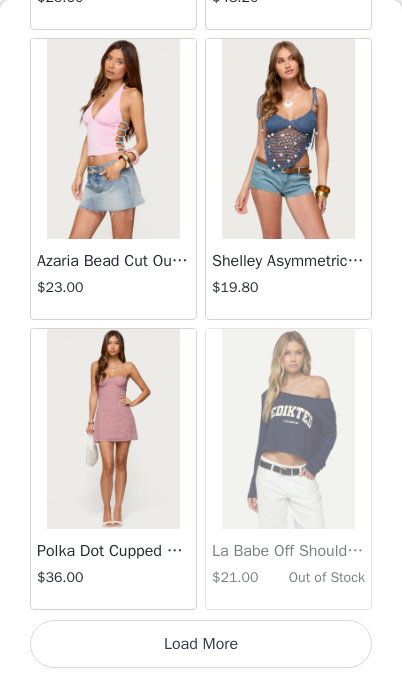 click on "Load More" at bounding box center (201, 644) 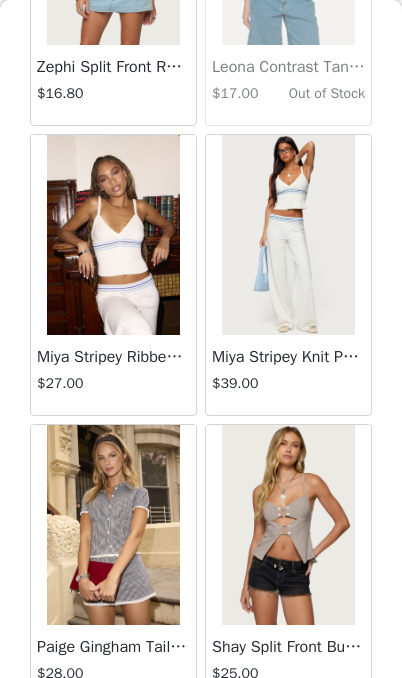 scroll, scrollTop: 40907, scrollLeft: 0, axis: vertical 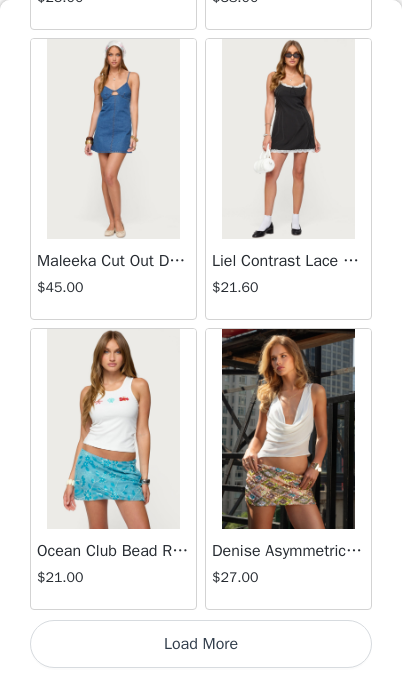 click on "Load More" at bounding box center (201, 644) 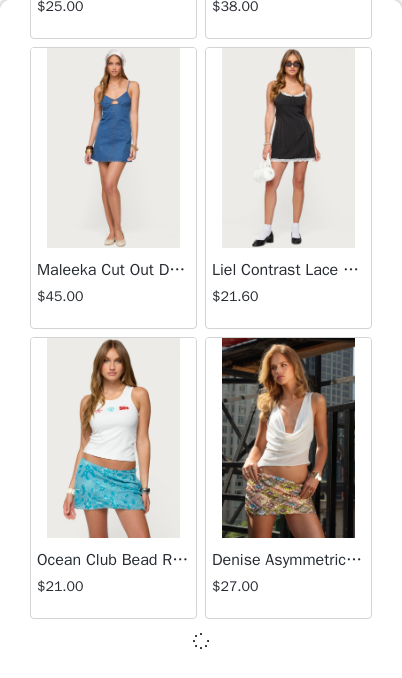 scroll, scrollTop: 42973, scrollLeft: 0, axis: vertical 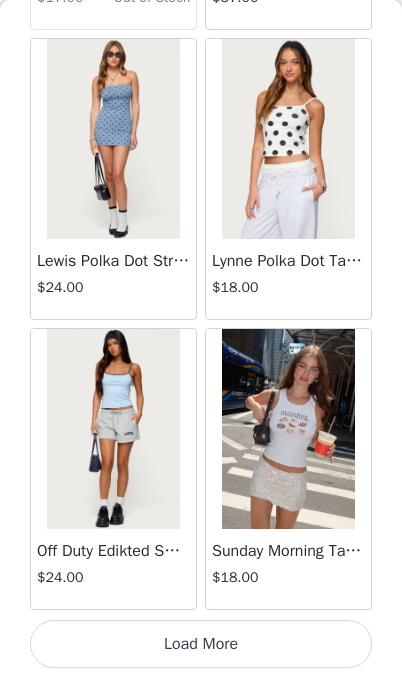 click on "Load More" at bounding box center (201, 644) 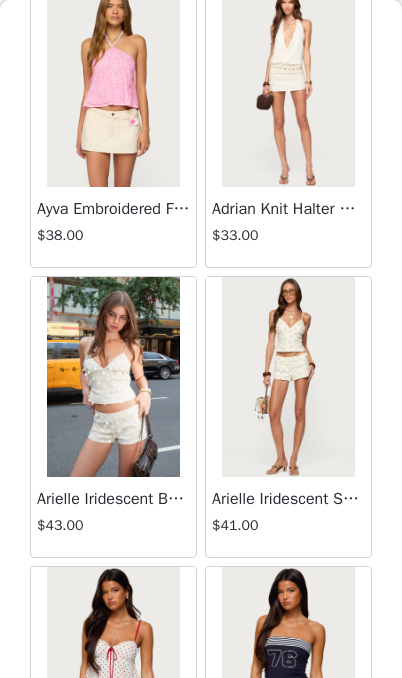 scroll, scrollTop: 46439, scrollLeft: 0, axis: vertical 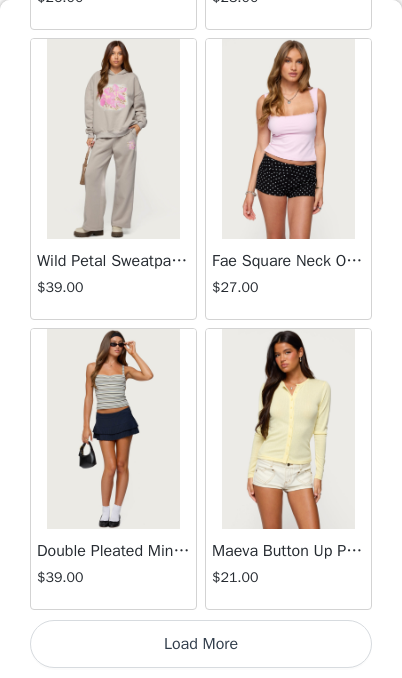 click on "Load More" at bounding box center [201, 644] 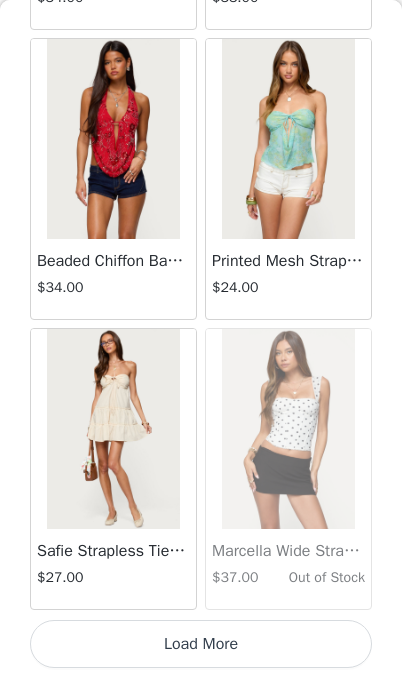 scroll, scrollTop: 51682, scrollLeft: 0, axis: vertical 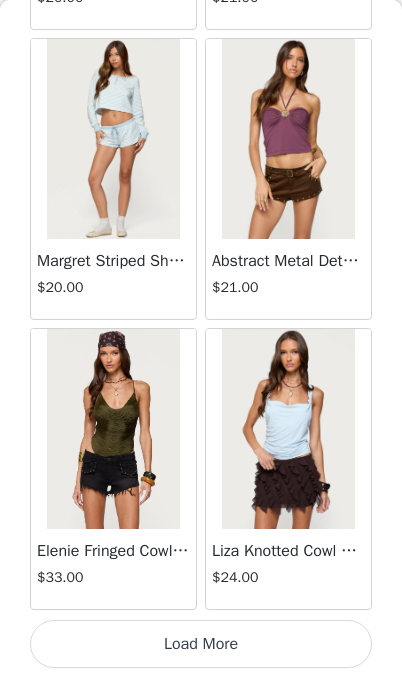 click on "Load More" at bounding box center (201, 644) 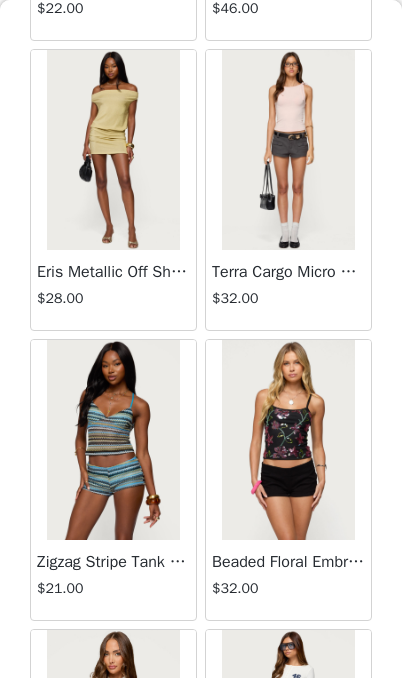 scroll, scrollTop: 56022, scrollLeft: 0, axis: vertical 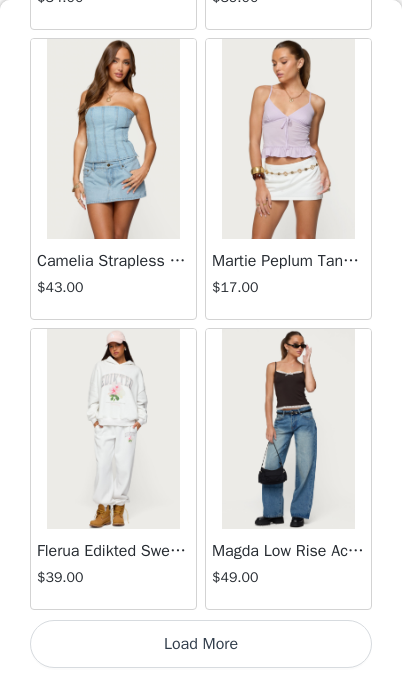 click on "Load More" at bounding box center (201, 644) 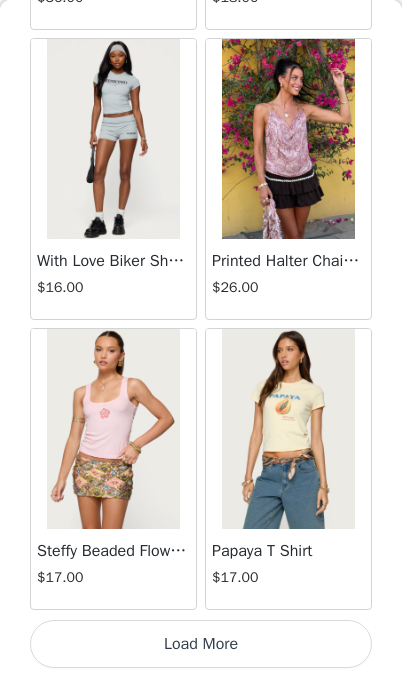 click on "Load More" at bounding box center (201, 644) 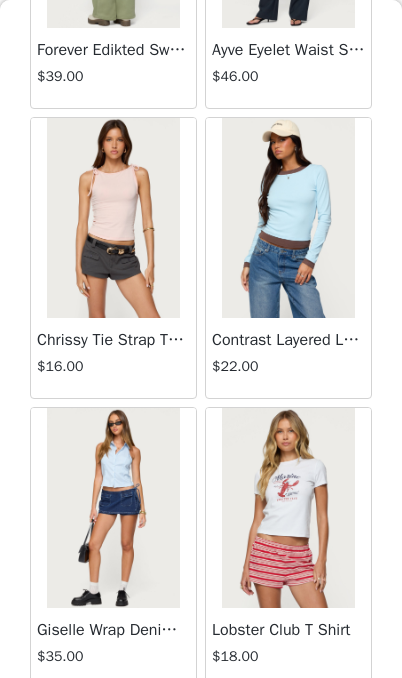 scroll, scrollTop: 62777, scrollLeft: 0, axis: vertical 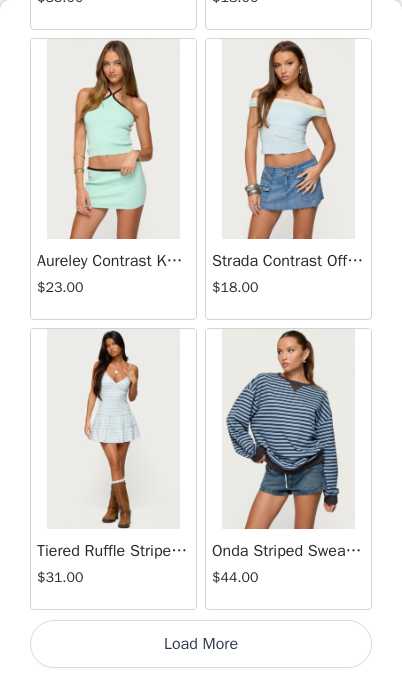 click on "Load More" at bounding box center (201, 644) 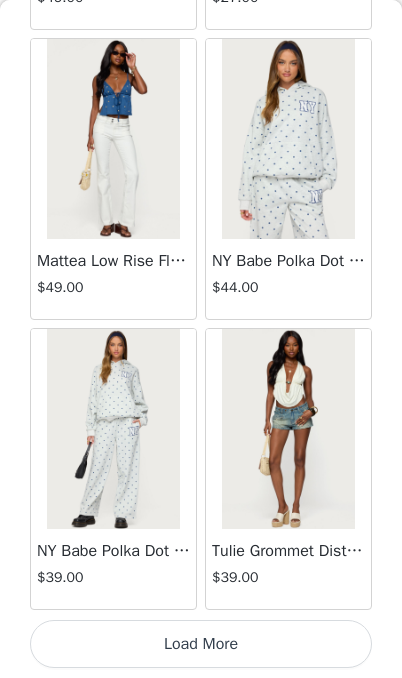 scroll, scrollTop: 66182, scrollLeft: 0, axis: vertical 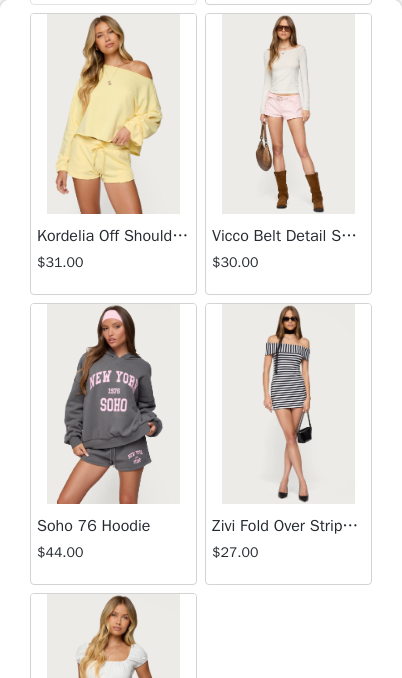 click at bounding box center [113, 404] 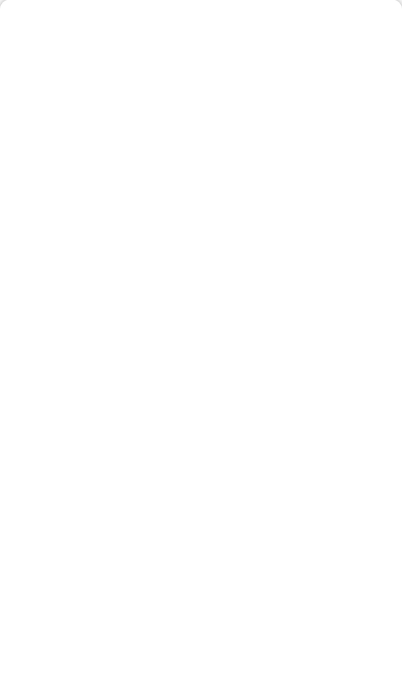 scroll, scrollTop: 543, scrollLeft: 0, axis: vertical 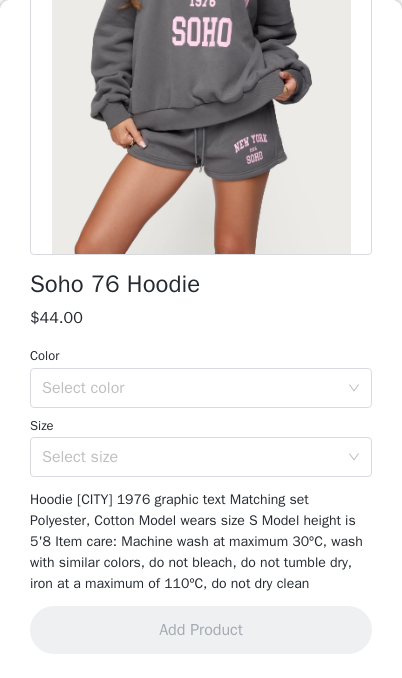 click on "Select color" at bounding box center [190, 388] 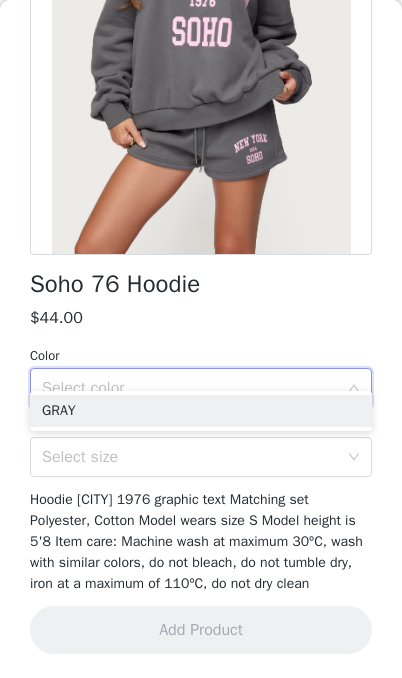 click on "GRAY" at bounding box center (201, 411) 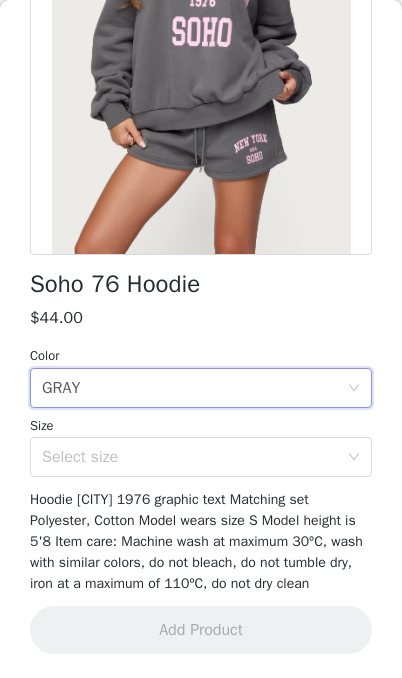 click on "Select size" at bounding box center (190, 457) 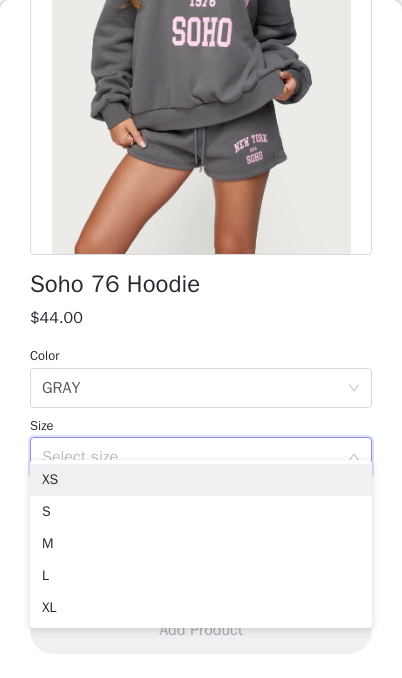 click on "XS" at bounding box center [201, 480] 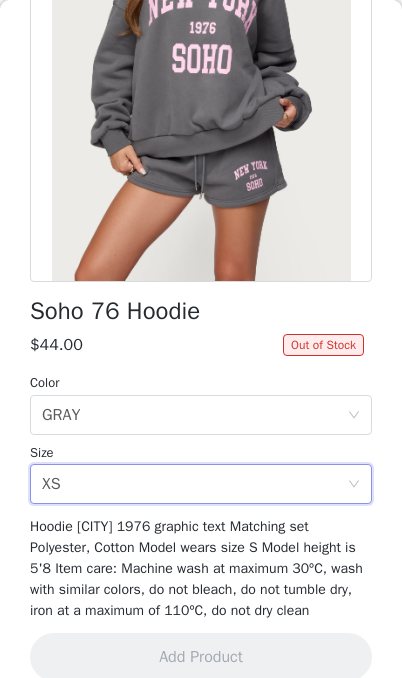 scroll, scrollTop: 255, scrollLeft: 0, axis: vertical 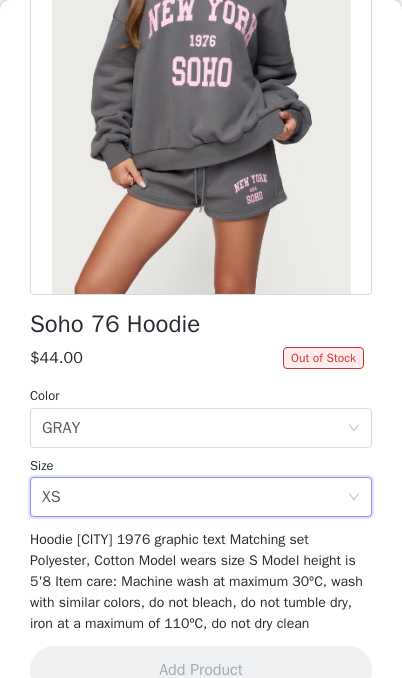 click on "Select size XS" at bounding box center [194, 497] 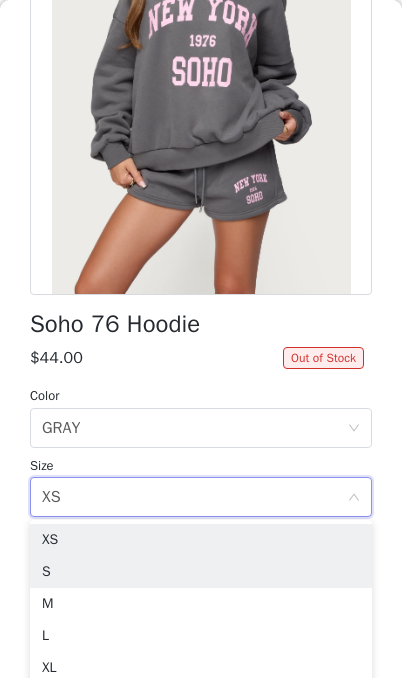 click on "S" at bounding box center [201, 572] 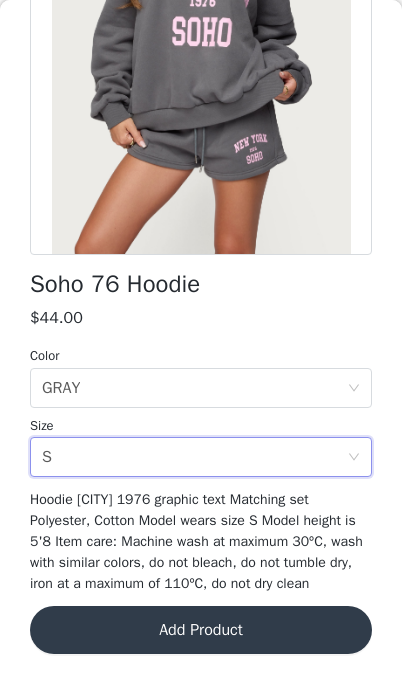 scroll, scrollTop: 315, scrollLeft: 0, axis: vertical 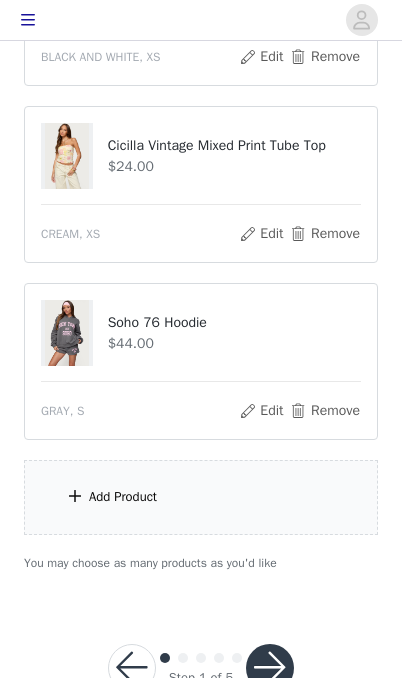 click on "Add Product" at bounding box center [201, 497] 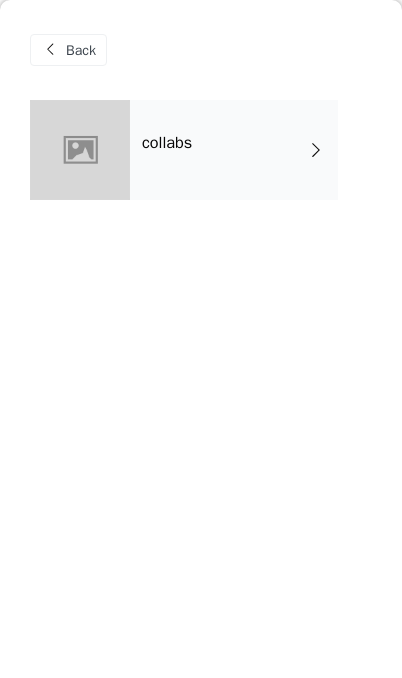 click on "collabs" at bounding box center (234, 150) 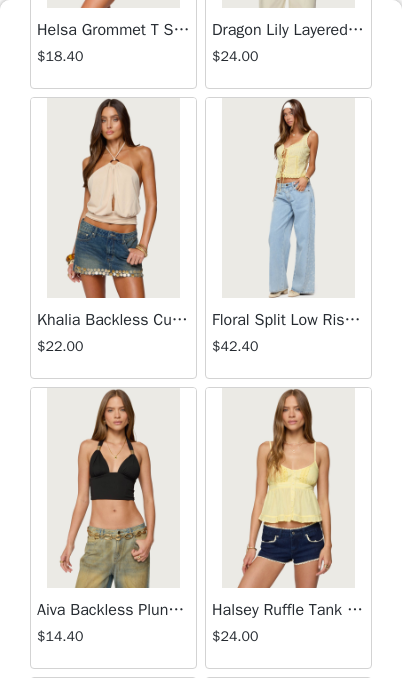 scroll, scrollTop: 1746, scrollLeft: 0, axis: vertical 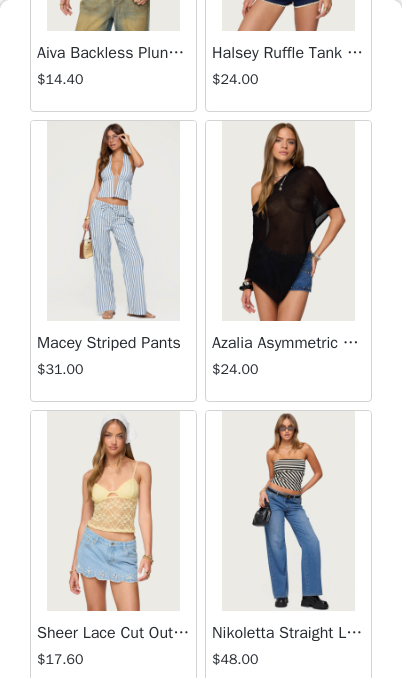 click on "Load More" at bounding box center (201, 726) 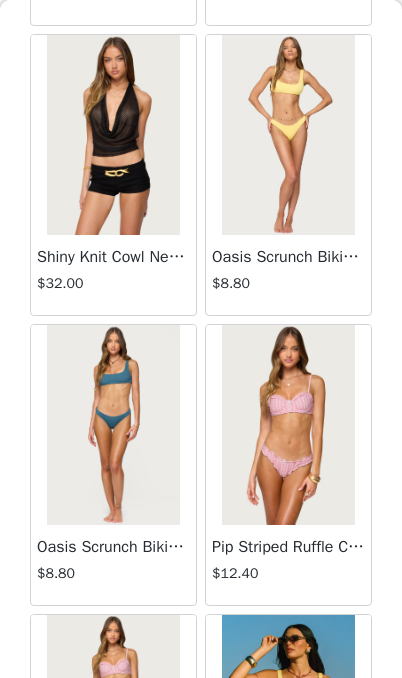 scroll, scrollTop: 3542, scrollLeft: 0, axis: vertical 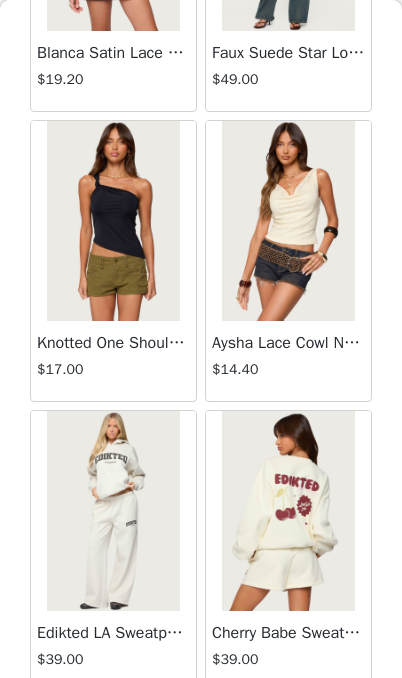 click on "Load More" at bounding box center [201, 726] 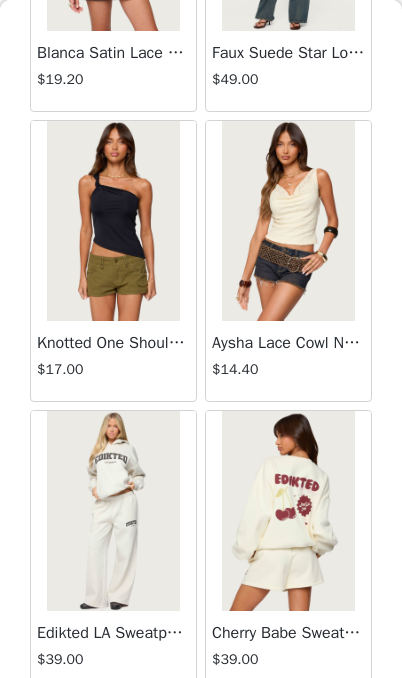 scroll, scrollTop: 5191, scrollLeft: 0, axis: vertical 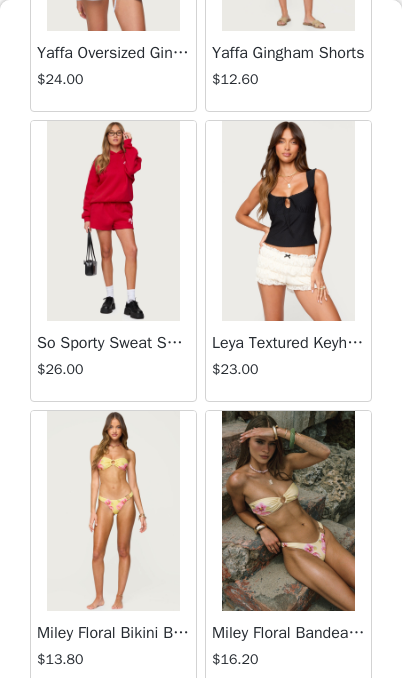 click on "Load More" at bounding box center (201, 726) 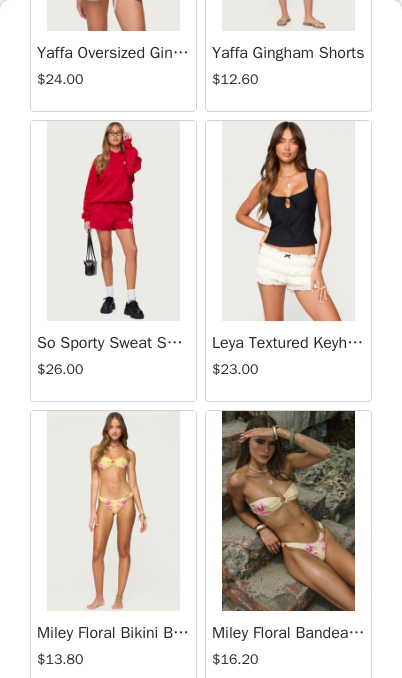 scroll, scrollTop: 8091, scrollLeft: 0, axis: vertical 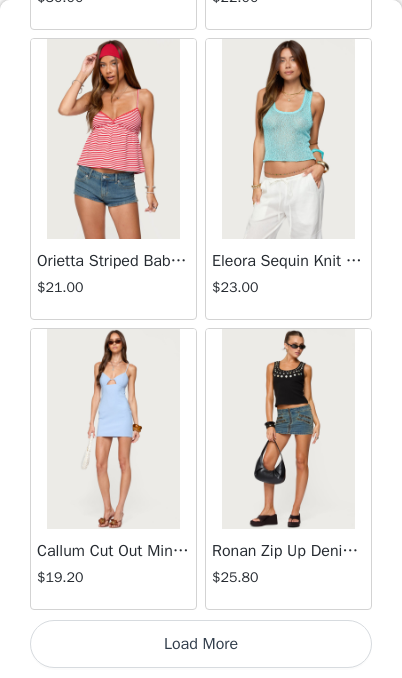 click on "Load More" at bounding box center [201, 644] 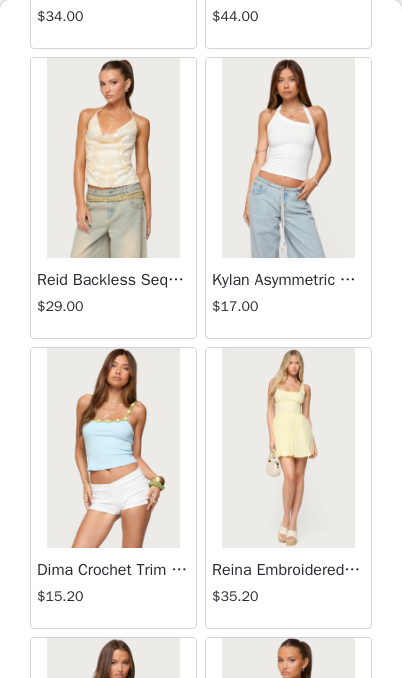 scroll, scrollTop: 12239, scrollLeft: 0, axis: vertical 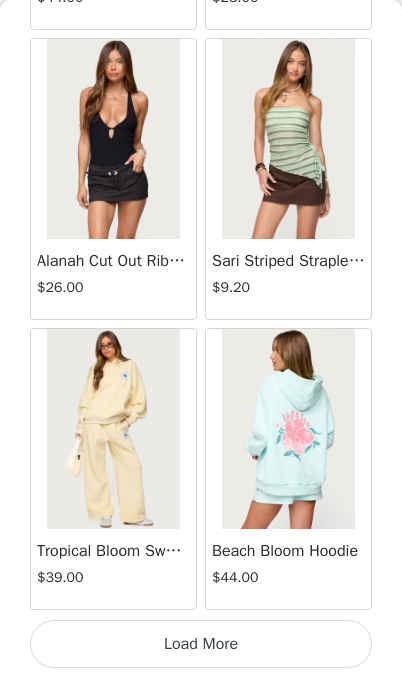 click on "Load More" at bounding box center (201, 644) 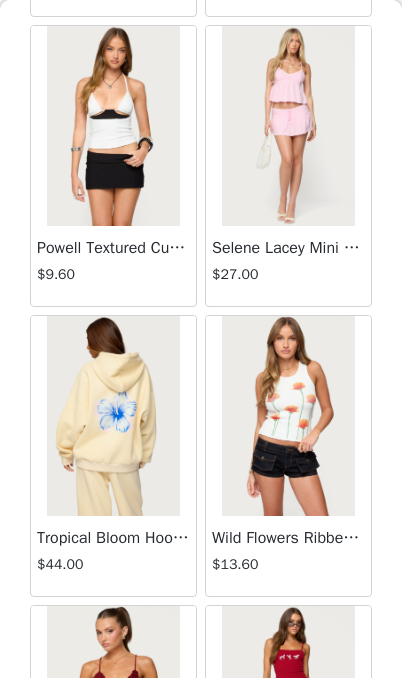 scroll, scrollTop: 15623, scrollLeft: 0, axis: vertical 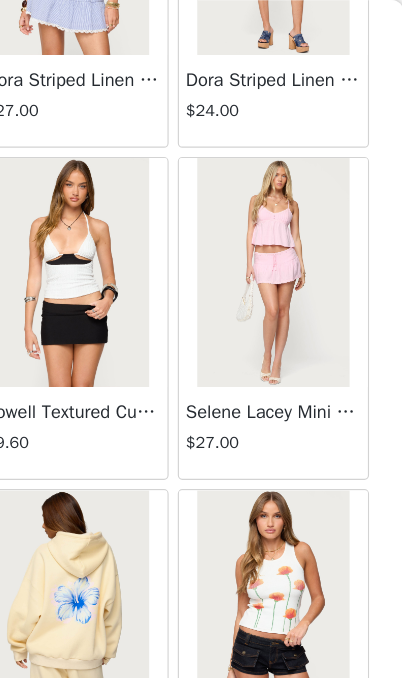 click at bounding box center [288, 238] 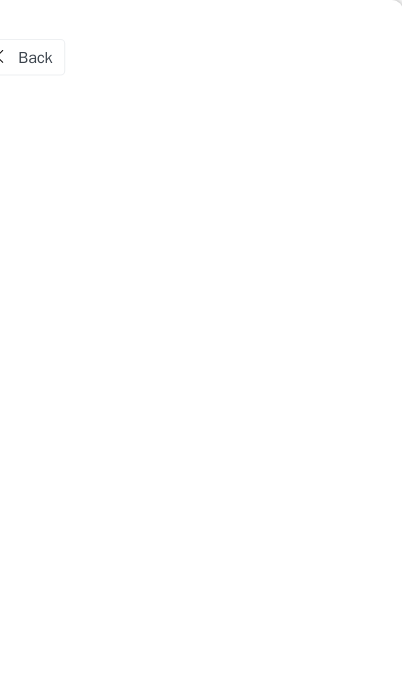 scroll, scrollTop: 0, scrollLeft: 0, axis: both 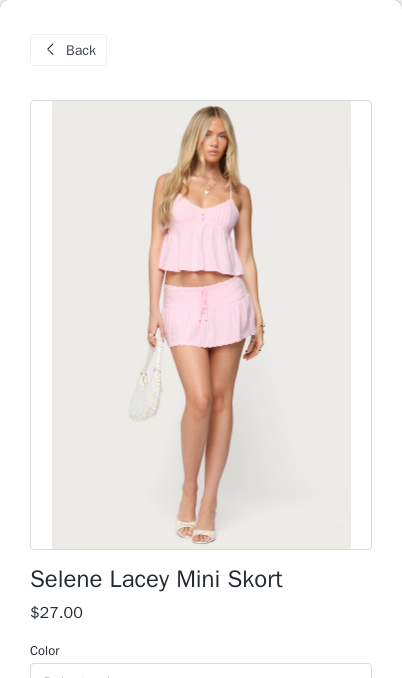 click at bounding box center (50, 50) 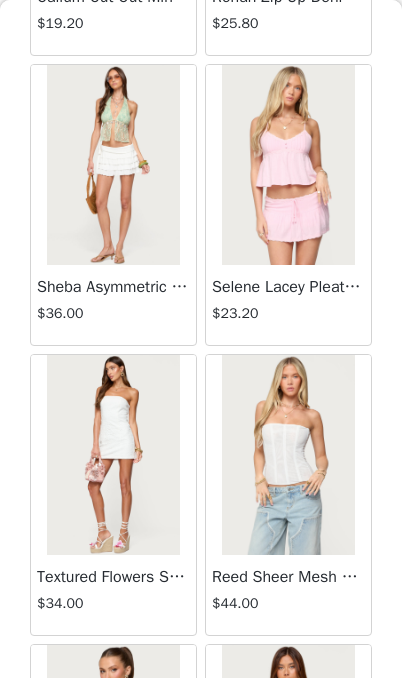 scroll, scrollTop: 11627, scrollLeft: 0, axis: vertical 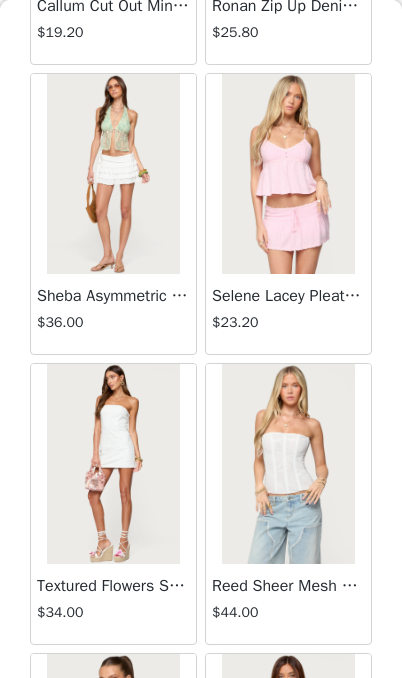 click at bounding box center [288, 174] 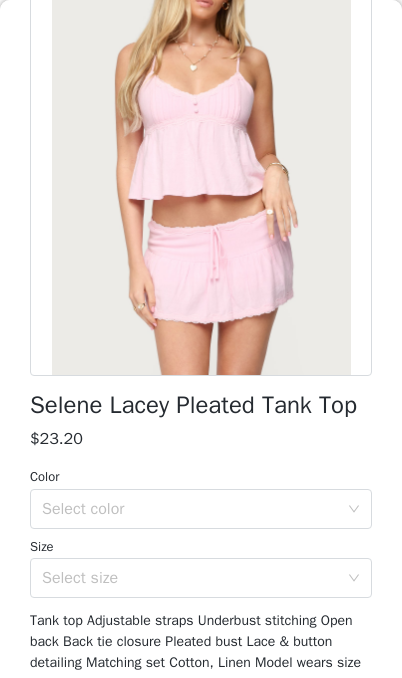scroll, scrollTop: 198, scrollLeft: 0, axis: vertical 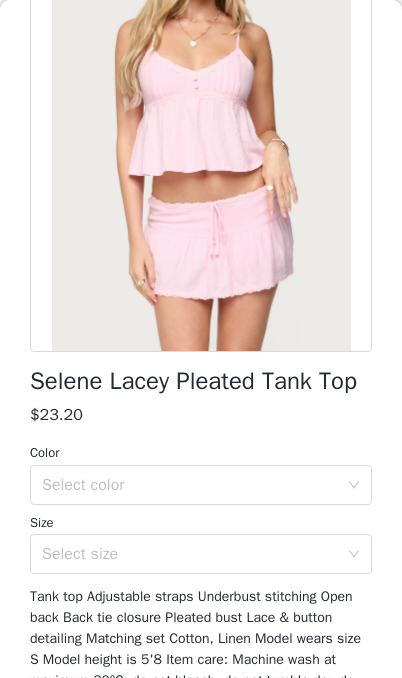 click on "Select color" at bounding box center (190, 485) 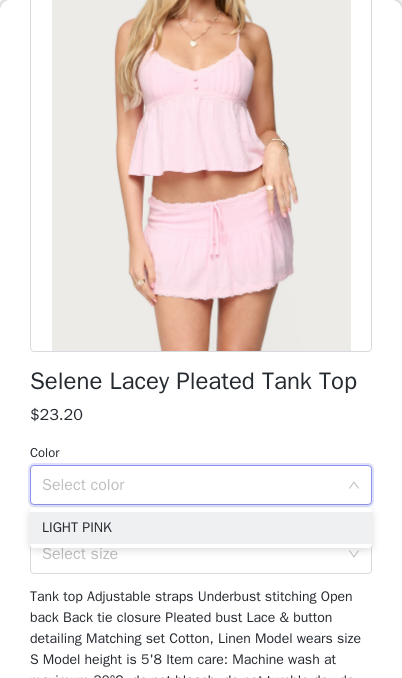 click on "LIGHT PINK" at bounding box center (201, 528) 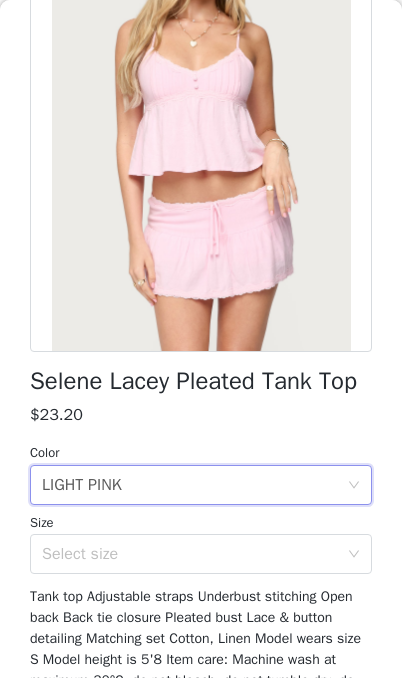 click on "Select size" at bounding box center [190, 554] 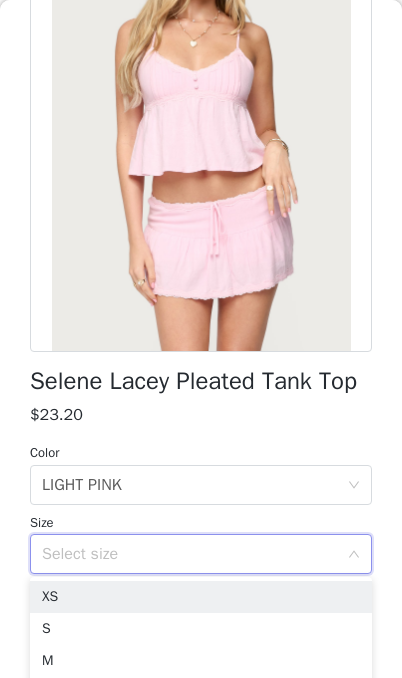 click on "XS" at bounding box center [201, 597] 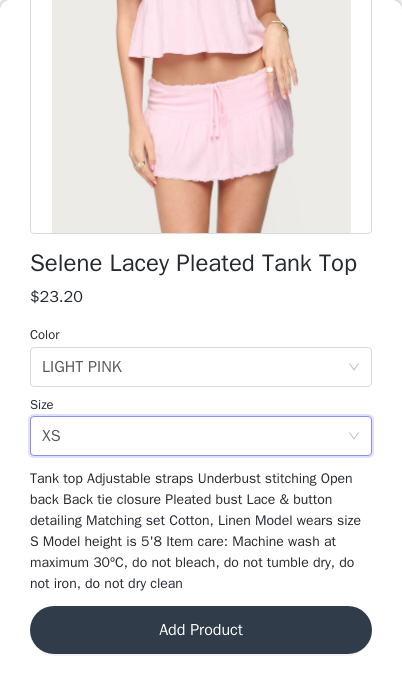 click on "Add Product" at bounding box center [201, 630] 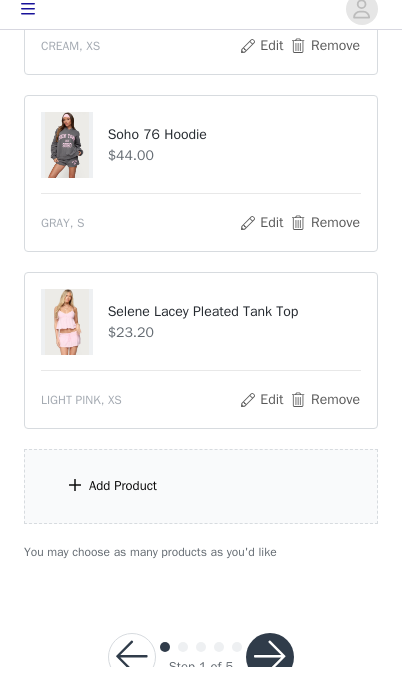 scroll, scrollTop: 865, scrollLeft: 0, axis: vertical 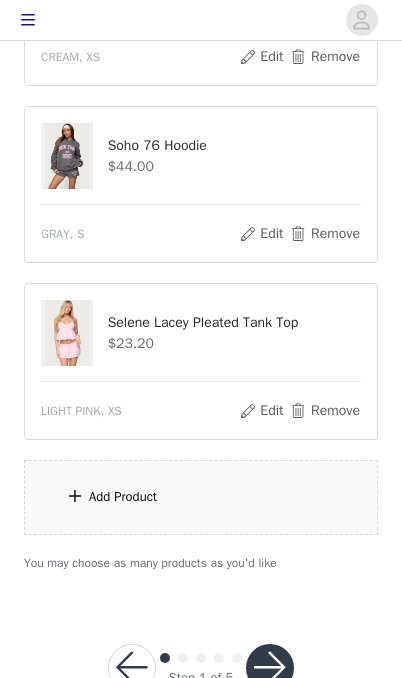 click on "Add Product" at bounding box center [201, 497] 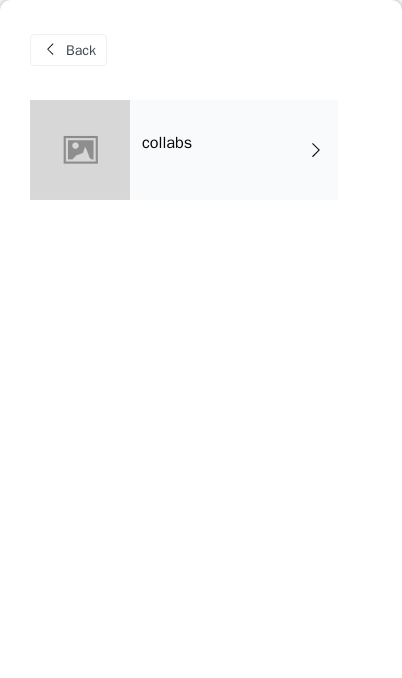 click on "collabs" at bounding box center [234, 150] 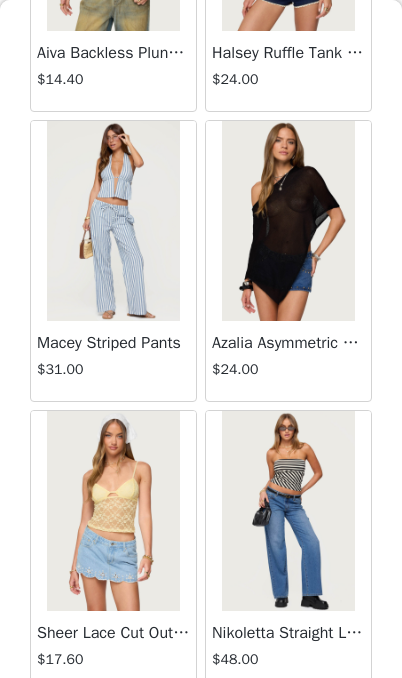 click on "Load More" at bounding box center [201, 726] 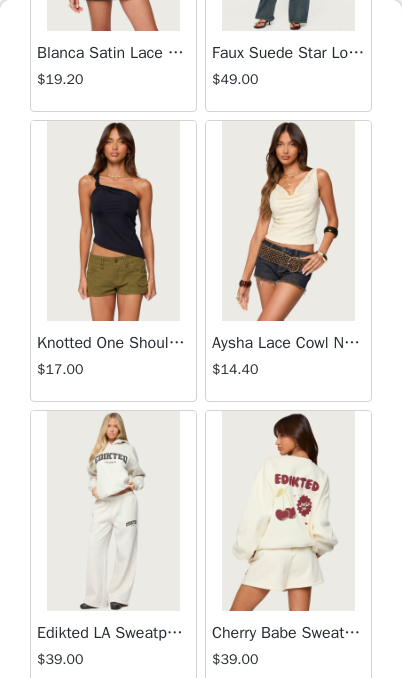scroll, scrollTop: 5200, scrollLeft: 0, axis: vertical 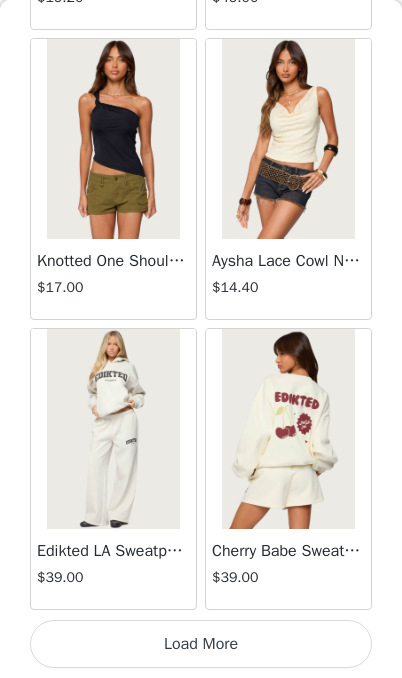 click on "Load More" at bounding box center (201, 644) 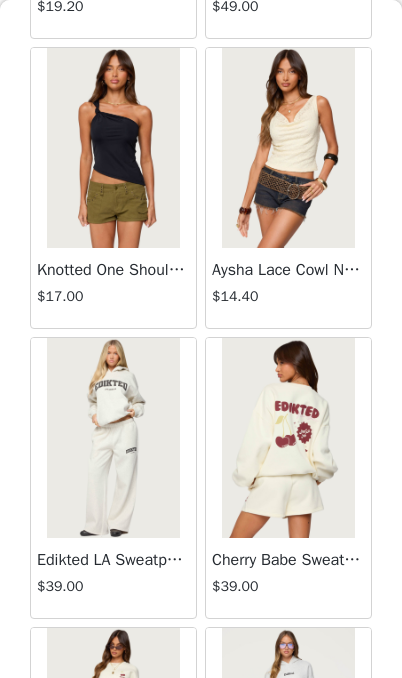 scroll, scrollTop: 872, scrollLeft: 0, axis: vertical 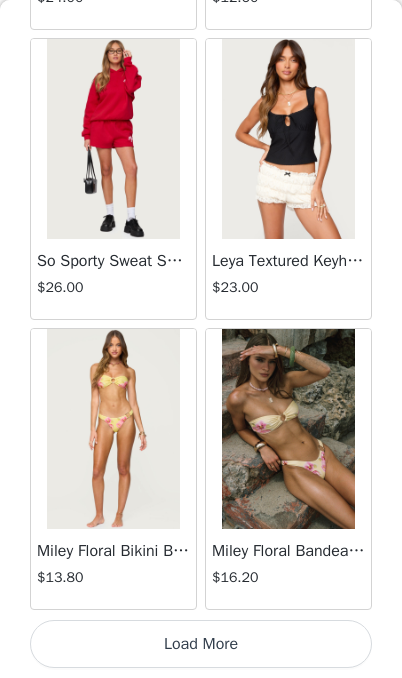 click on "Load More" at bounding box center [201, 644] 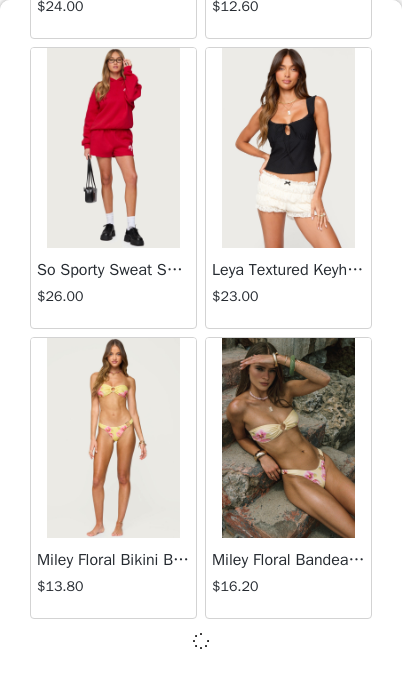 scroll, scrollTop: 8173, scrollLeft: 0, axis: vertical 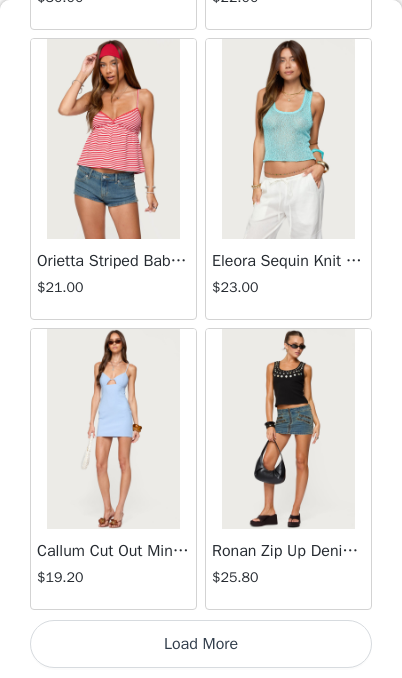 click on "Load More" at bounding box center (201, 644) 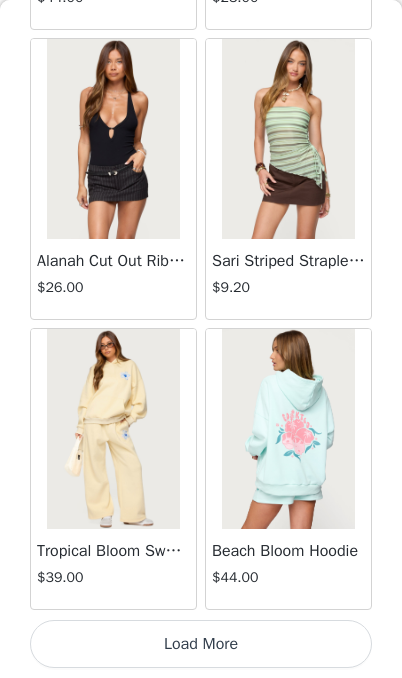 click on "Load More" at bounding box center [201, 644] 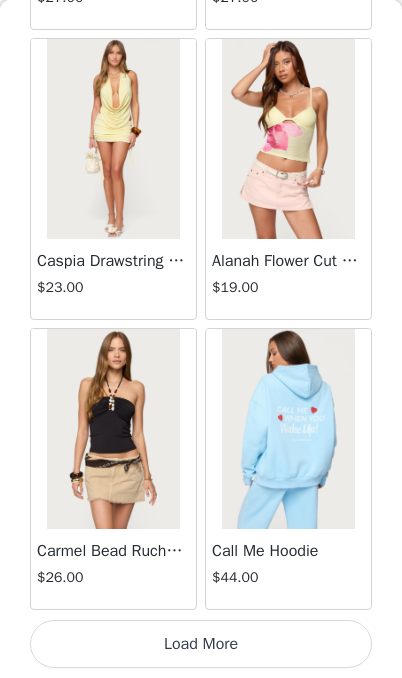 click on "Load More" at bounding box center [201, 644] 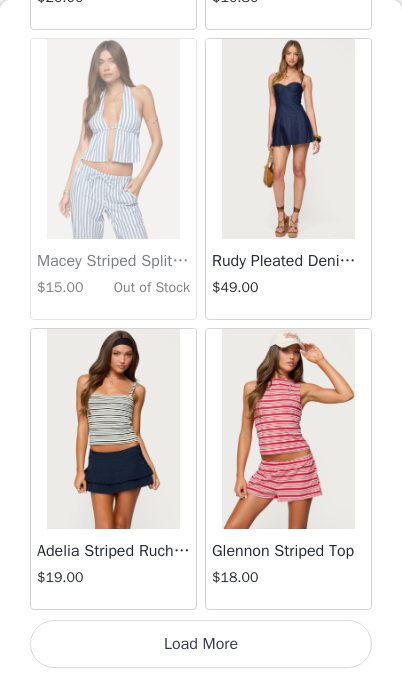 click on "Load More" at bounding box center [201, 644] 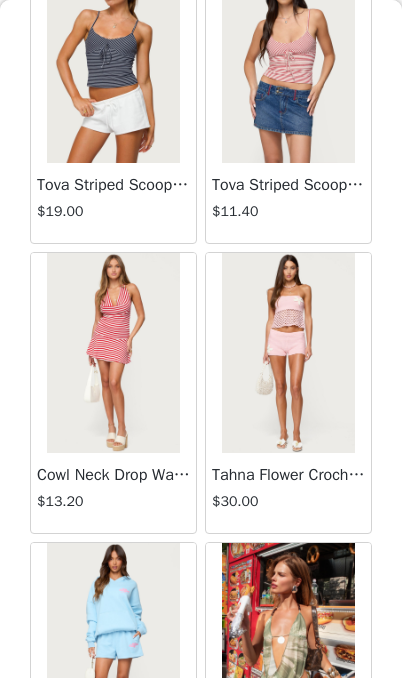 scroll, scrollTop: 22470, scrollLeft: 0, axis: vertical 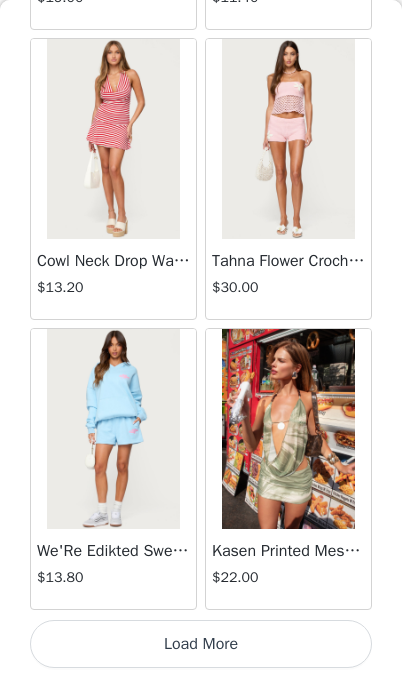 click on "Load More" at bounding box center [201, 644] 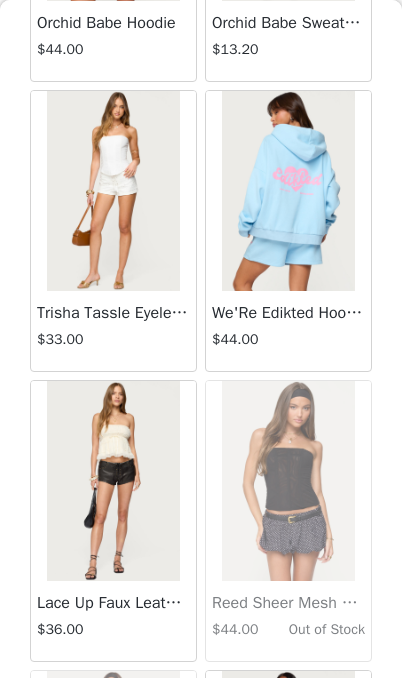 scroll, scrollTop: 24399, scrollLeft: 0, axis: vertical 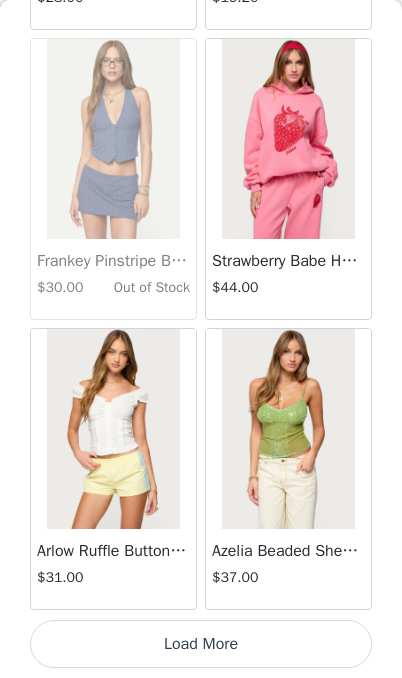 click on "Load More" at bounding box center [201, 644] 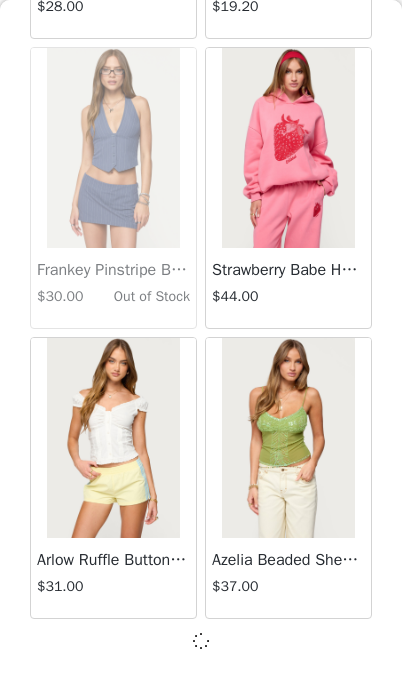scroll, scrollTop: 25573, scrollLeft: 0, axis: vertical 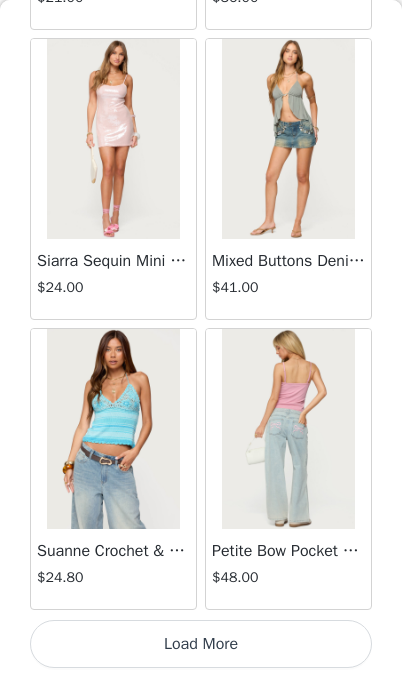 click on "Load More" at bounding box center [201, 644] 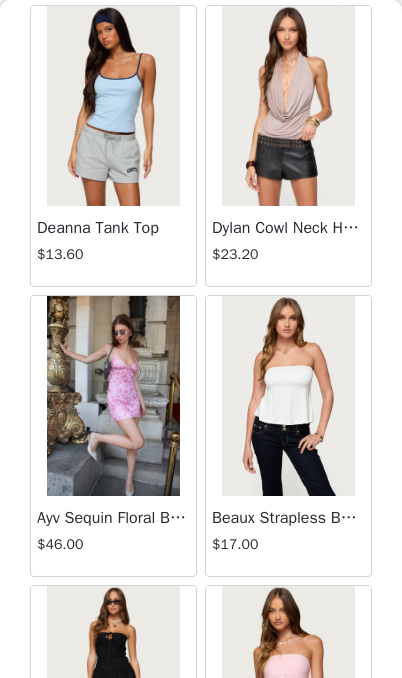 scroll, scrollTop: 31127, scrollLeft: 0, axis: vertical 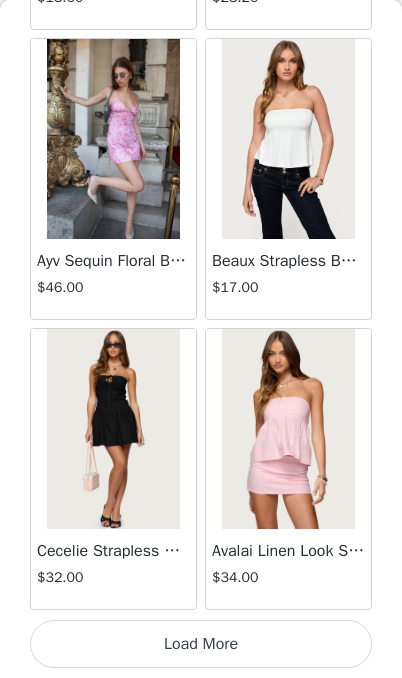 click on "Load More" at bounding box center (201, 644) 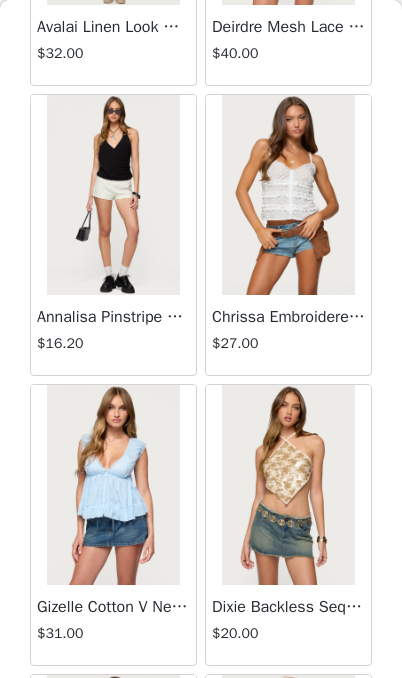 scroll, scrollTop: 32197, scrollLeft: 0, axis: vertical 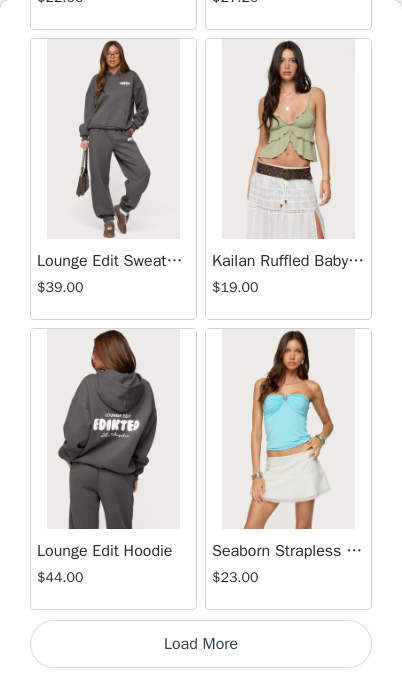 click on "Load More" at bounding box center [201, 644] 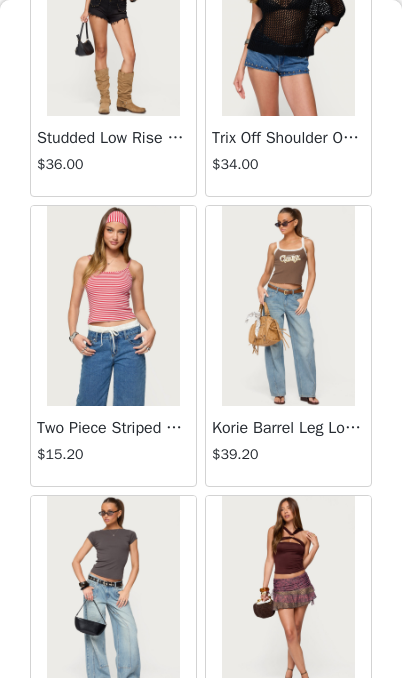 scroll, scrollTop: 35270, scrollLeft: 0, axis: vertical 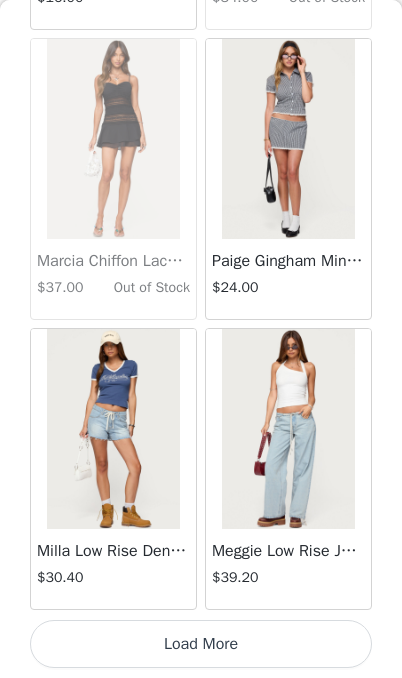 click on "Load More" at bounding box center [201, 644] 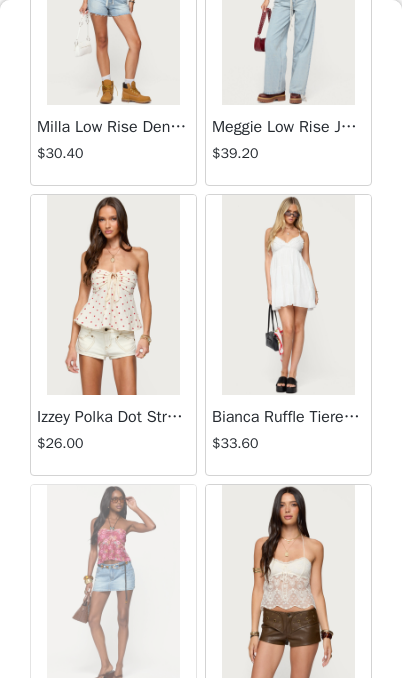 scroll, scrollTop: 37608, scrollLeft: 0, axis: vertical 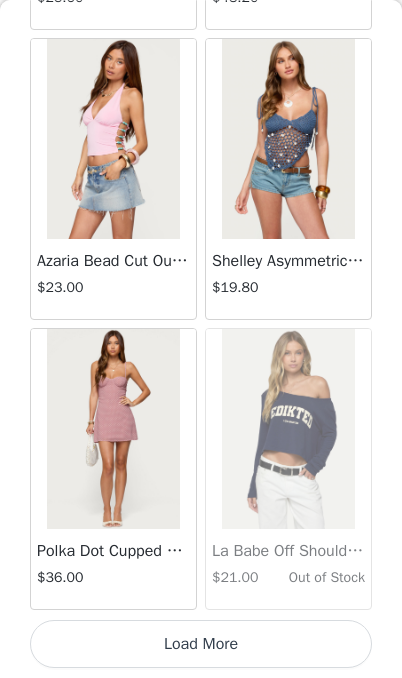 click on "Load More" at bounding box center (201, 644) 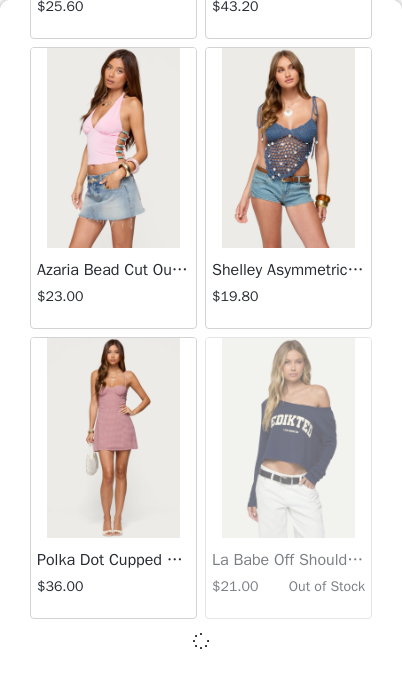 scroll, scrollTop: 40073, scrollLeft: 0, axis: vertical 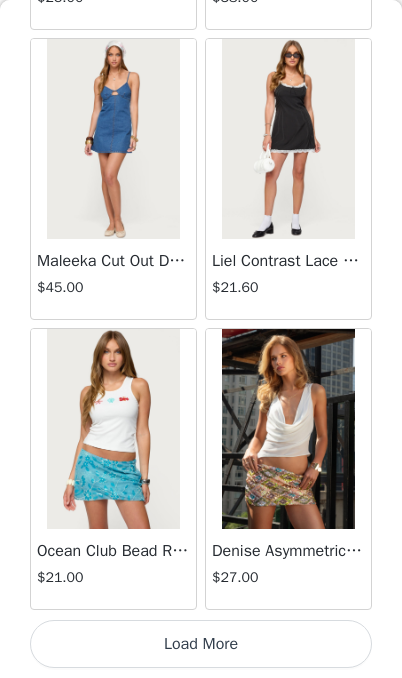 click on "Load More" at bounding box center (201, 644) 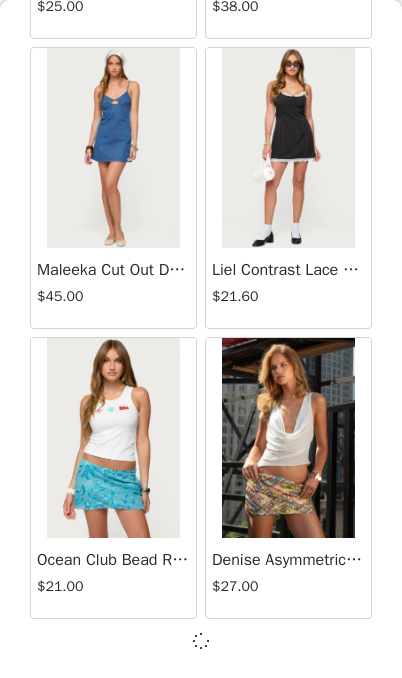 scroll, scrollTop: 641, scrollLeft: 0, axis: vertical 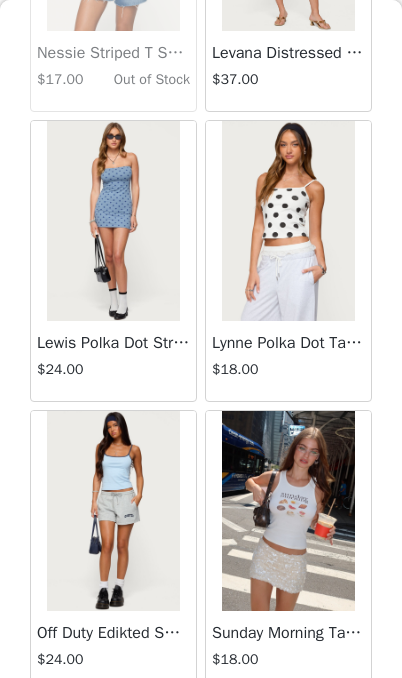 click on "Load More" at bounding box center [201, 726] 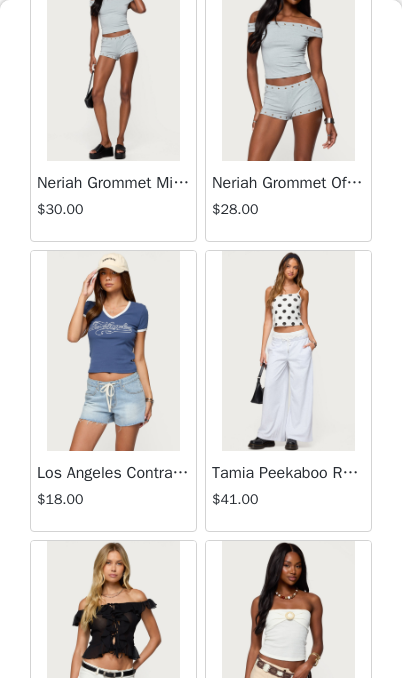 scroll, scrollTop: 48189, scrollLeft: 0, axis: vertical 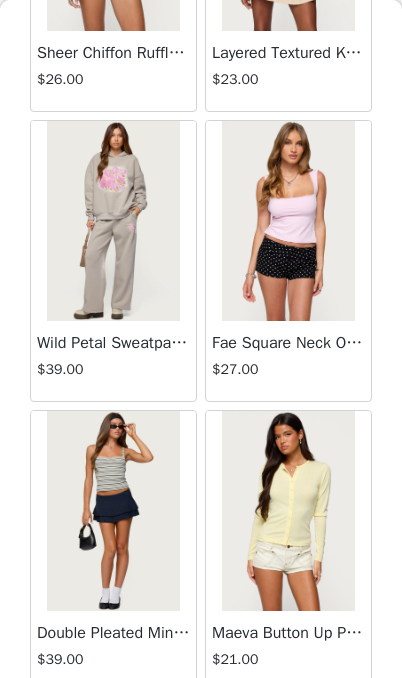 click on "Load More" at bounding box center (201, 726) 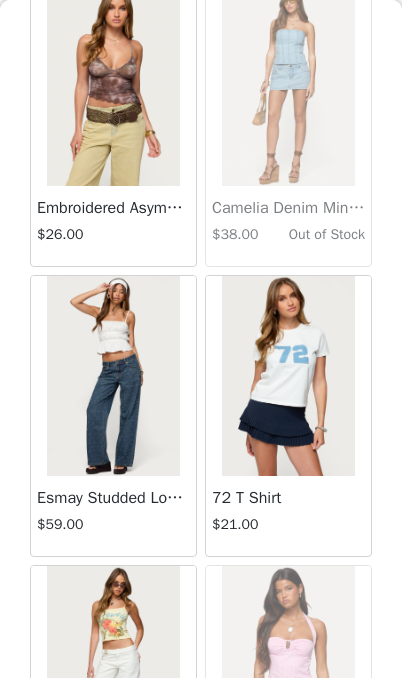 scroll, scrollTop: 49731, scrollLeft: 0, axis: vertical 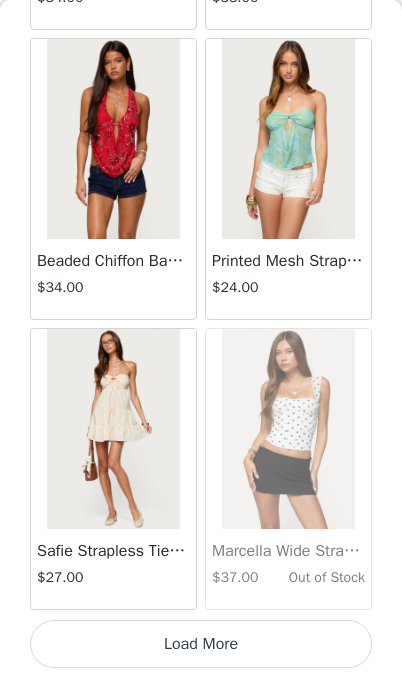 click on "Load More" at bounding box center (201, 644) 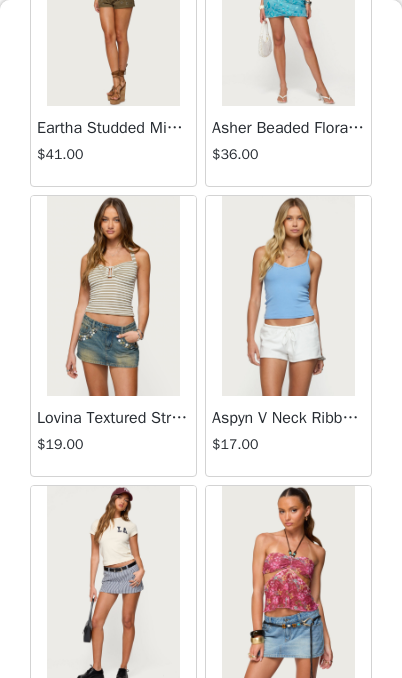 scroll, scrollTop: 53019, scrollLeft: 0, axis: vertical 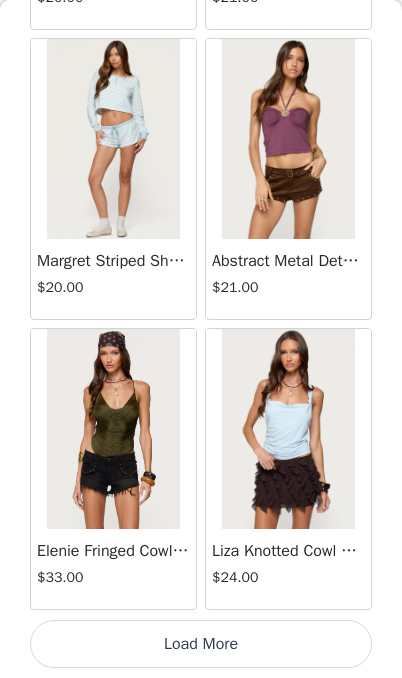 click on "Load More" at bounding box center (201, 644) 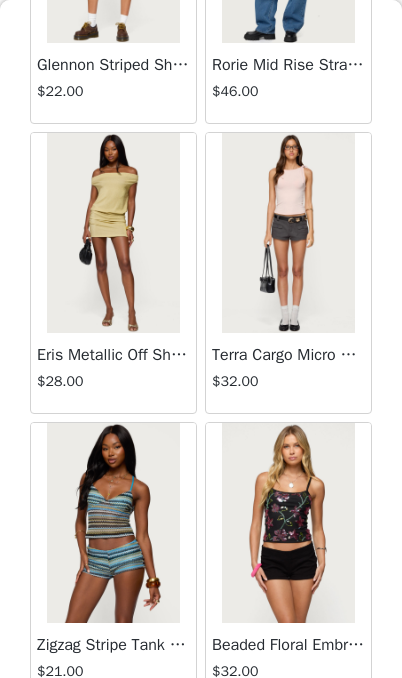 scroll, scrollTop: 55937, scrollLeft: 0, axis: vertical 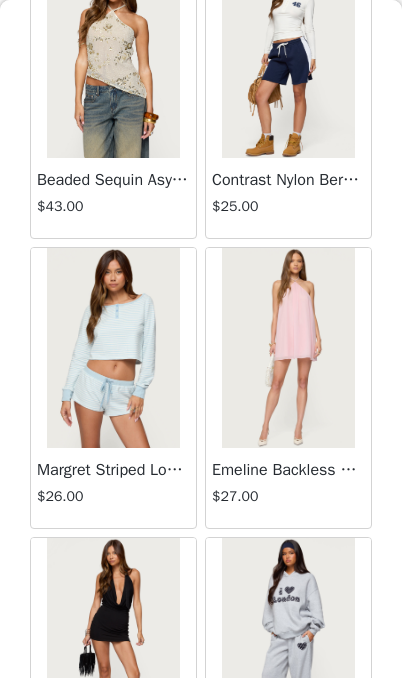 click at bounding box center (288, 348) 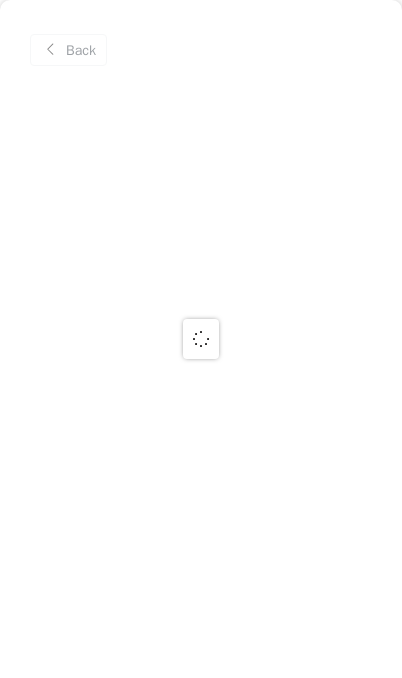 scroll, scrollTop: 0, scrollLeft: 0, axis: both 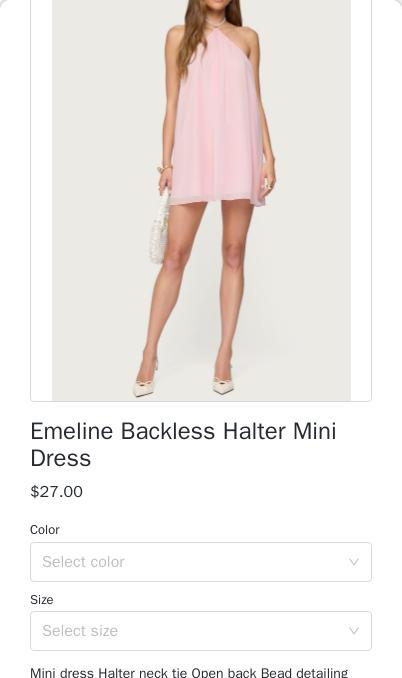 click on "Select color" at bounding box center [190, 562] 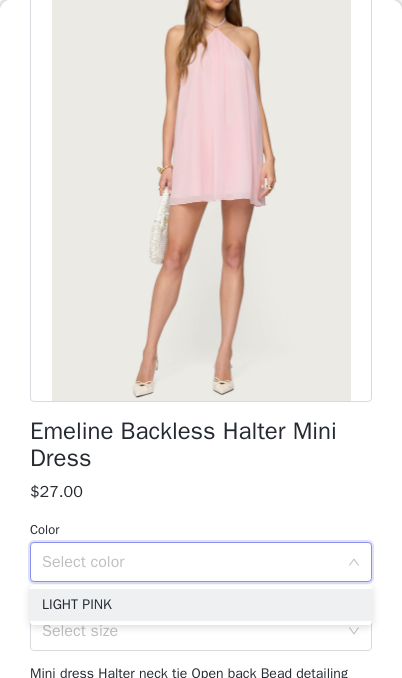 click on "LIGHT PINK" at bounding box center [201, 605] 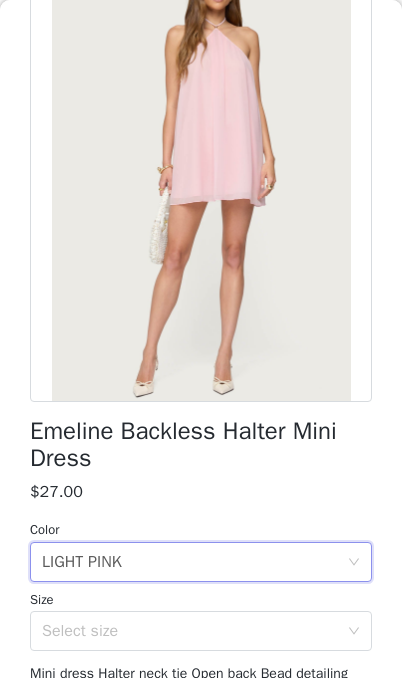 click on "Select size" at bounding box center (190, 631) 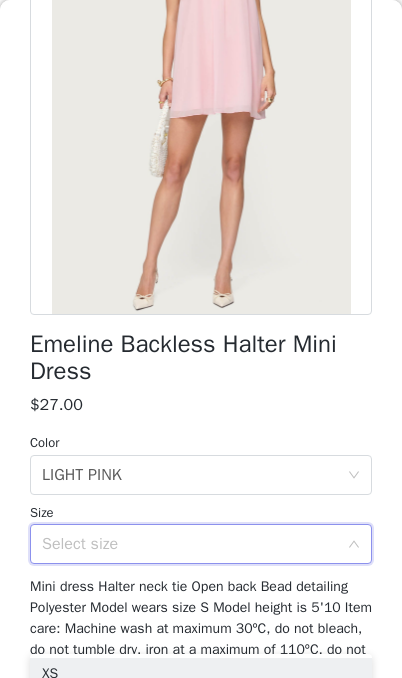 scroll, scrollTop: 244, scrollLeft: 0, axis: vertical 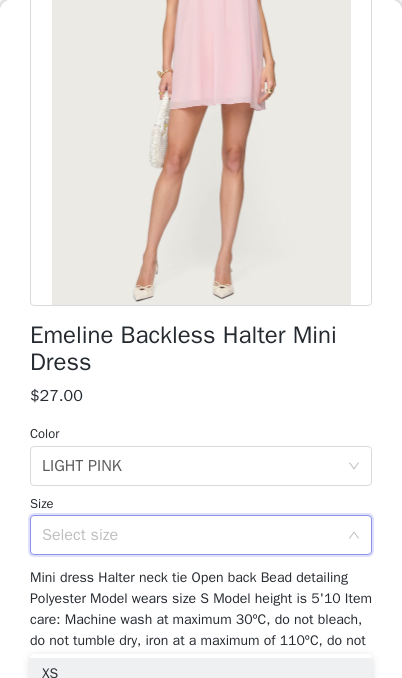 click on "XS" at bounding box center (201, 674) 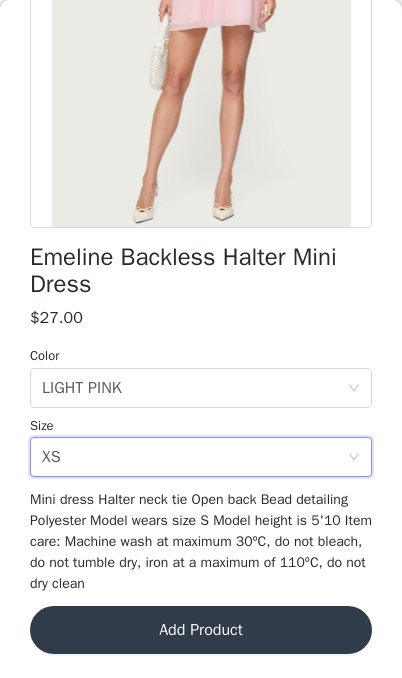scroll, scrollTop: 321, scrollLeft: 0, axis: vertical 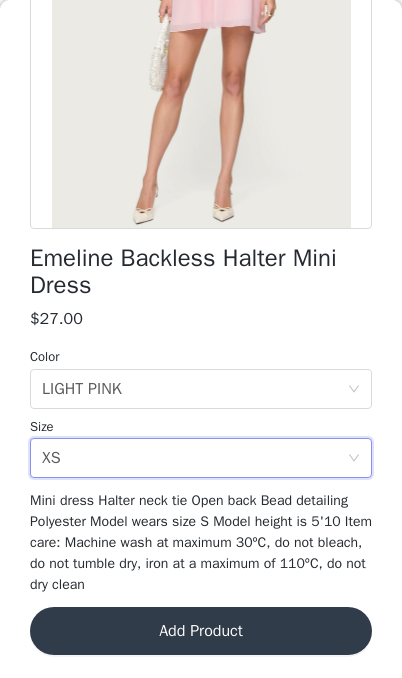 click on "Add Product" at bounding box center (201, 631) 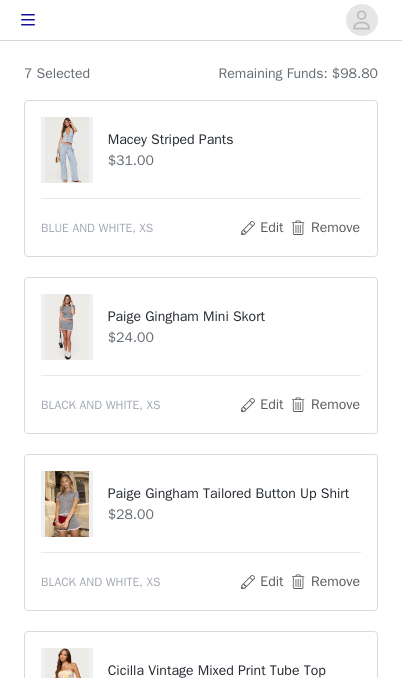 scroll, scrollTop: 156, scrollLeft: 0, axis: vertical 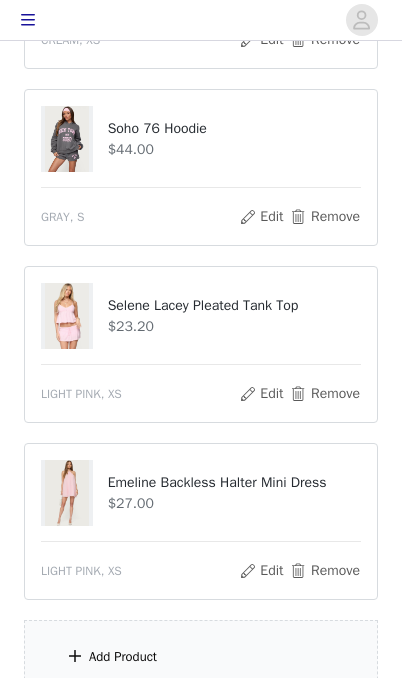 click on "Add Product" at bounding box center [201, 657] 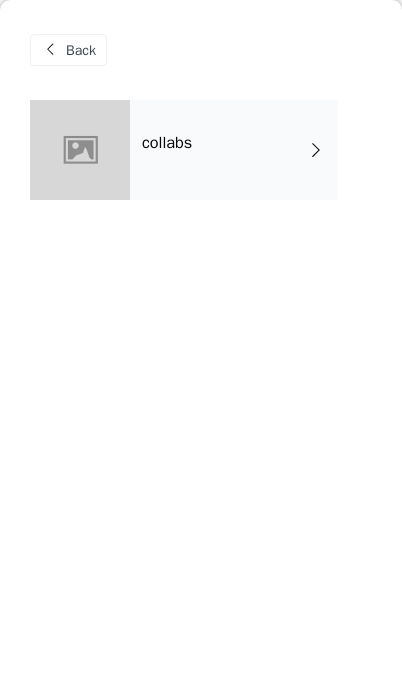 click on "collabs" at bounding box center [234, 150] 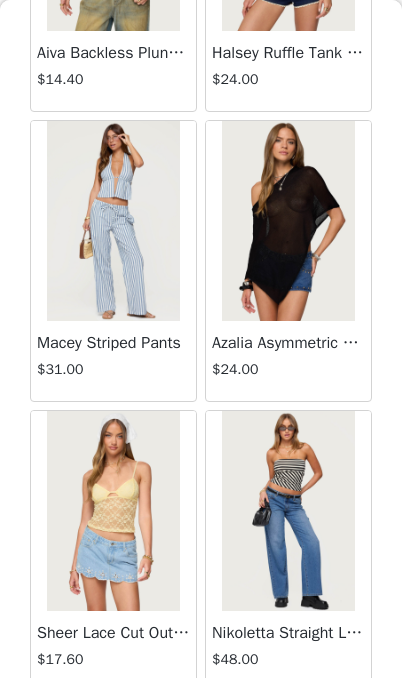 click on "Load More" at bounding box center [201, 726] 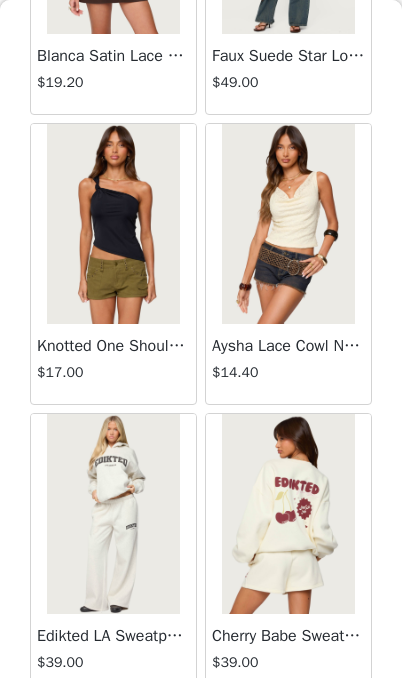 click on "Load More" at bounding box center [201, 729] 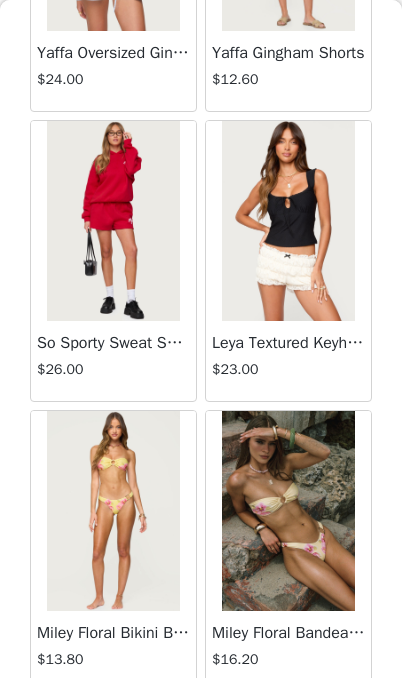 click on "Load More" at bounding box center (201, 726) 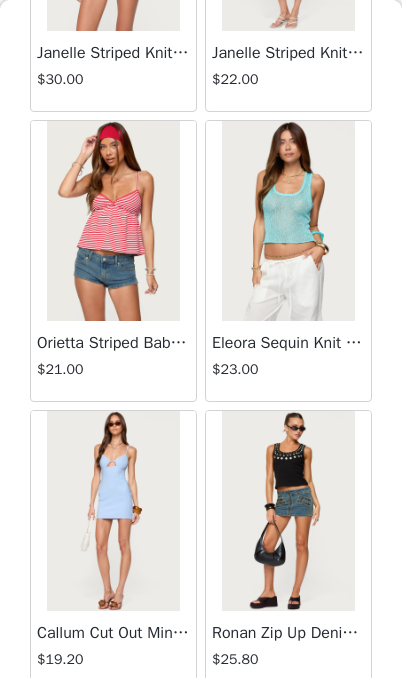 click on "Load More" at bounding box center [201, 726] 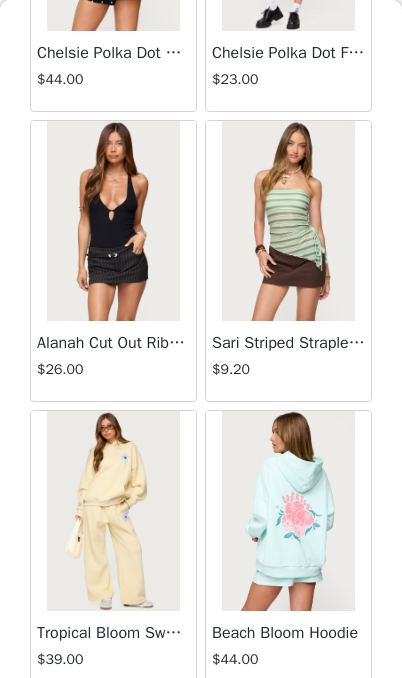 click on "Load More" at bounding box center [201, 726] 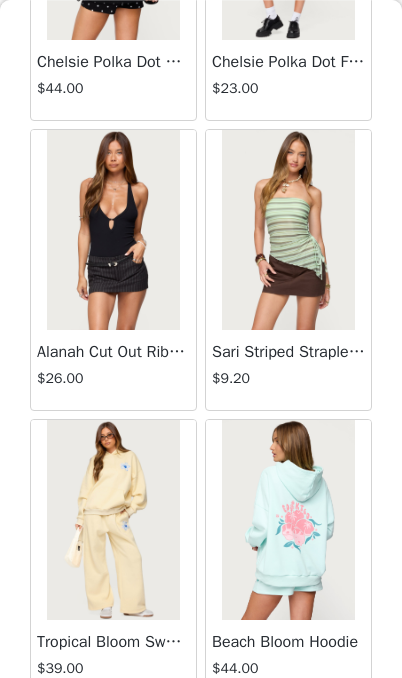 scroll, scrollTop: 1048, scrollLeft: 0, axis: vertical 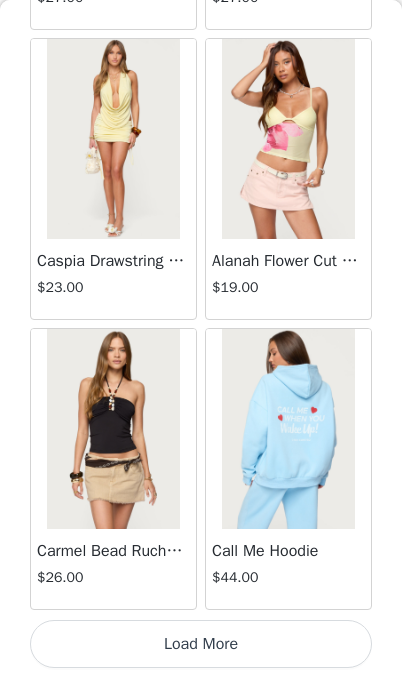 click on "Load More" at bounding box center [201, 644] 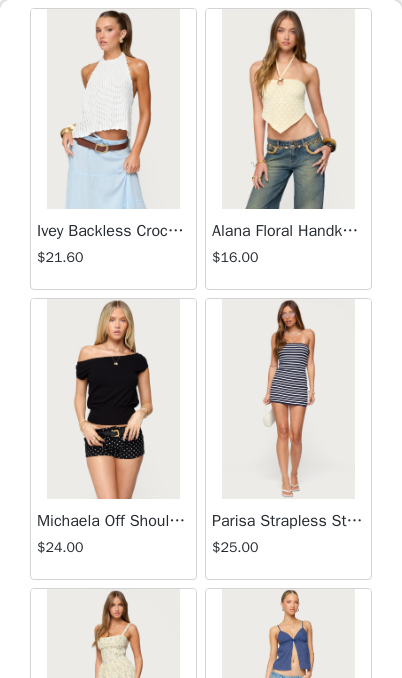 scroll, scrollTop: 18074, scrollLeft: 0, axis: vertical 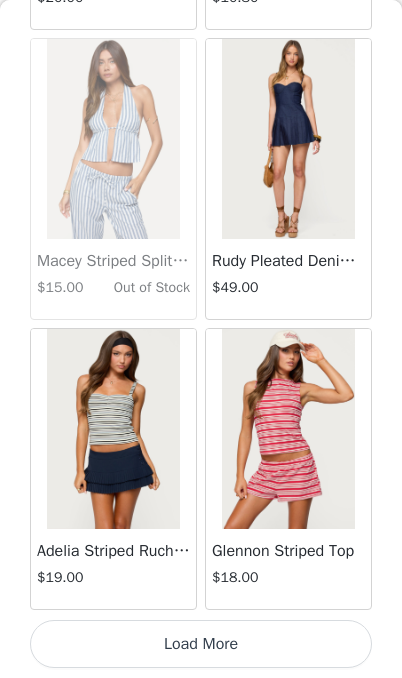 click on "Load More" at bounding box center [201, 644] 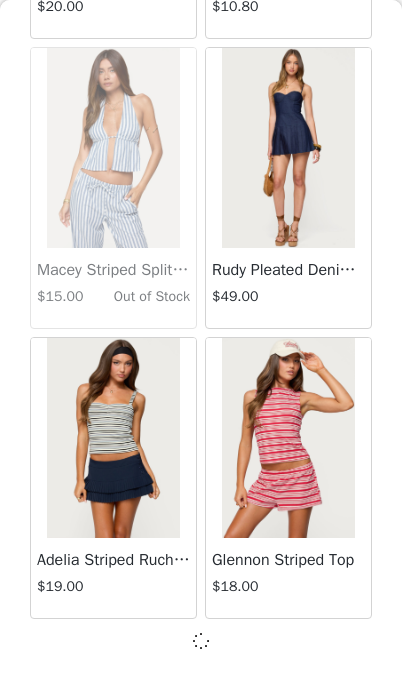 scroll, scrollTop: 19773, scrollLeft: 0, axis: vertical 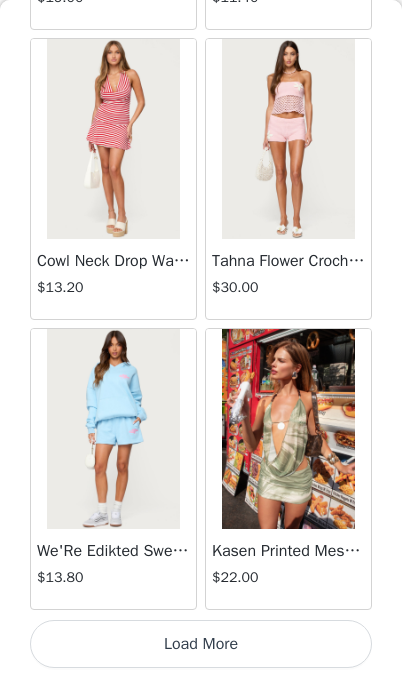 click on "Load More" at bounding box center (201, 644) 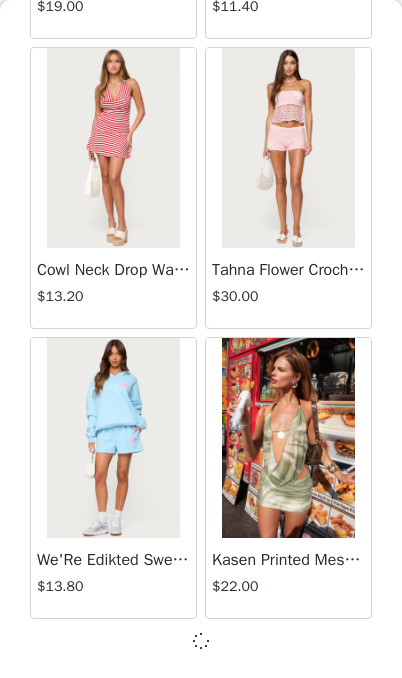 scroll, scrollTop: 22673, scrollLeft: 0, axis: vertical 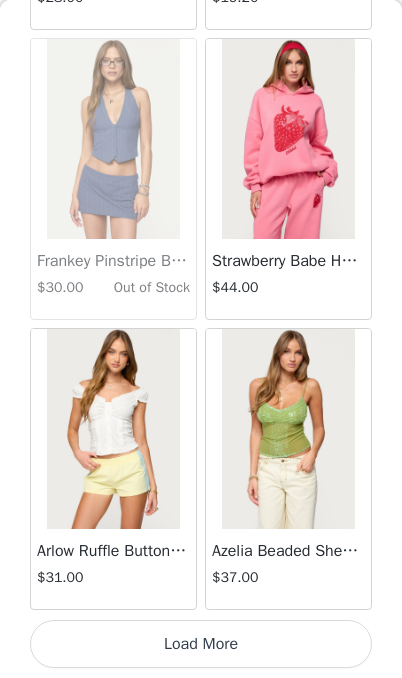 click on "Load More" at bounding box center (201, 644) 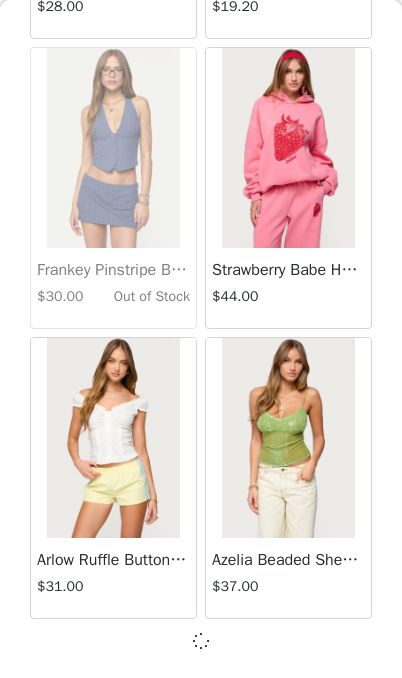 scroll, scrollTop: 25573, scrollLeft: 0, axis: vertical 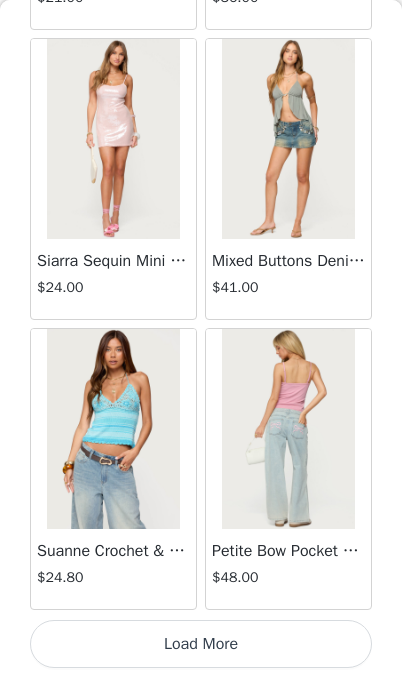 click on "Load More" at bounding box center [201, 644] 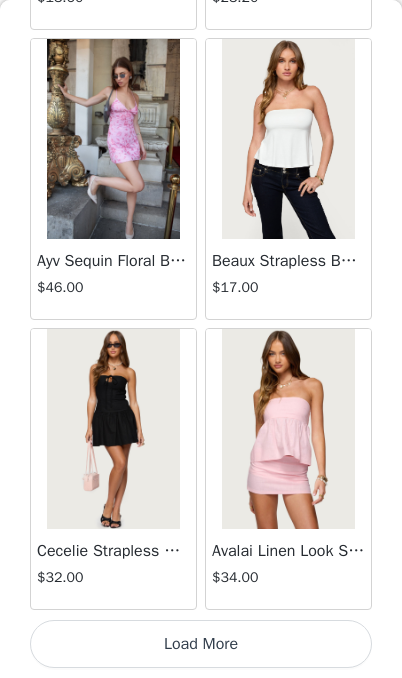 click on "Load More" at bounding box center [201, 644] 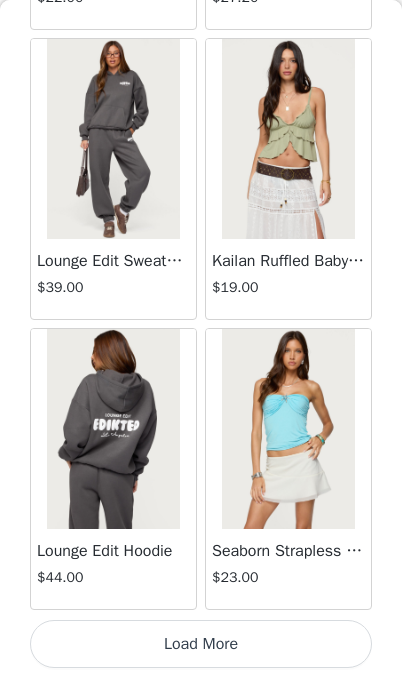 click on "Load More" at bounding box center [201, 644] 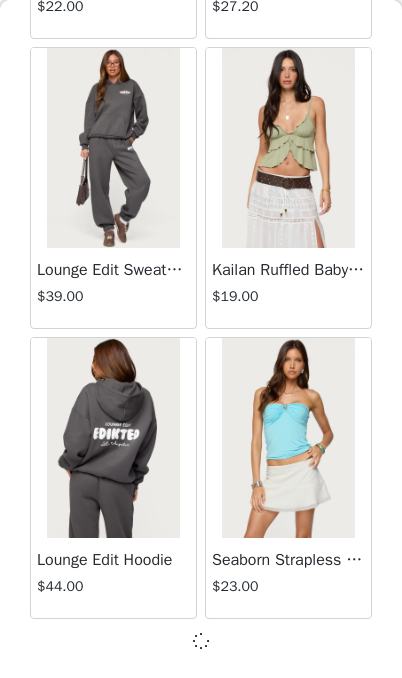 scroll, scrollTop: 34273, scrollLeft: 0, axis: vertical 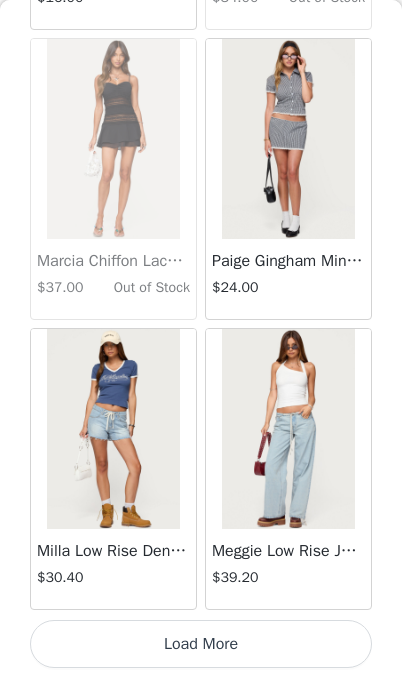 click on "Load More" at bounding box center (201, 644) 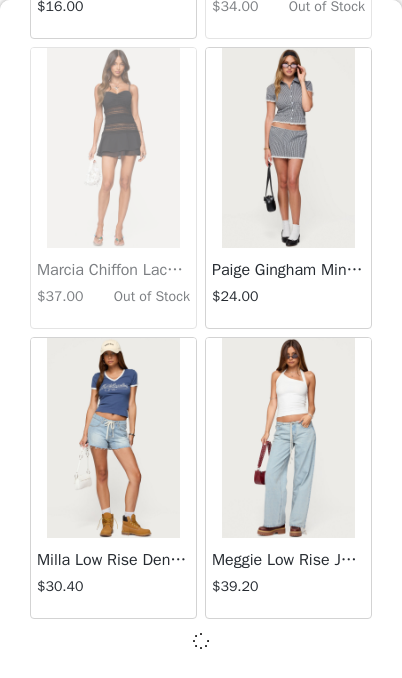 scroll, scrollTop: 37173, scrollLeft: 0, axis: vertical 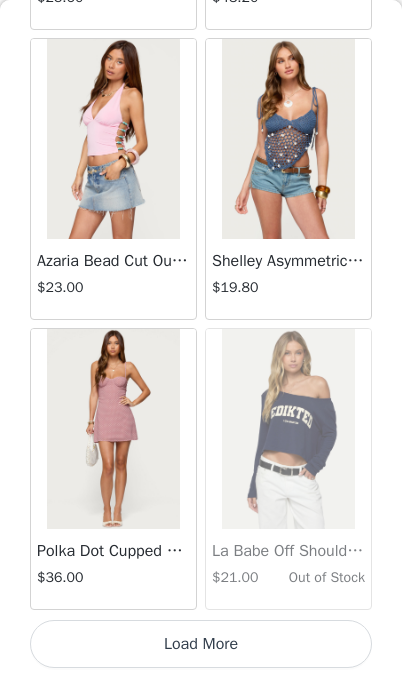 click on "Load More" at bounding box center (201, 644) 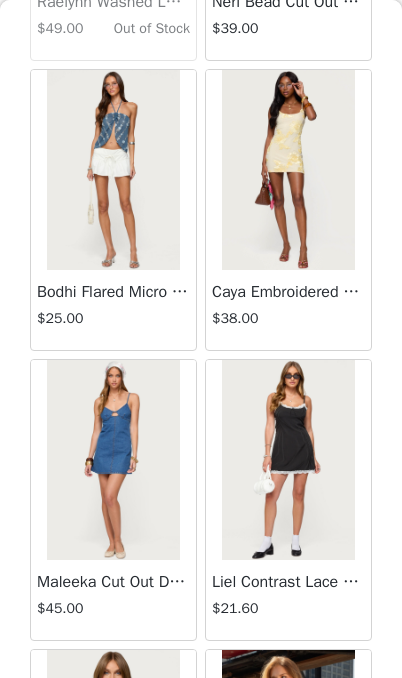 scroll, scrollTop: 42633, scrollLeft: 0, axis: vertical 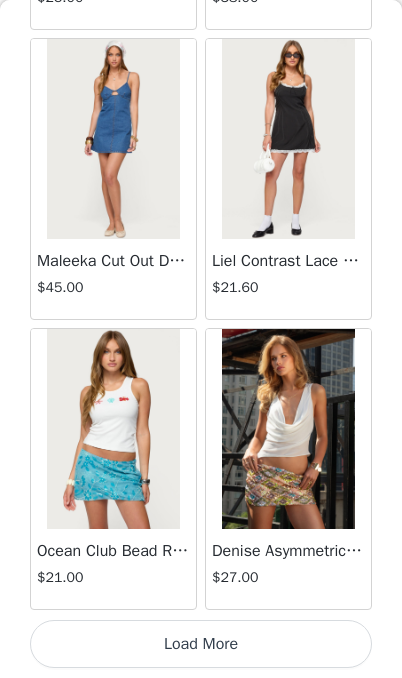 click on "Load More" at bounding box center [201, 644] 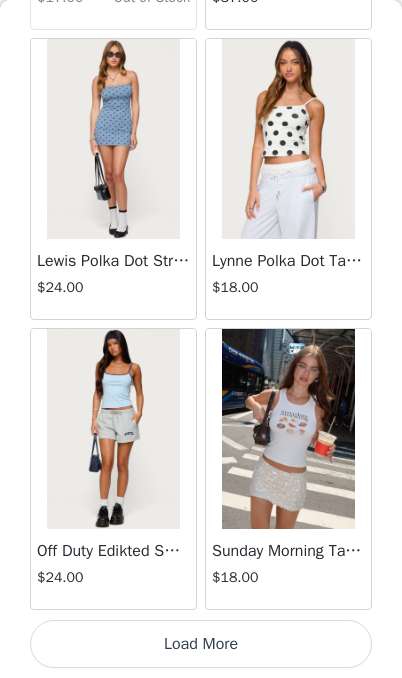 click on "Load More" at bounding box center (201, 644) 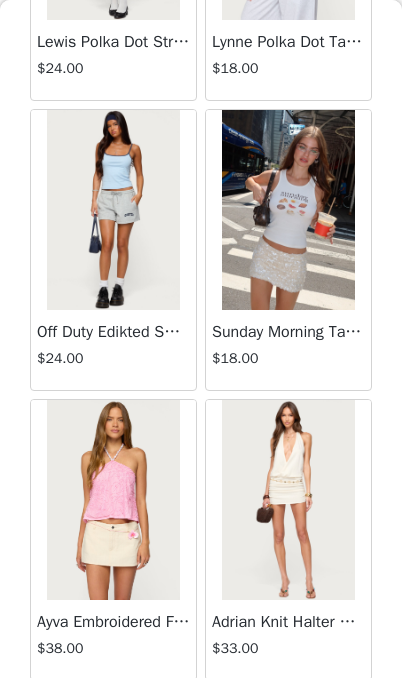 scroll, scrollTop: 46475, scrollLeft: 0, axis: vertical 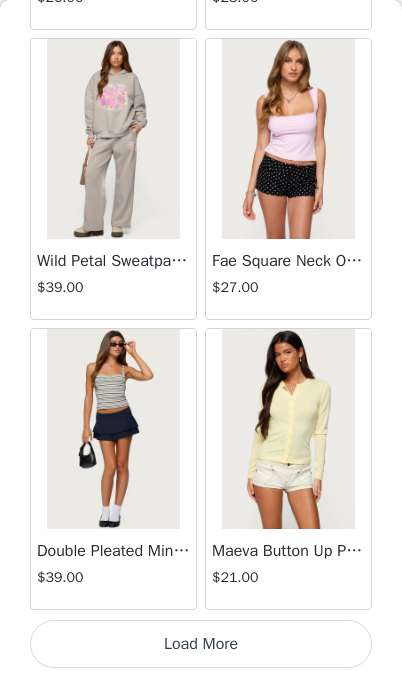 click on "Load More" at bounding box center [201, 644] 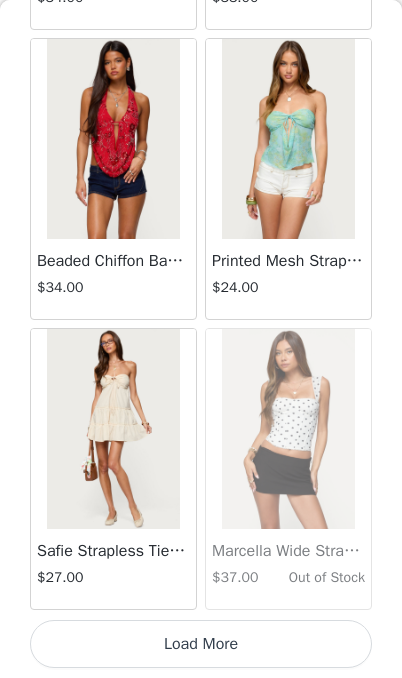 click on "Load More" at bounding box center [201, 644] 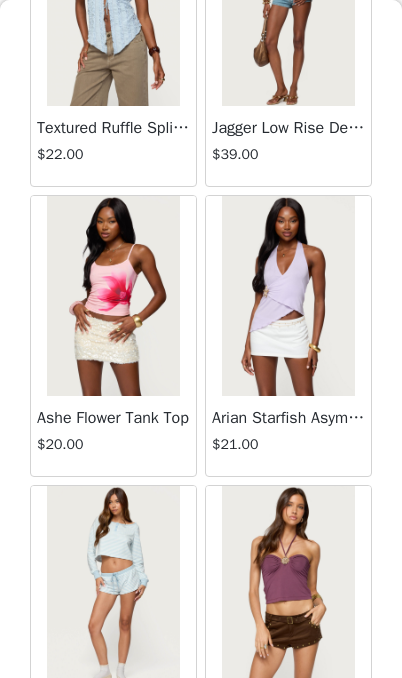 scroll, scrollTop: 54410, scrollLeft: 0, axis: vertical 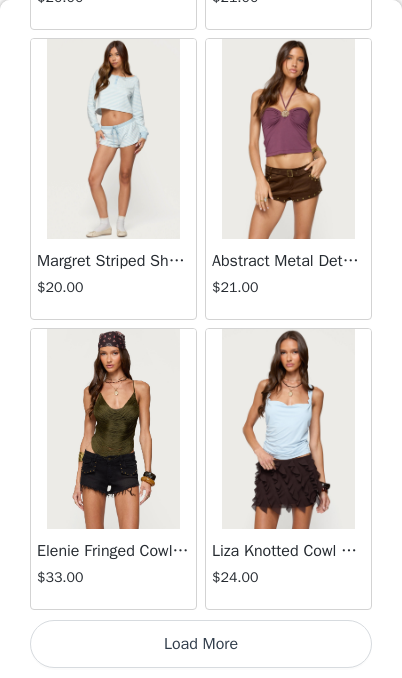 click on "Load More" at bounding box center (201, 644) 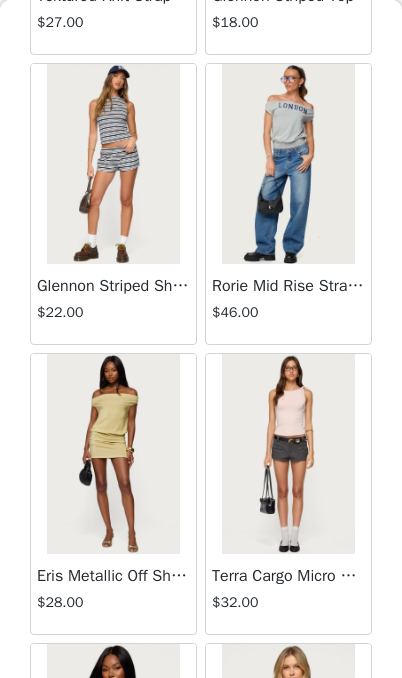scroll, scrollTop: 55741, scrollLeft: 0, axis: vertical 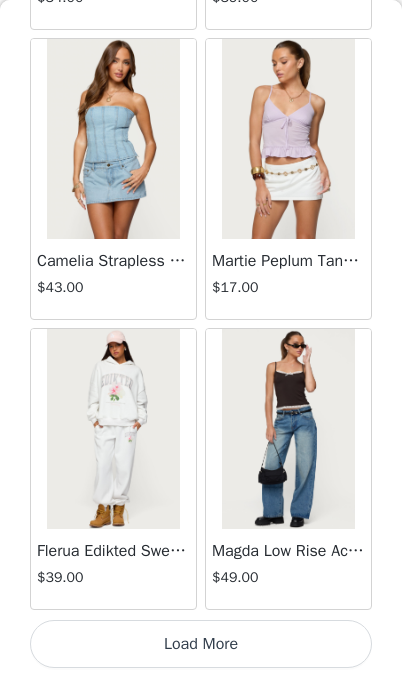 click on "Load More" at bounding box center (201, 644) 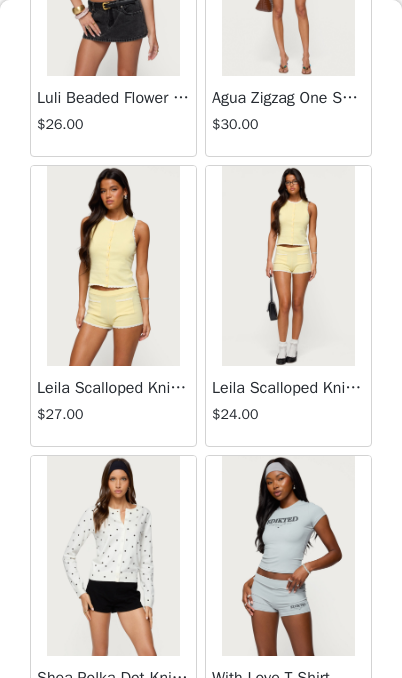 scroll, scrollTop: 59674, scrollLeft: 0, axis: vertical 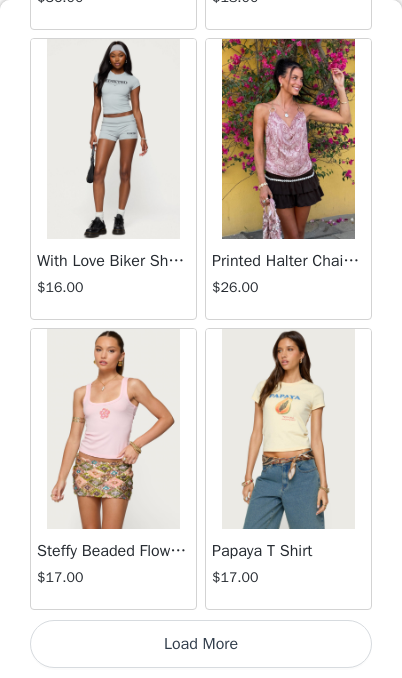click on "Load More" at bounding box center [201, 644] 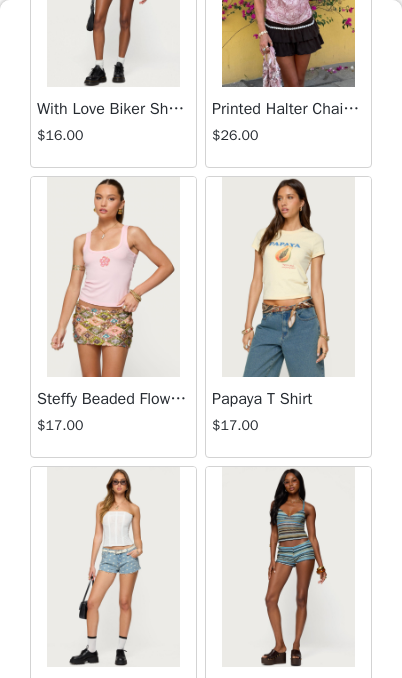 scroll, scrollTop: 60568, scrollLeft: 0, axis: vertical 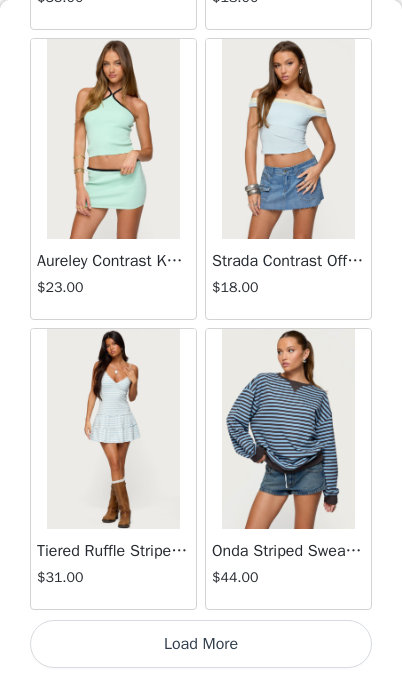 click on "Load More" at bounding box center (201, 644) 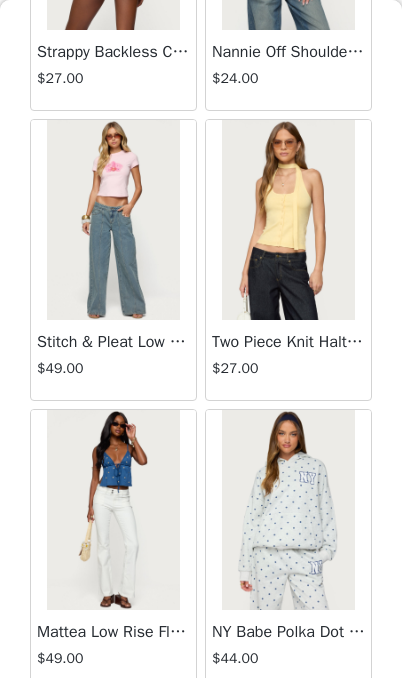scroll, scrollTop: 65801, scrollLeft: 0, axis: vertical 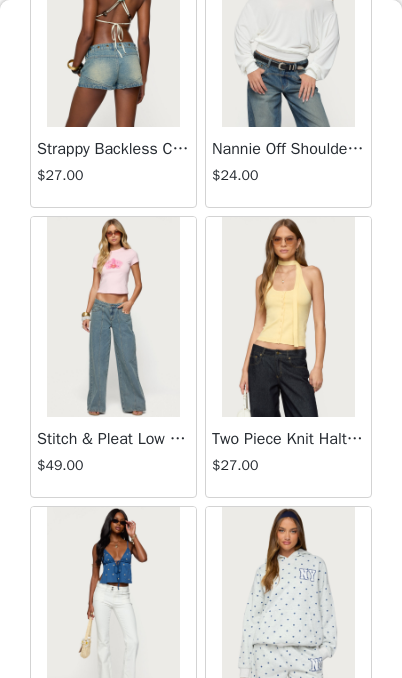 click at bounding box center (113, 317) 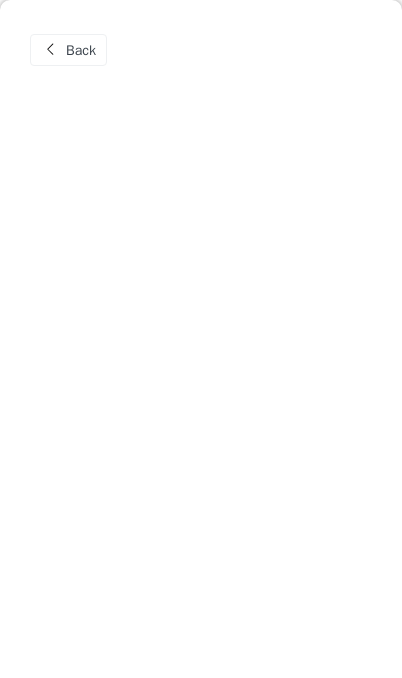 scroll, scrollTop: 0, scrollLeft: 0, axis: both 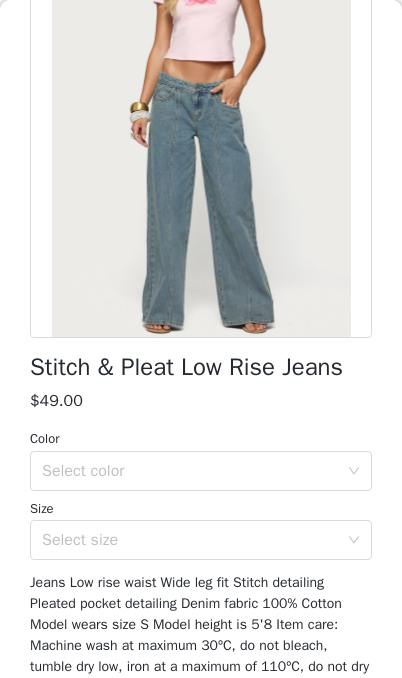 click on "Select color" at bounding box center [190, 471] 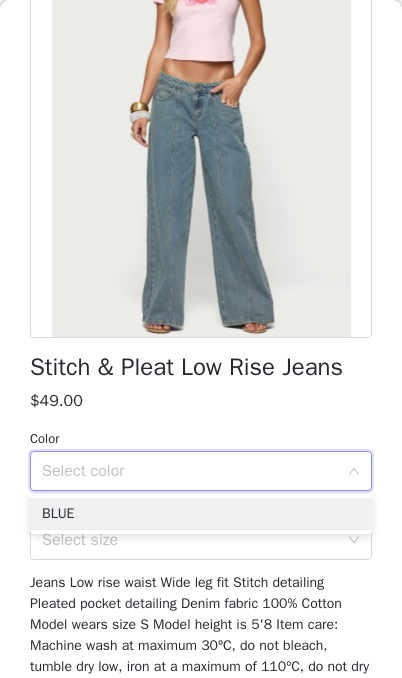click on "BLUE" at bounding box center [201, 514] 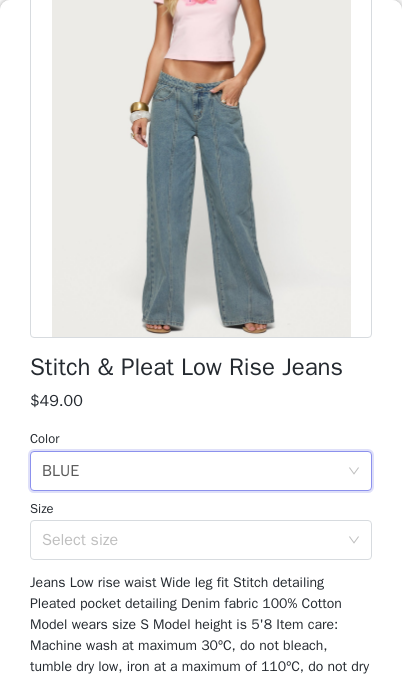click on "Select size" at bounding box center [190, 540] 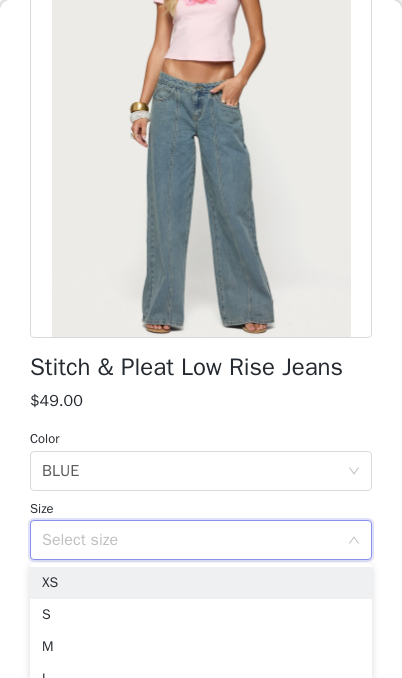click on "XS" at bounding box center [201, 583] 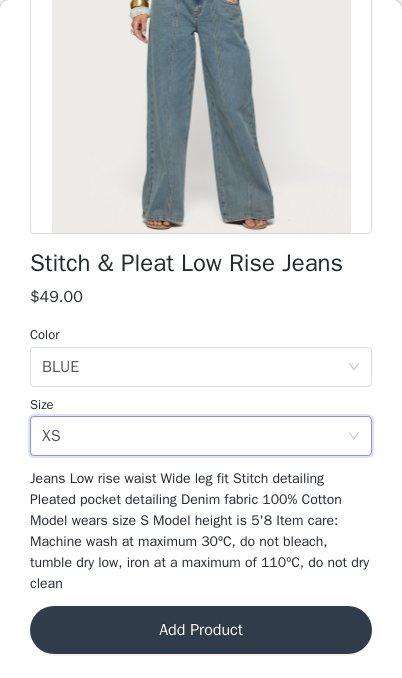 scroll, scrollTop: 315, scrollLeft: 0, axis: vertical 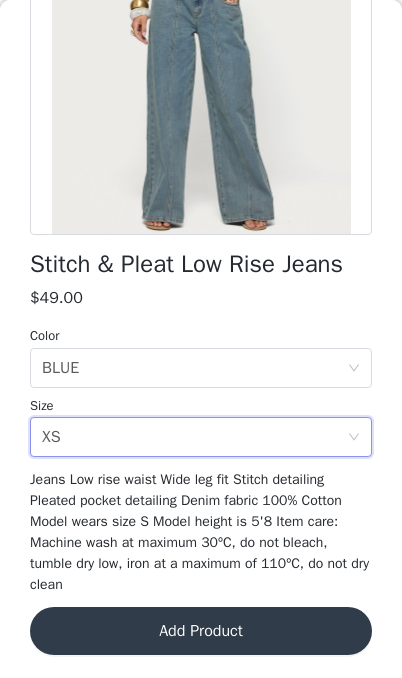 click on "Add Product" at bounding box center [201, 631] 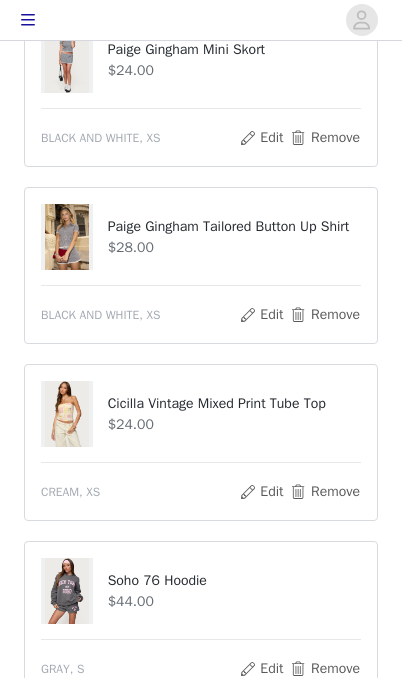 scroll, scrollTop: 0, scrollLeft: 0, axis: both 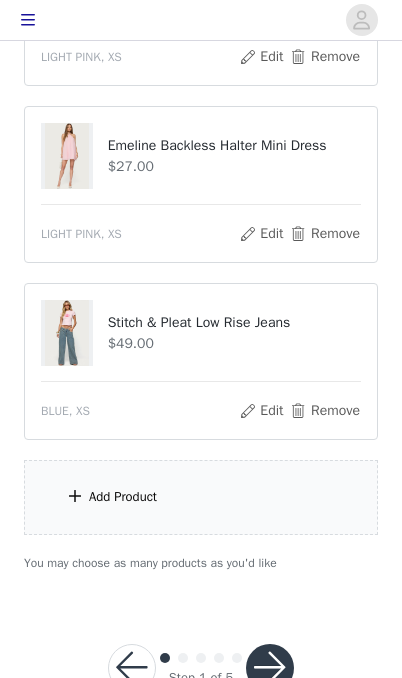 click on "Remove" at bounding box center [325, 411] 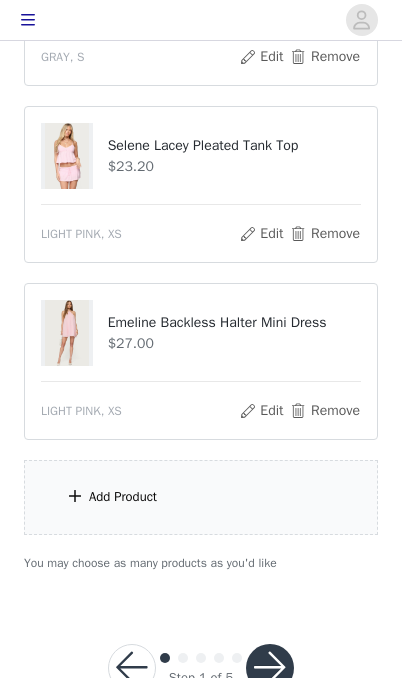 click on "Add Product" at bounding box center [201, 497] 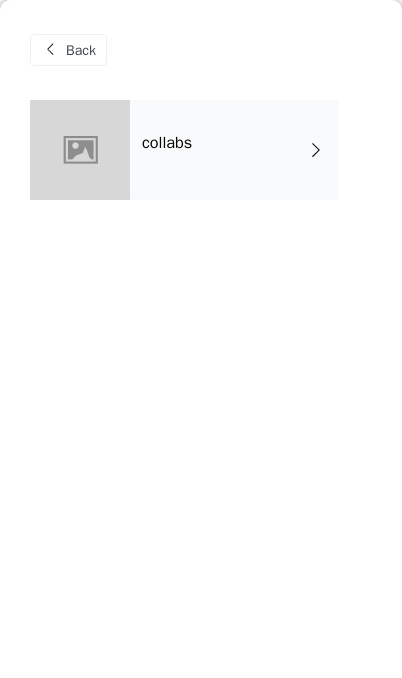 click at bounding box center (316, 150) 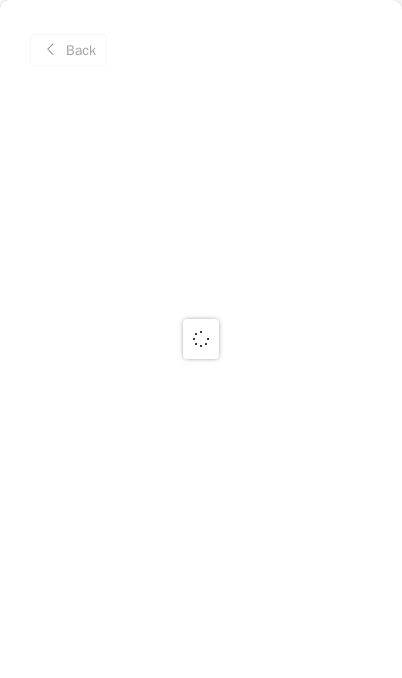 click at bounding box center (201, 339) 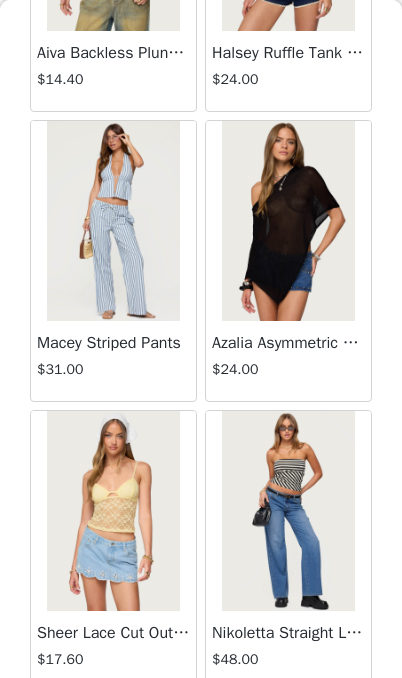 click on "Load More" at bounding box center (201, 726) 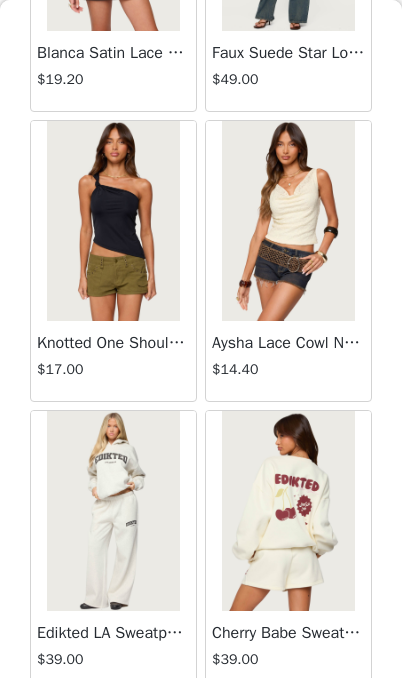 click on "Load More" at bounding box center [201, 726] 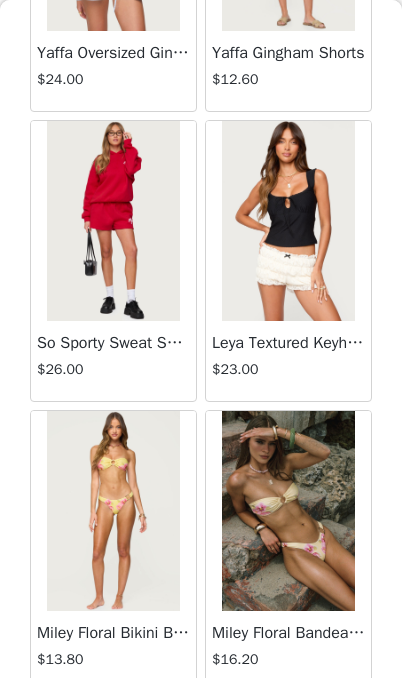 click on "Load More" at bounding box center [201, 726] 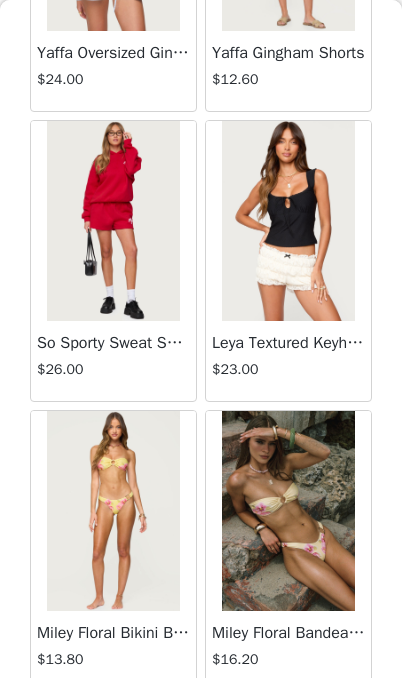 scroll, scrollTop: 8091, scrollLeft: 0, axis: vertical 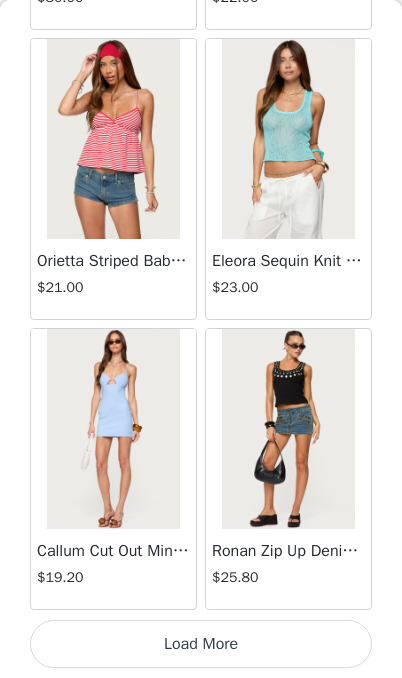 click on "Load More" at bounding box center [201, 644] 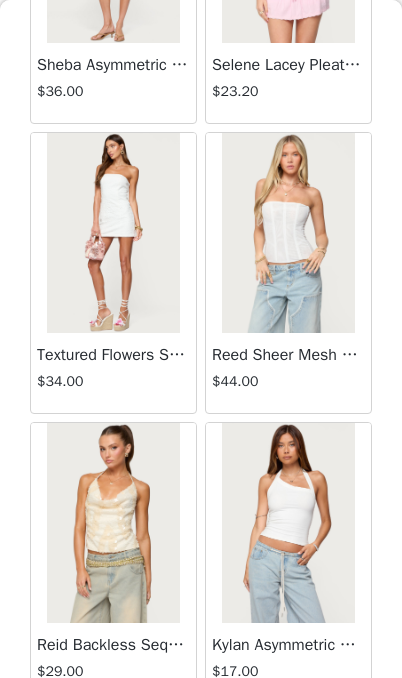 scroll, scrollTop: 11850, scrollLeft: 0, axis: vertical 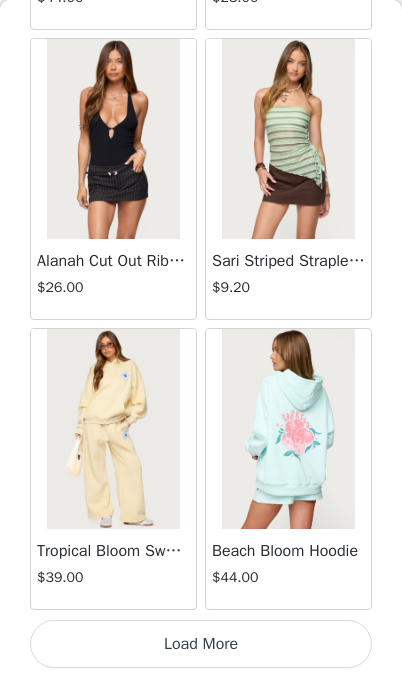 click on "Load More" at bounding box center (201, 644) 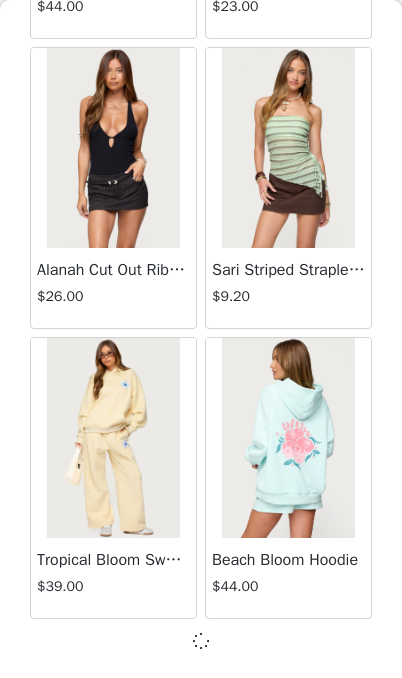 scroll, scrollTop: 13973, scrollLeft: 0, axis: vertical 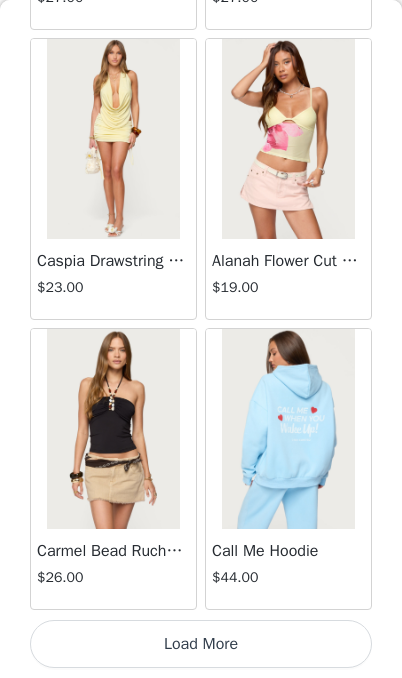 click on "Load More" at bounding box center [201, 644] 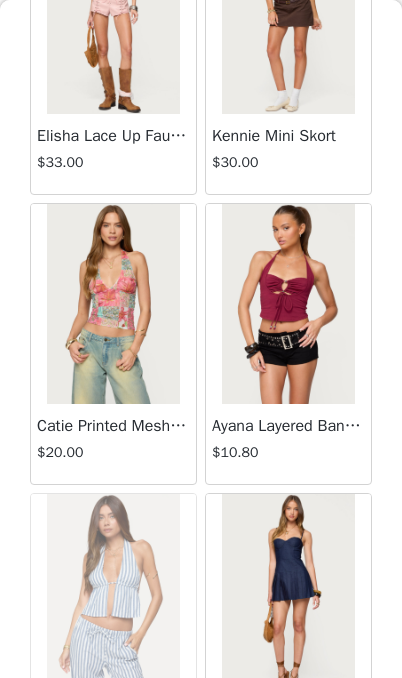 scroll, scrollTop: 19316, scrollLeft: 0, axis: vertical 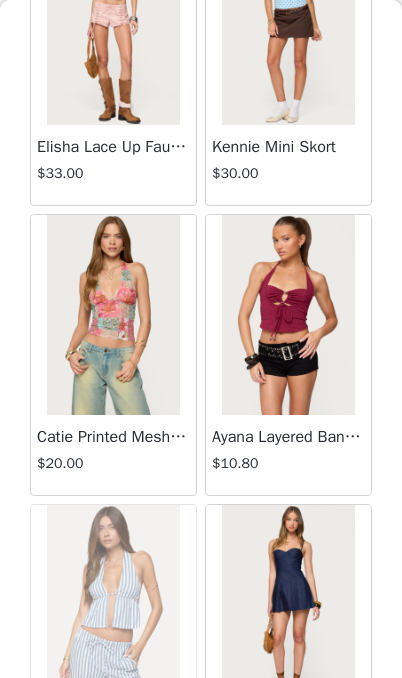 click at bounding box center (113, 315) 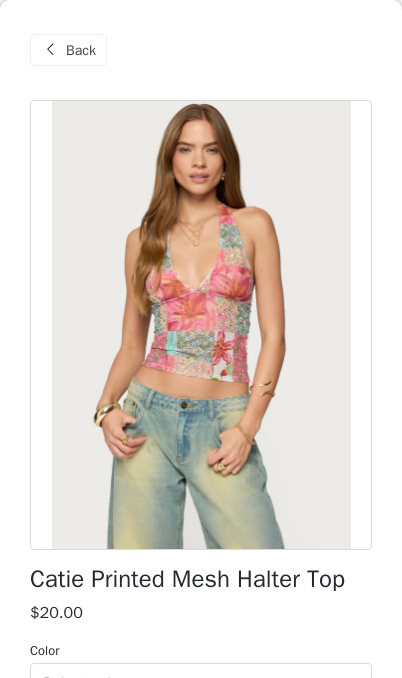 scroll, scrollTop: 211, scrollLeft: 0, axis: vertical 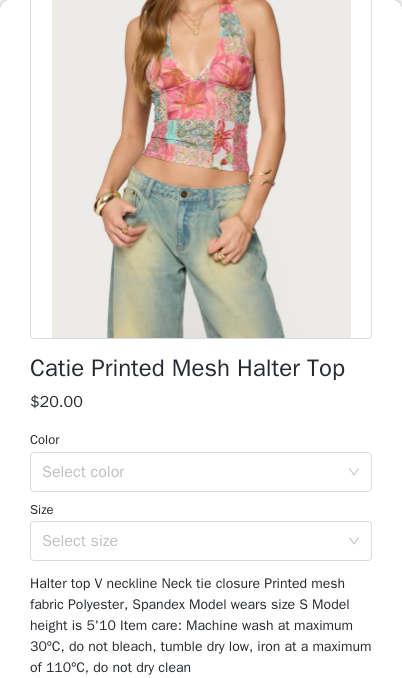 click on "Select color" at bounding box center (190, 472) 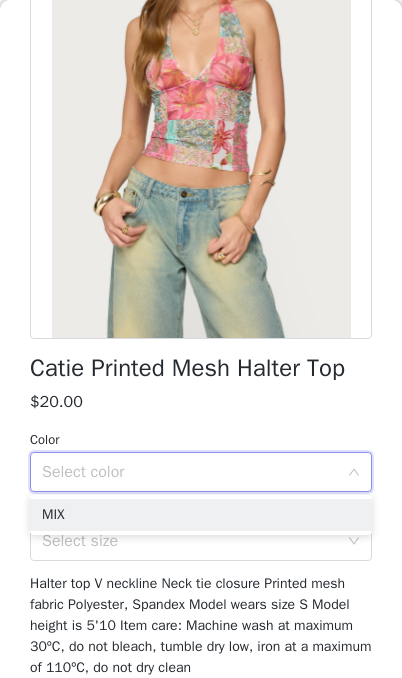 click on "MIX" at bounding box center [201, 515] 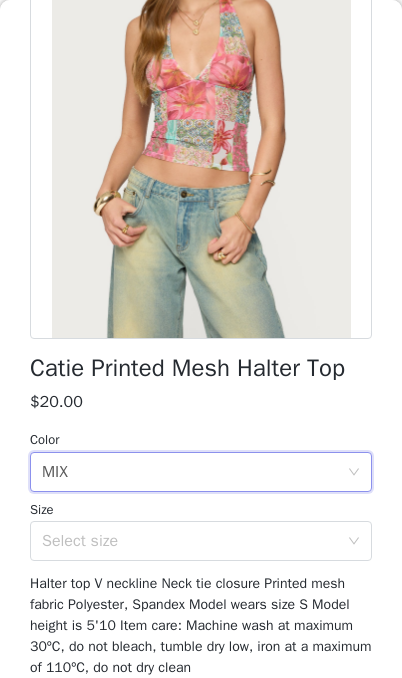 click on "Select size" at bounding box center (190, 541) 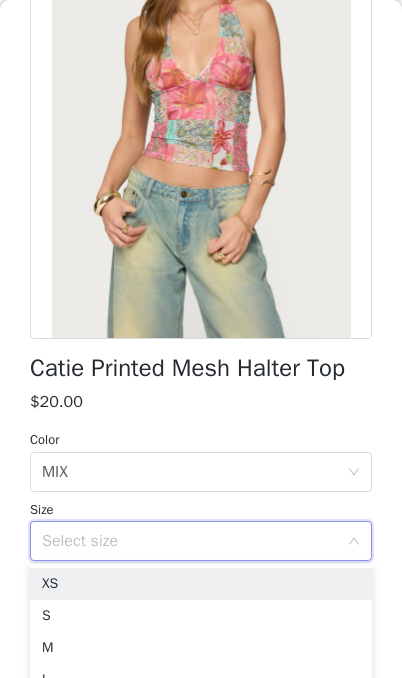 click on "XS" at bounding box center (201, 584) 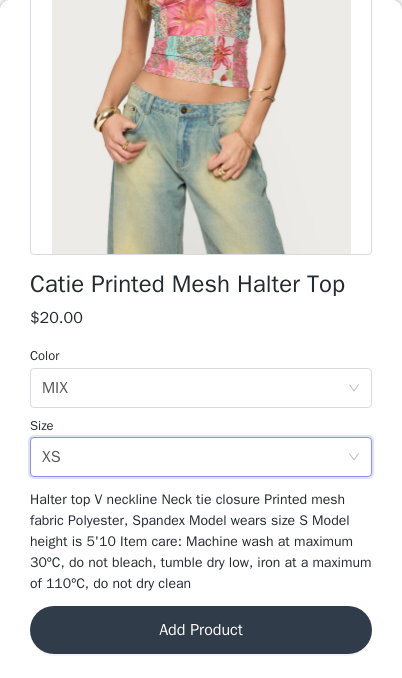 scroll, scrollTop: 294, scrollLeft: 0, axis: vertical 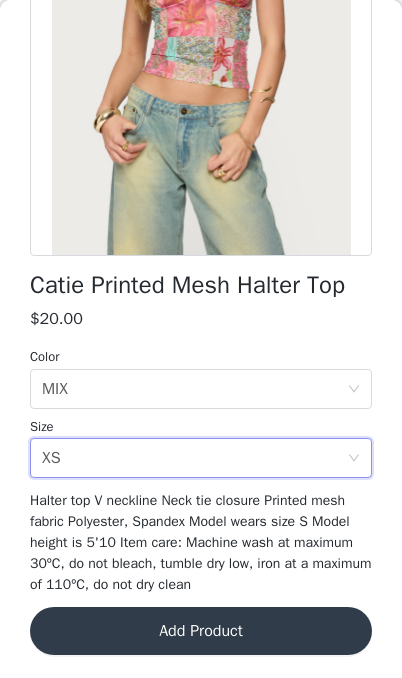 click on "Add Product" at bounding box center (201, 631) 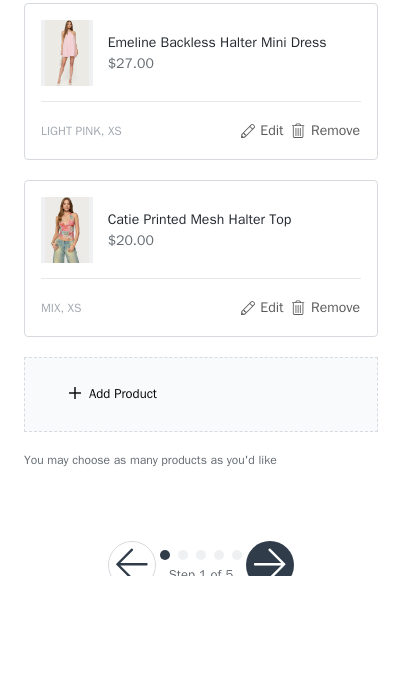 scroll, scrollTop: 1219, scrollLeft: 0, axis: vertical 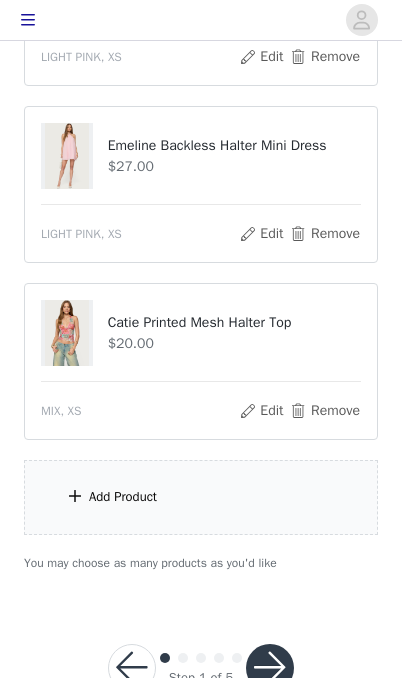 click on "Add Product" at bounding box center (201, 497) 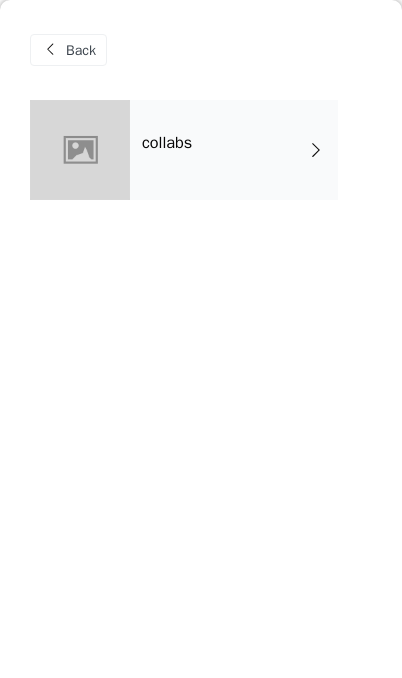 click on "collabs" at bounding box center [234, 150] 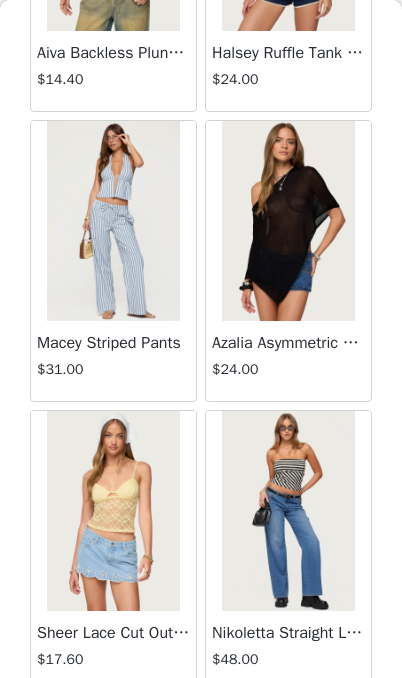click on "Load More" at bounding box center [201, 726] 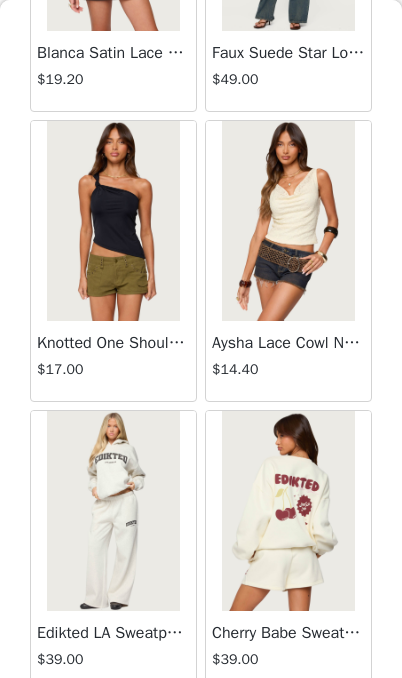 click on "Load More" at bounding box center (201, 726) 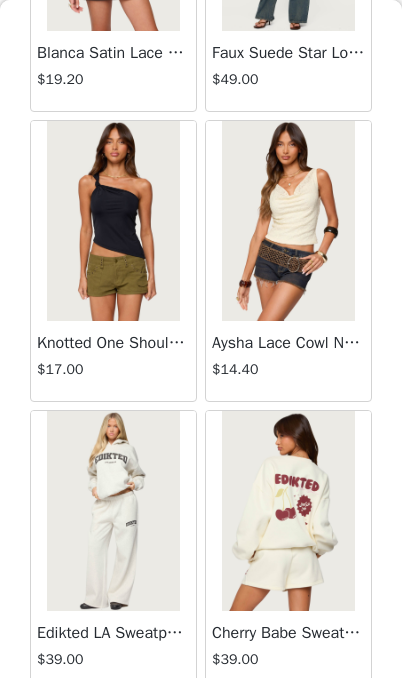 scroll, scrollTop: 5191, scrollLeft: 0, axis: vertical 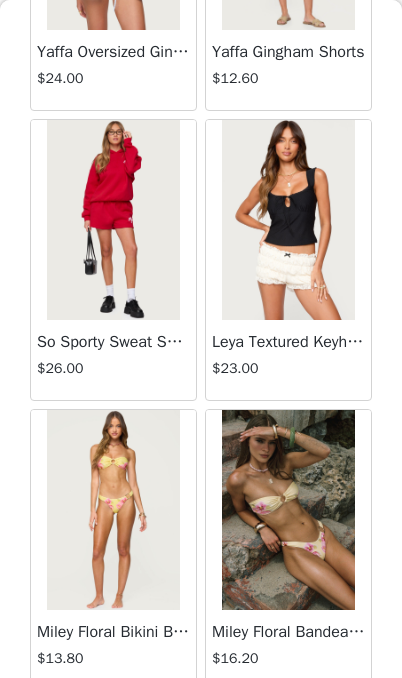 click on "Load More" at bounding box center [201, 725] 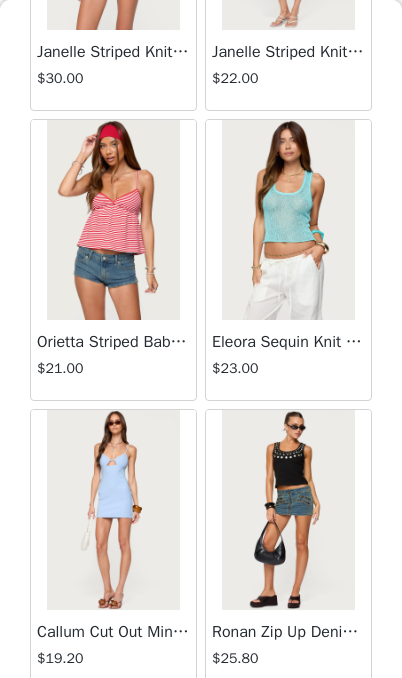 click on "Load More" at bounding box center [201, 725] 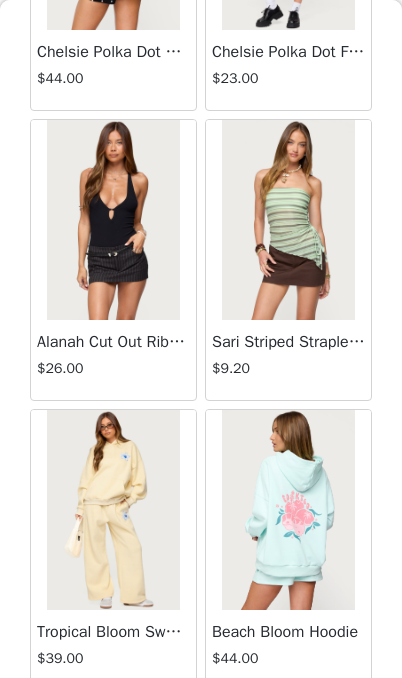 click on "Load More" at bounding box center (201, 725) 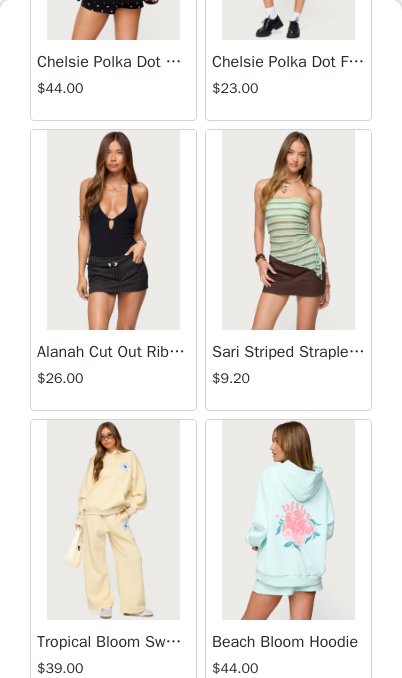scroll, scrollTop: 1146, scrollLeft: 0, axis: vertical 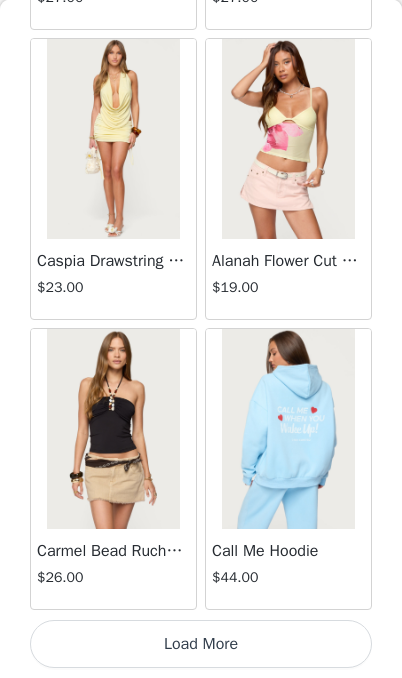 click on "Load More" at bounding box center [201, 644] 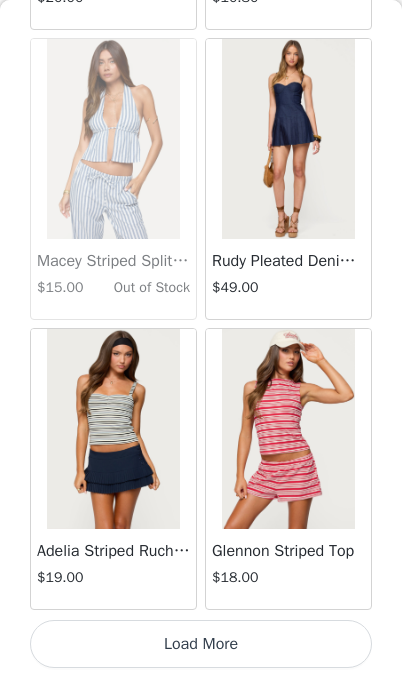 scroll, scrollTop: 19782, scrollLeft: 0, axis: vertical 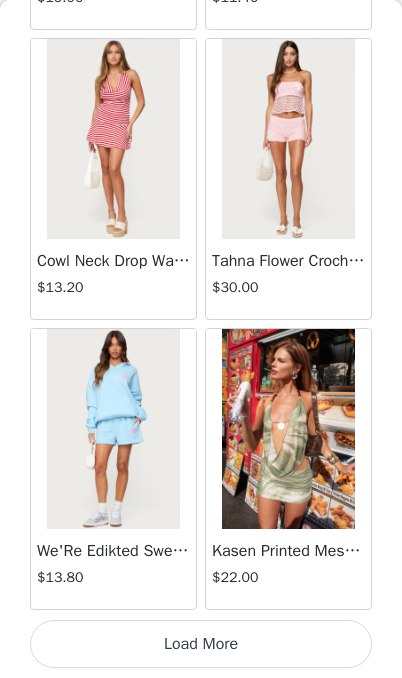 click on "Load More" at bounding box center (201, 644) 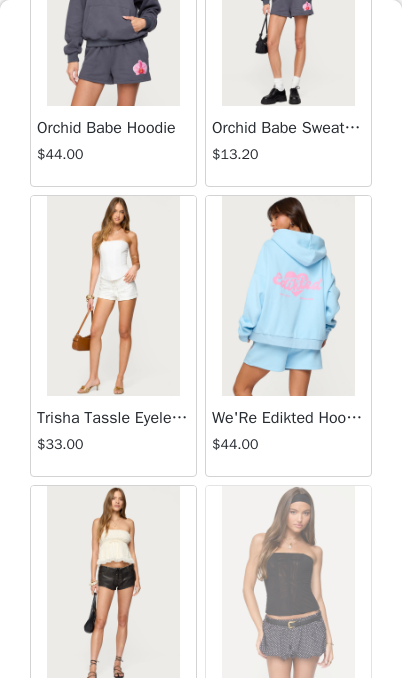 scroll, scrollTop: 24265, scrollLeft: 0, axis: vertical 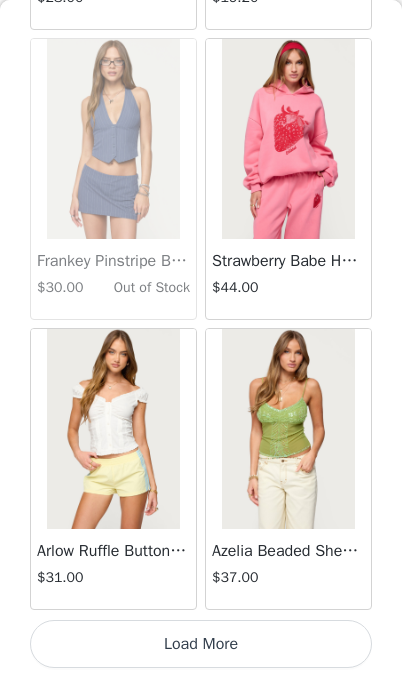 click on "Load More" at bounding box center (201, 644) 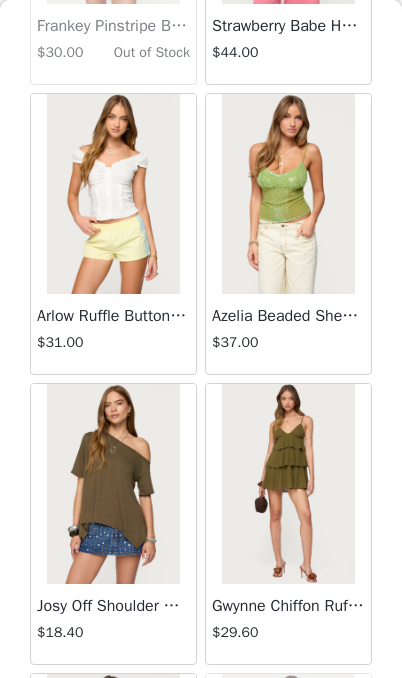 scroll, scrollTop: 25819, scrollLeft: 0, axis: vertical 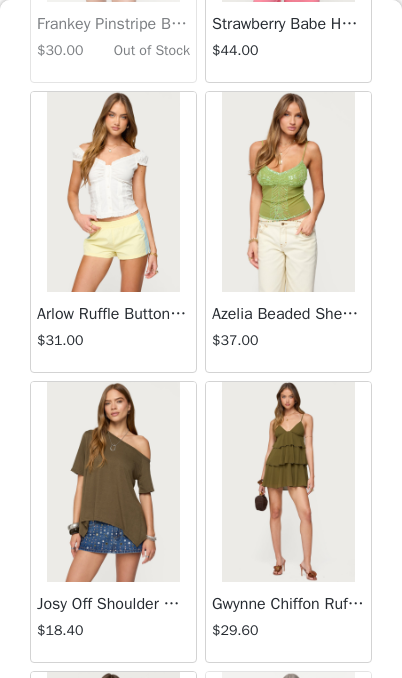 click at bounding box center [113, 192] 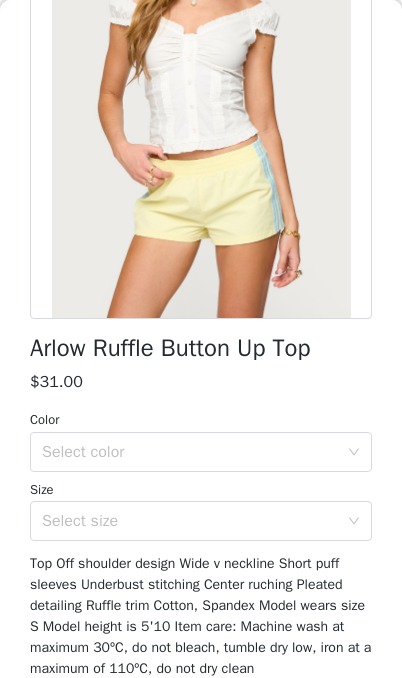 scroll, scrollTop: 229, scrollLeft: 0, axis: vertical 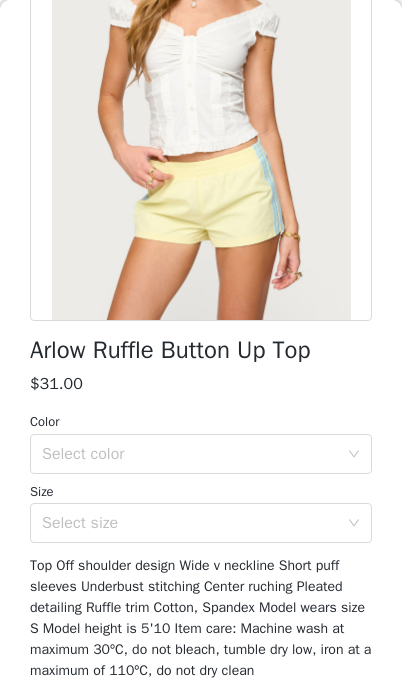 click on "Select color" at bounding box center [190, 454] 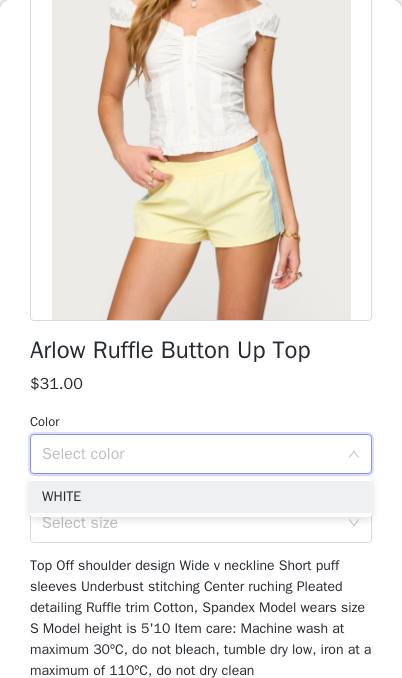 click on "WHITE" at bounding box center [201, 497] 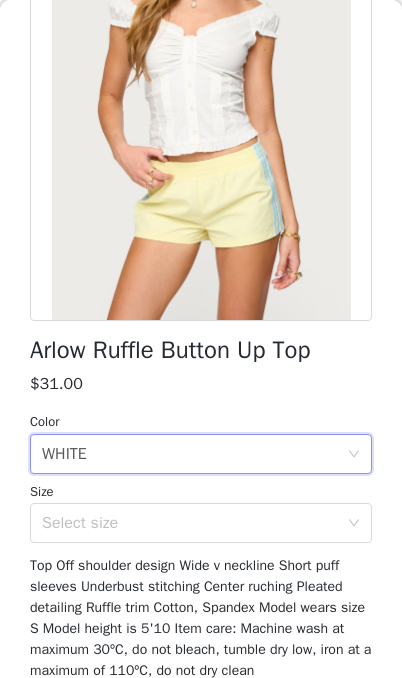 click on "Select size" at bounding box center (190, 523) 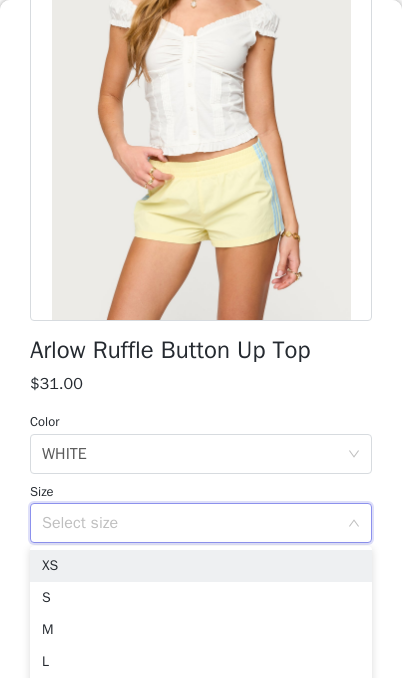 click on "XS" at bounding box center (201, 566) 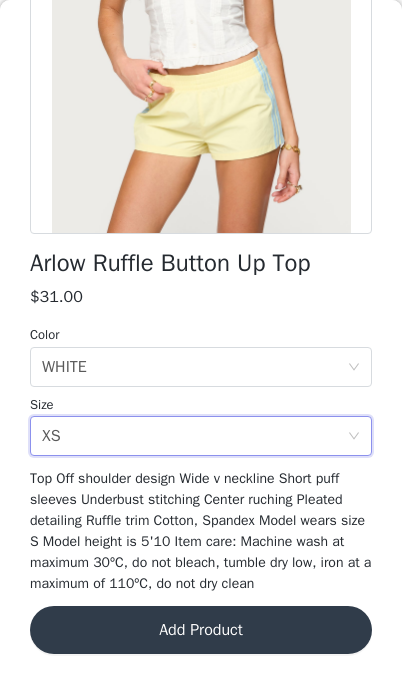 scroll, scrollTop: 315, scrollLeft: 0, axis: vertical 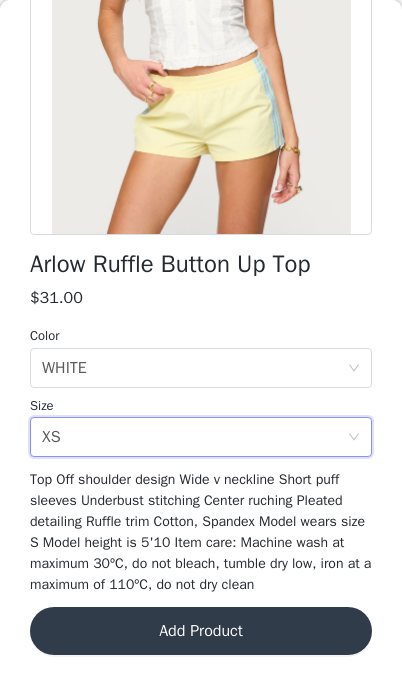 click on "Add Product" at bounding box center [201, 631] 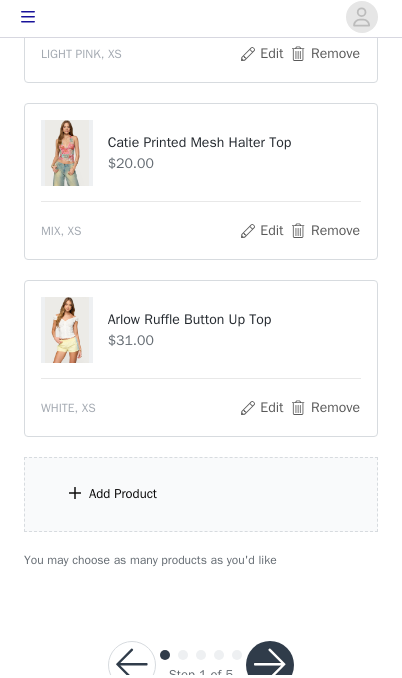 scroll, scrollTop: 1396, scrollLeft: 0, axis: vertical 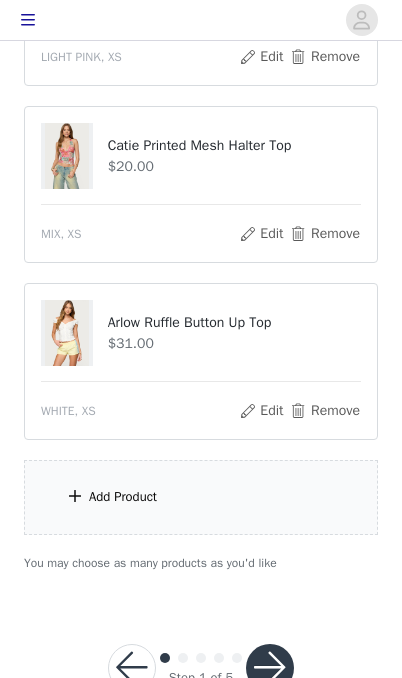 click on "Add Product" at bounding box center [201, 497] 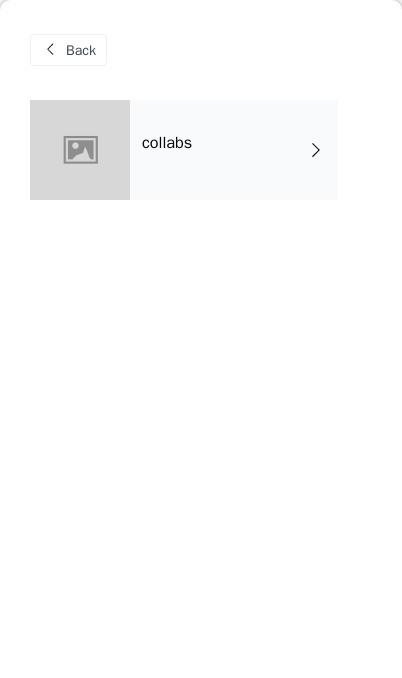 click on "collabs" at bounding box center [234, 150] 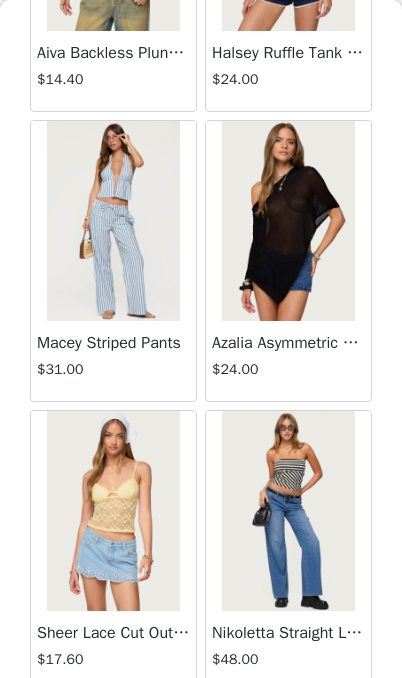 click on "Load More" at bounding box center [201, 726] 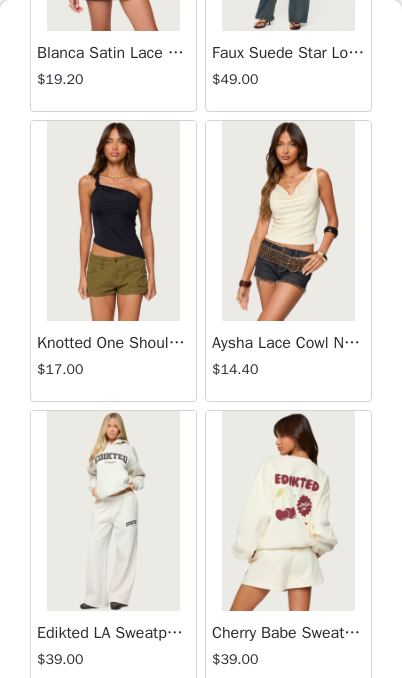 click on "Load More" at bounding box center [201, 726] 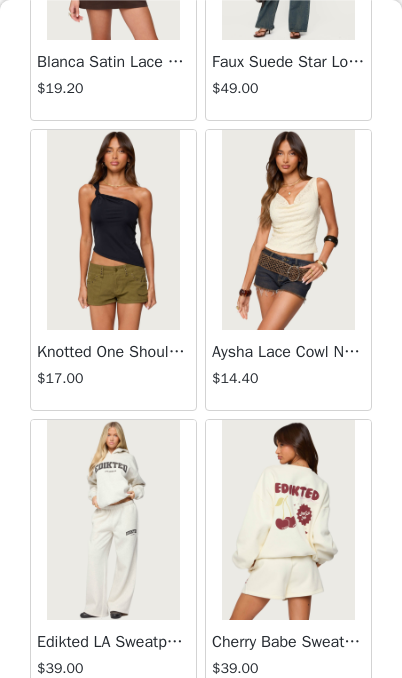 scroll, scrollTop: 1401, scrollLeft: 0, axis: vertical 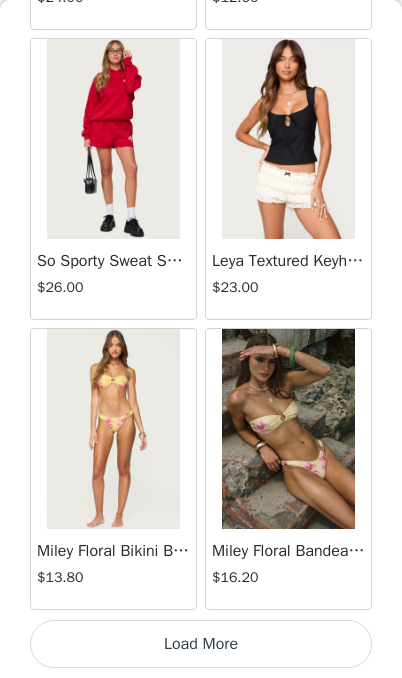 click on "Load More" at bounding box center (201, 644) 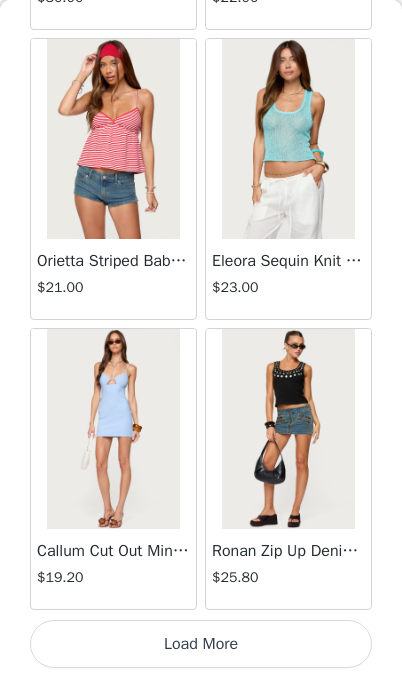 click on "Load More" at bounding box center [201, 644] 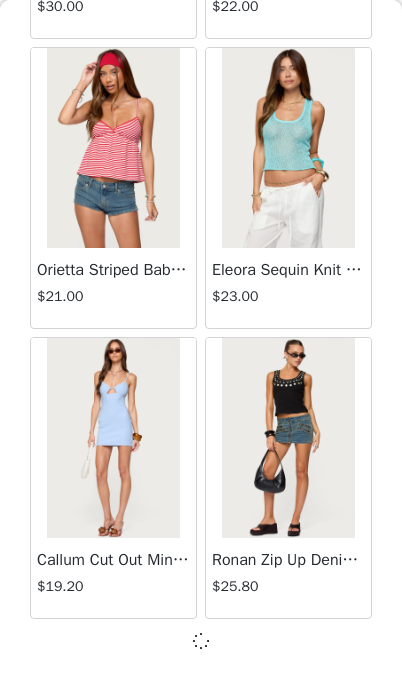 scroll, scrollTop: 11073, scrollLeft: 0, axis: vertical 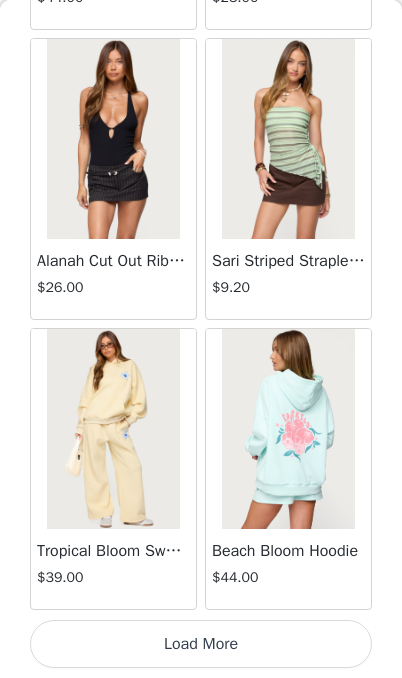click on "Load More" at bounding box center [201, 644] 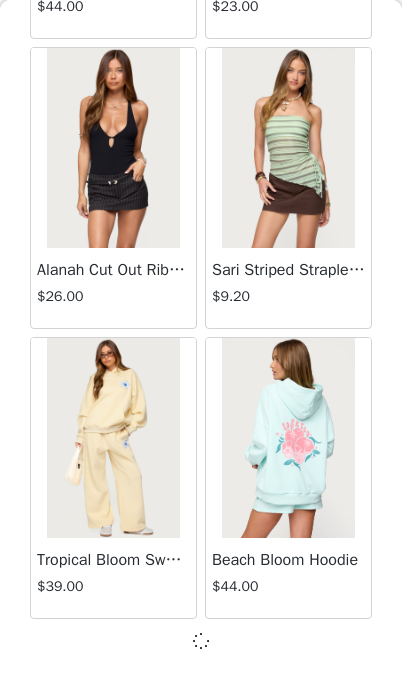 scroll, scrollTop: 13973, scrollLeft: 0, axis: vertical 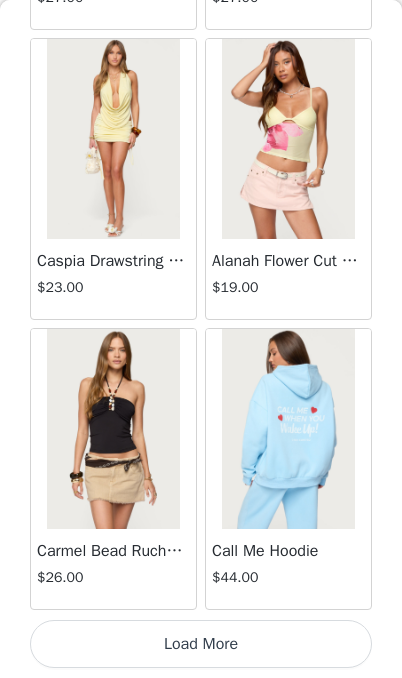 click on "Load More" at bounding box center (201, 644) 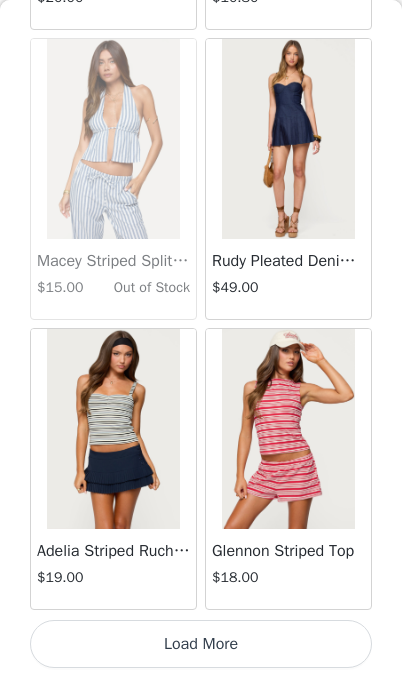click on "Load More" at bounding box center (201, 644) 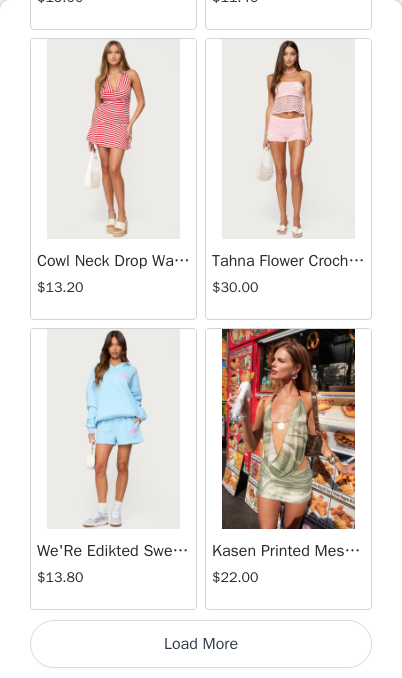 click on "Load More" at bounding box center [201, 644] 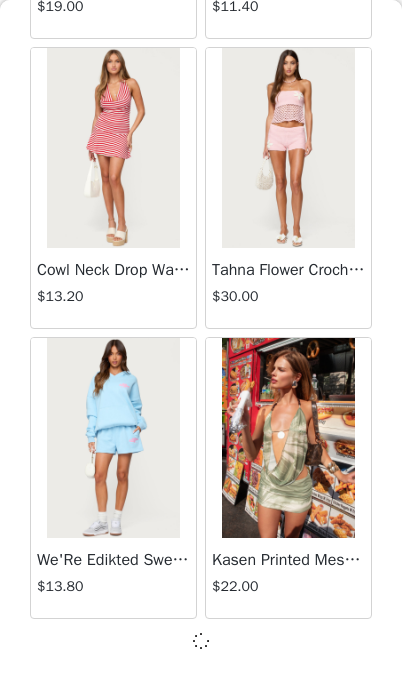 scroll, scrollTop: 22673, scrollLeft: 0, axis: vertical 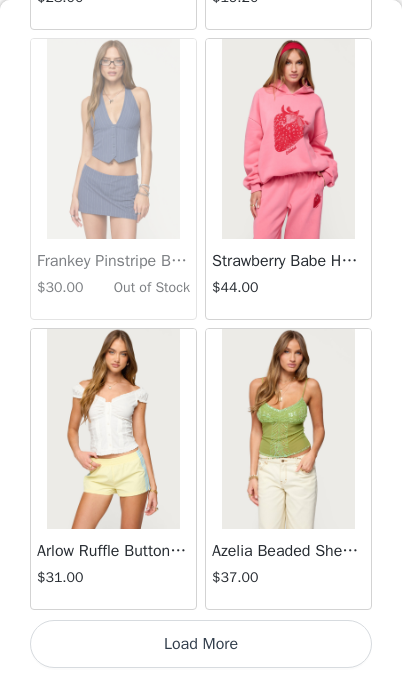 click on "Load More" at bounding box center [201, 644] 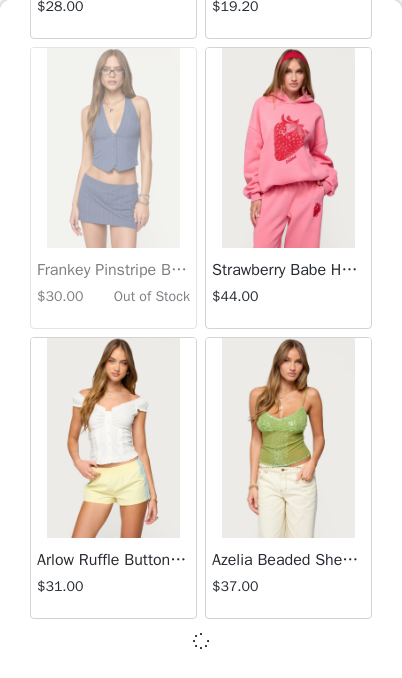 scroll, scrollTop: 25573, scrollLeft: 0, axis: vertical 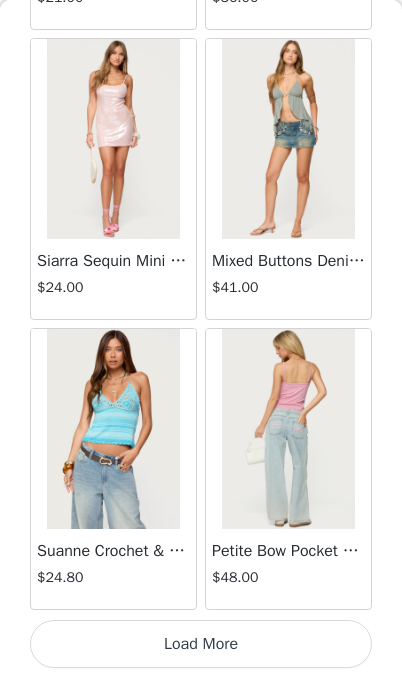 click on "Load More" at bounding box center [201, 644] 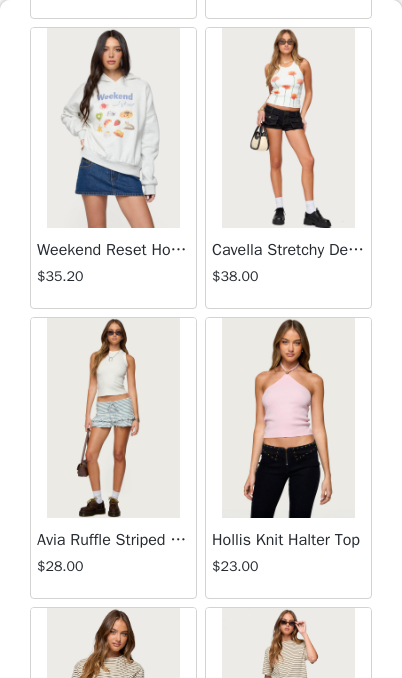 scroll, scrollTop: 30231, scrollLeft: 0, axis: vertical 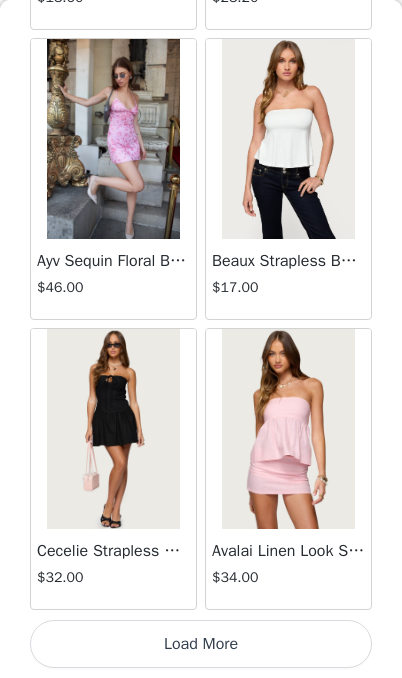 click on "Load More" at bounding box center (201, 644) 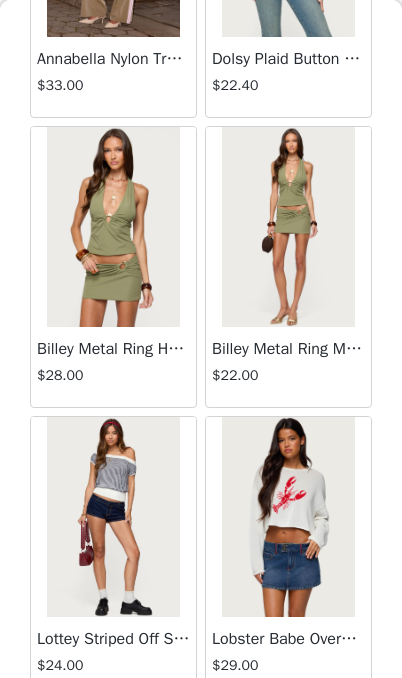 scroll, scrollTop: 33396, scrollLeft: 0, axis: vertical 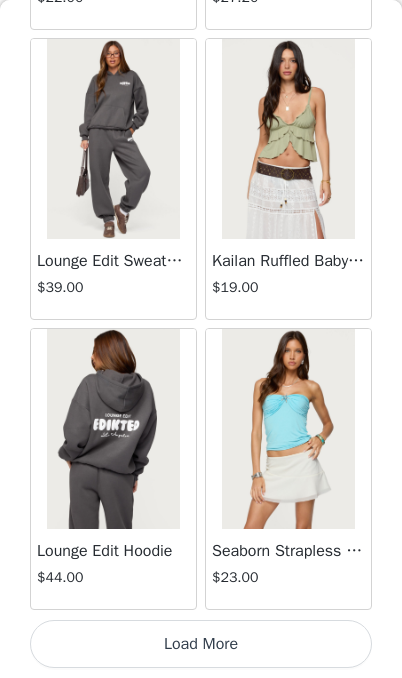 click on "Load More" at bounding box center [201, 644] 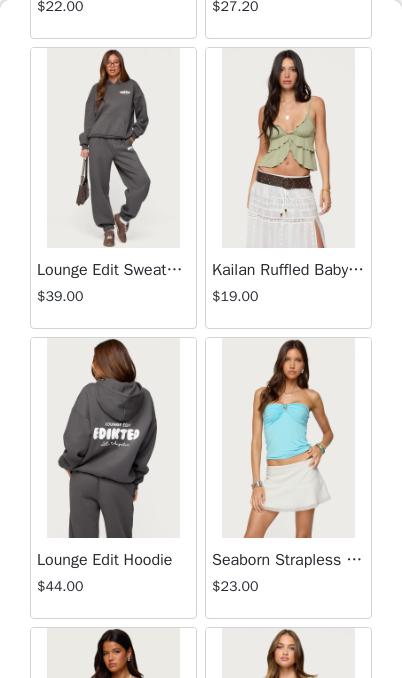 scroll, scrollTop: 35341, scrollLeft: 0, axis: vertical 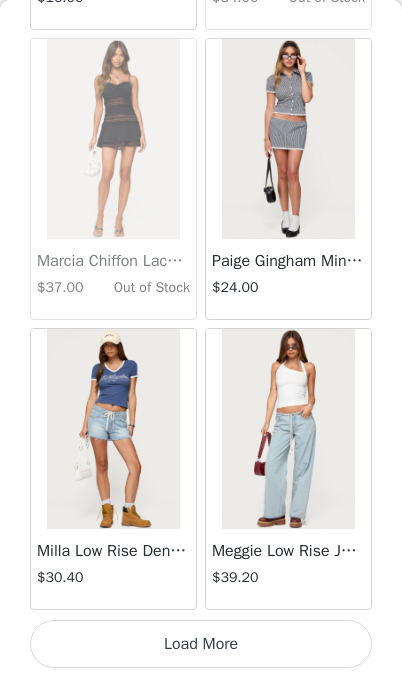 click on "Load More" at bounding box center (201, 644) 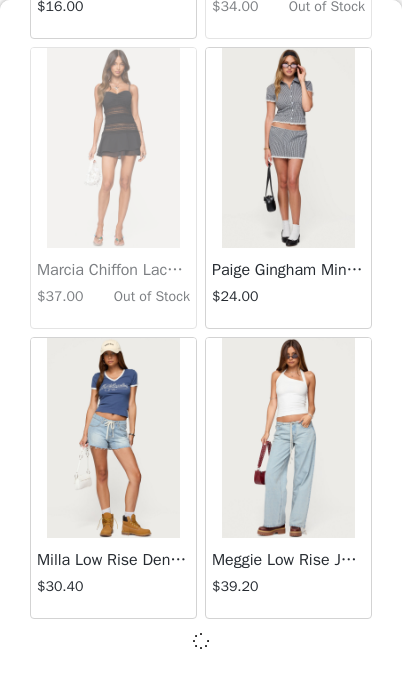 scroll, scrollTop: 37173, scrollLeft: 0, axis: vertical 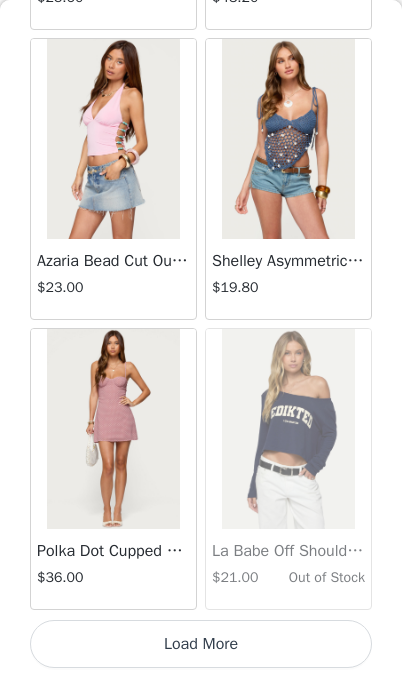 click on "Load More" at bounding box center (201, 644) 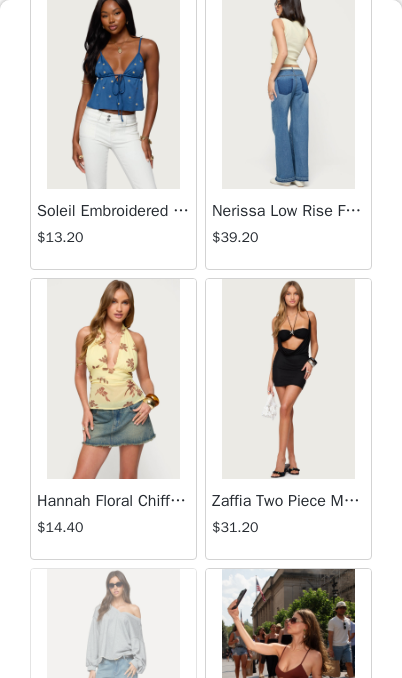 scroll, scrollTop: 41875, scrollLeft: 0, axis: vertical 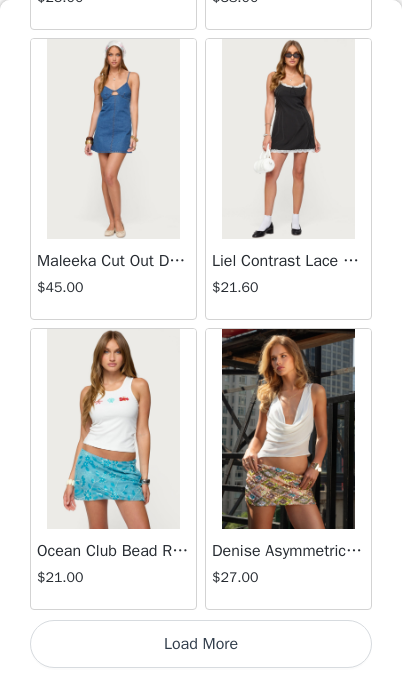 click on "Load More" at bounding box center [201, 644] 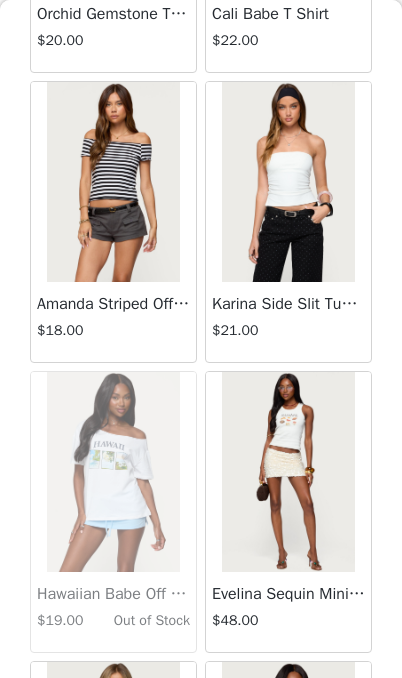 scroll, scrollTop: 44353, scrollLeft: 0, axis: vertical 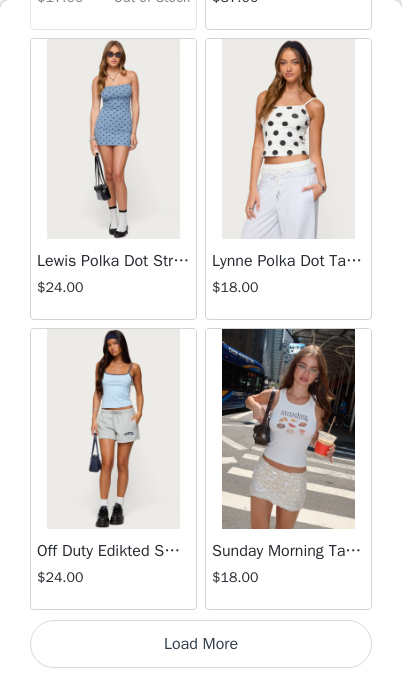 click on "Load More" at bounding box center (201, 644) 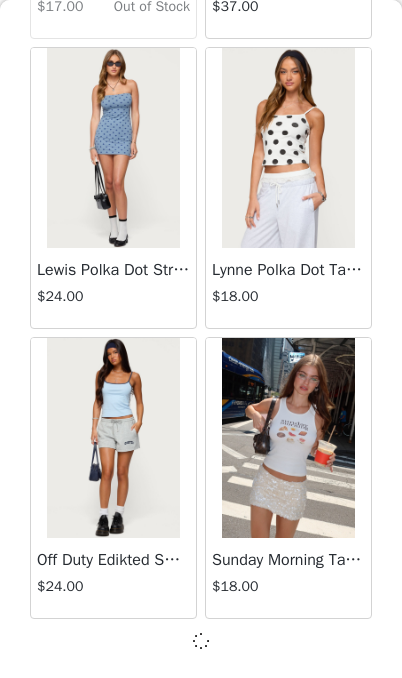 scroll, scrollTop: 45873, scrollLeft: 0, axis: vertical 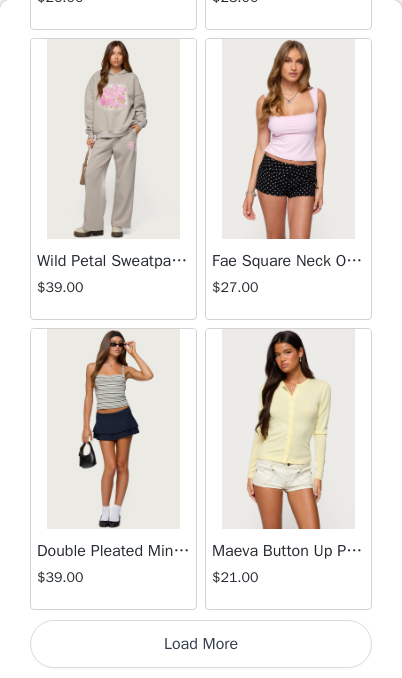 click on "Load More" at bounding box center (201, 644) 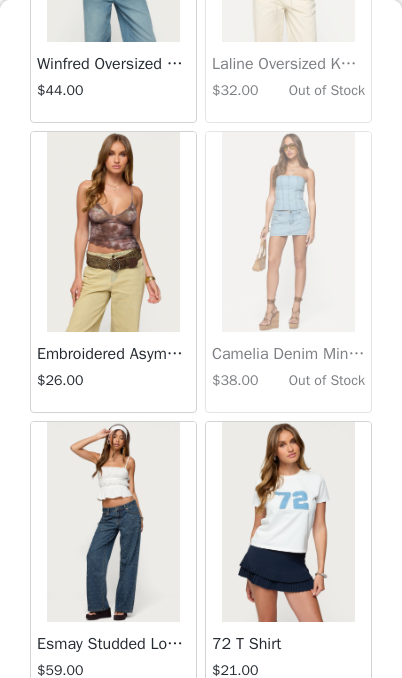 scroll, scrollTop: 49586, scrollLeft: 0, axis: vertical 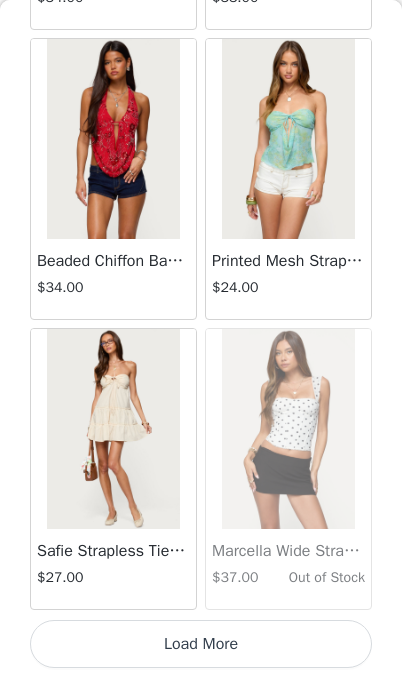 click on "Load More" at bounding box center [201, 644] 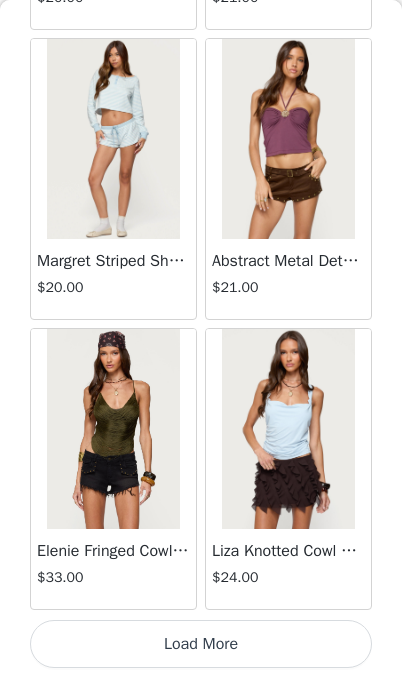 click on "Load More" at bounding box center [201, 644] 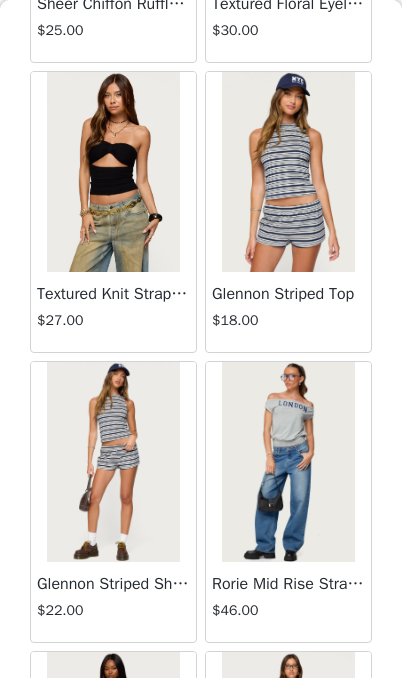 scroll, scrollTop: 55709, scrollLeft: 0, axis: vertical 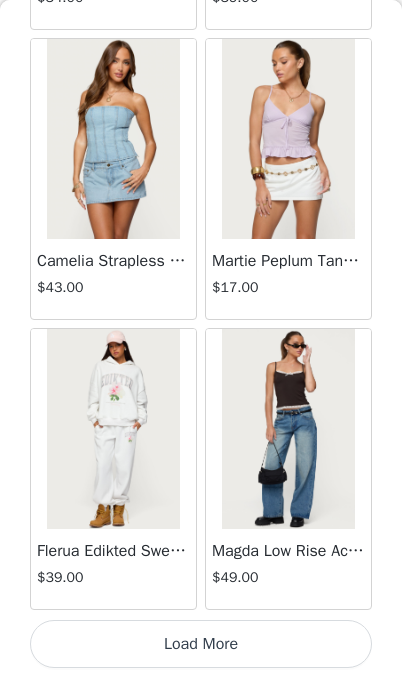 click on "Load More" at bounding box center [201, 644] 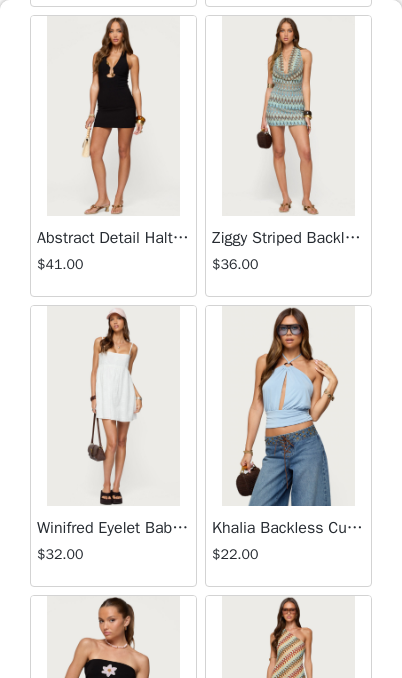 scroll, scrollTop: 58953, scrollLeft: 0, axis: vertical 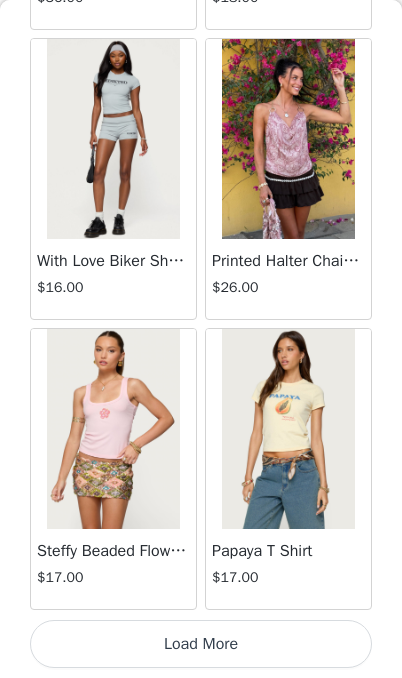 click on "Load More" at bounding box center [201, 644] 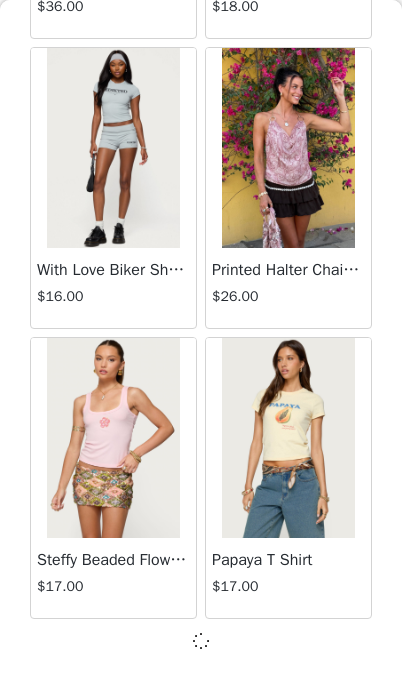 scroll, scrollTop: 60373, scrollLeft: 0, axis: vertical 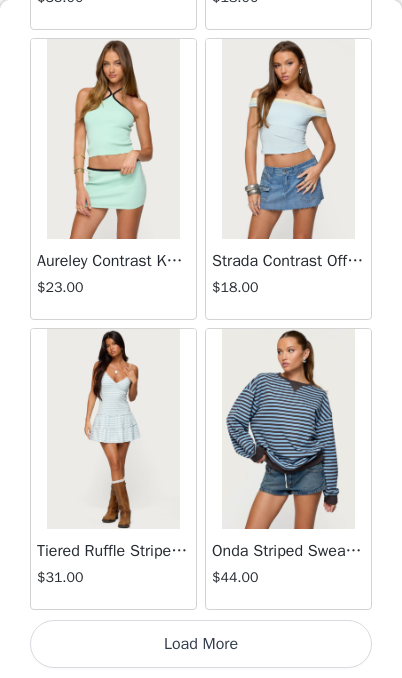 click on "Load More" at bounding box center (201, 644) 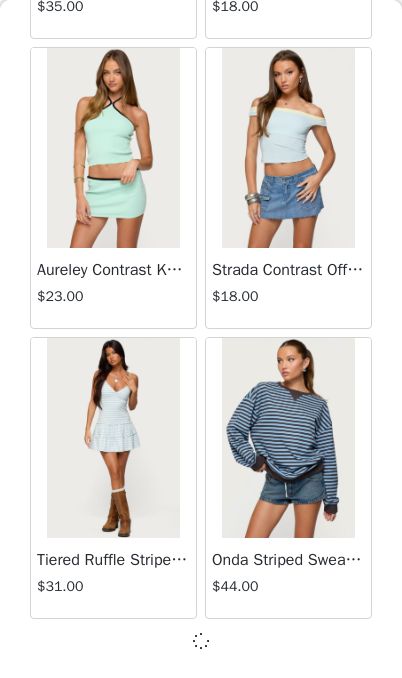 scroll, scrollTop: 63273, scrollLeft: 0, axis: vertical 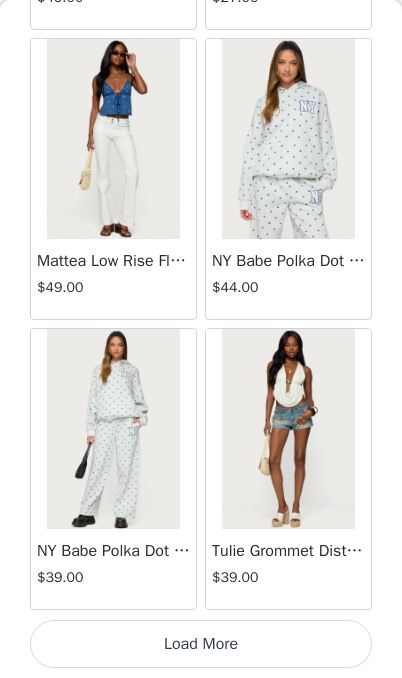 click on "Load More" at bounding box center [201, 644] 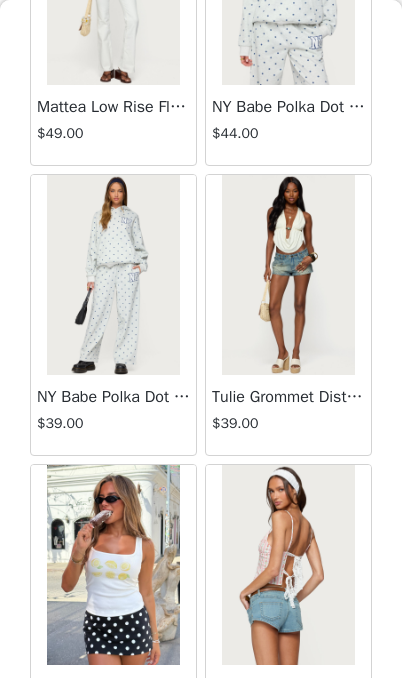 scroll, scrollTop: 66314, scrollLeft: 0, axis: vertical 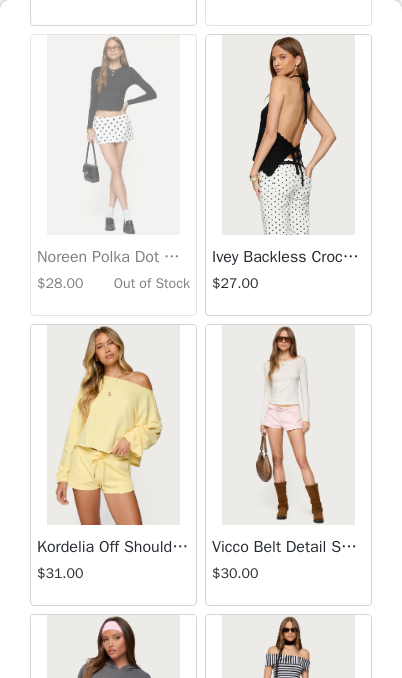 click on "Noreen [LAST] Mini Skort   $28.00   Out of Stock" at bounding box center (113, 275) 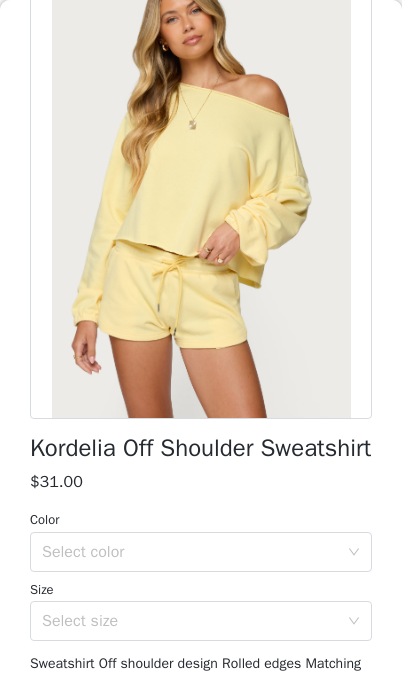 scroll, scrollTop: 165, scrollLeft: 0, axis: vertical 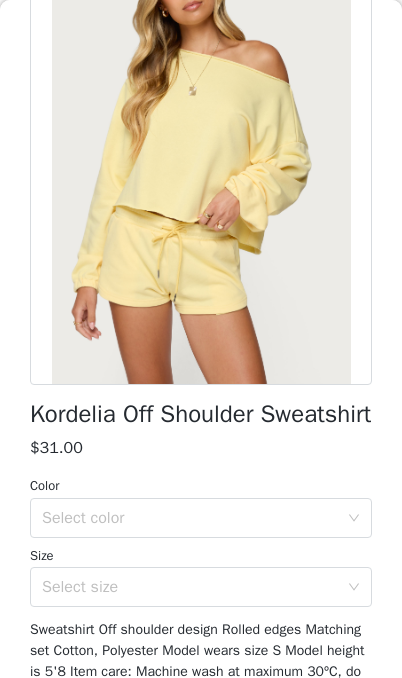 click on "Select color" at bounding box center (190, 518) 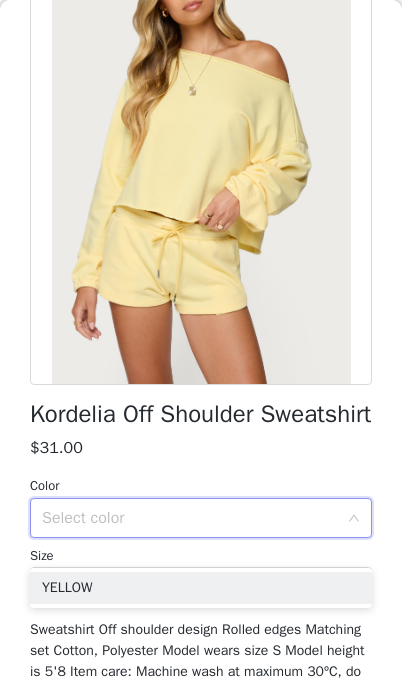 click on "YELLOW" at bounding box center (201, 588) 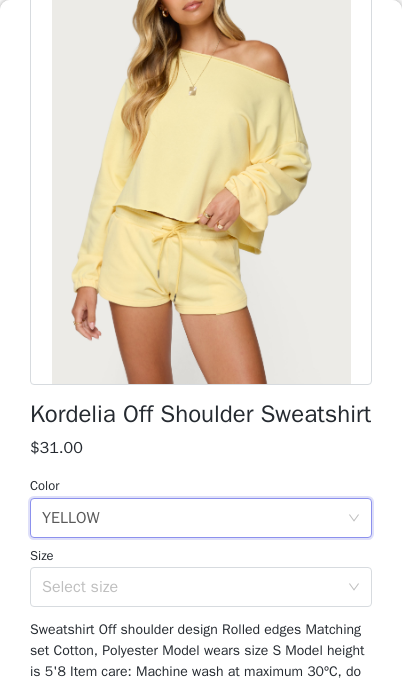 click on "Select size" at bounding box center (190, 587) 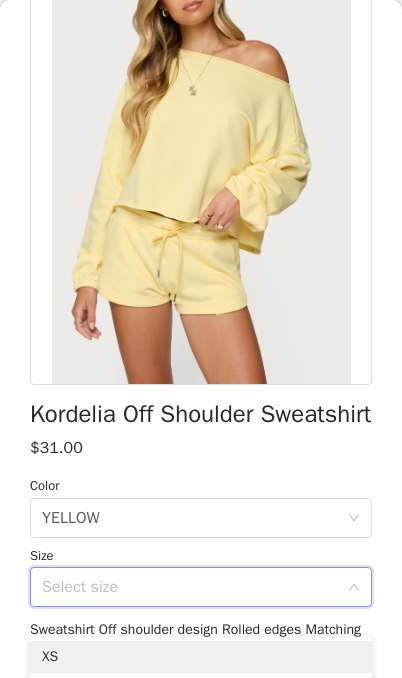click on "Select size" at bounding box center [190, 587] 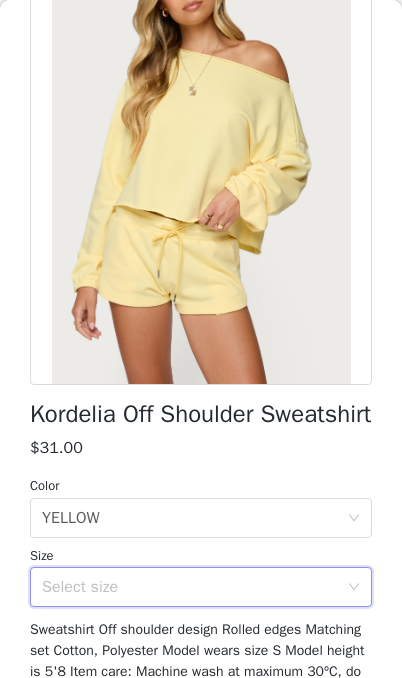 click on "Sweatshirt Off shoulder design Rolled edges Matching set Cotton, Polyester Model wears size S Model height is 5'8 Item care: Machine wash at maximum 30ºC, do not bleach, do not tumble dry, iron at a maximum of 110ºC, do not dry clean" at bounding box center [197, 671] 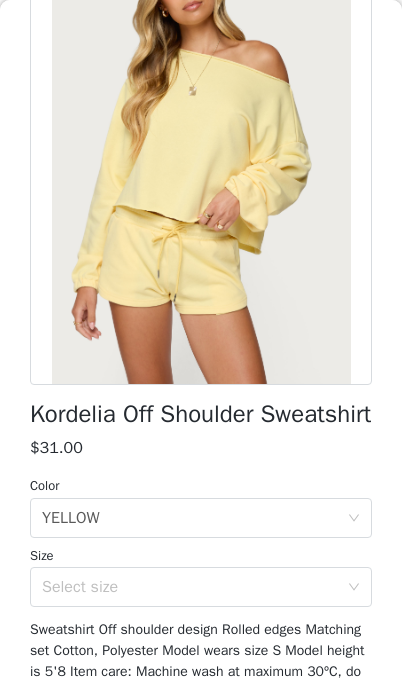 click on "Select size" at bounding box center [190, 587] 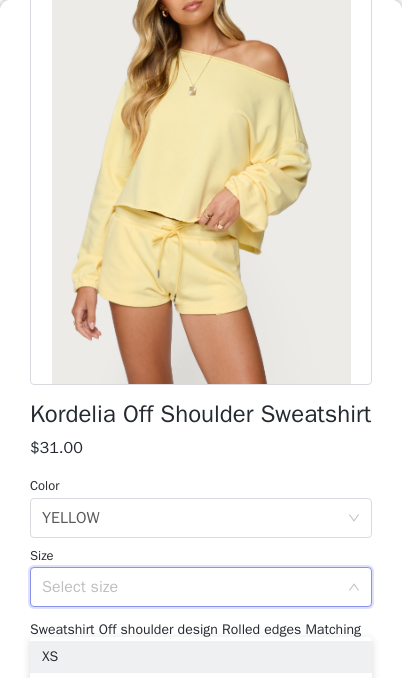 click on "XS" at bounding box center [201, 657] 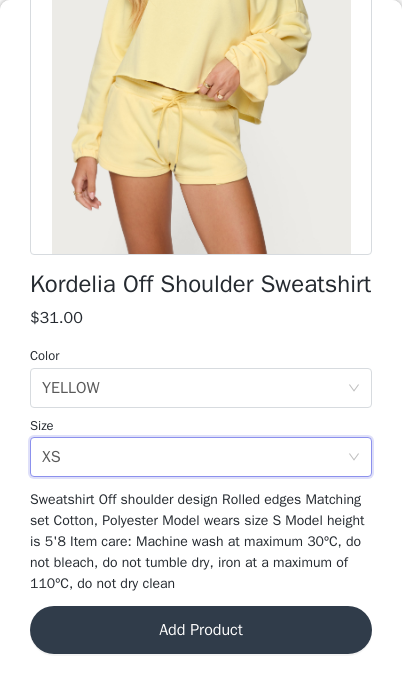 scroll, scrollTop: 321, scrollLeft: 0, axis: vertical 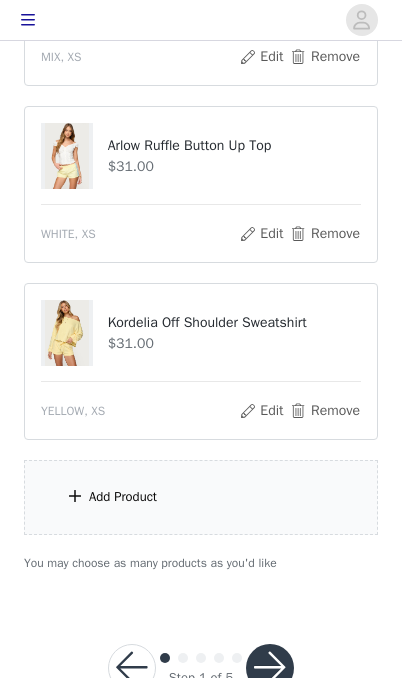 click on "Add Product" at bounding box center [201, 497] 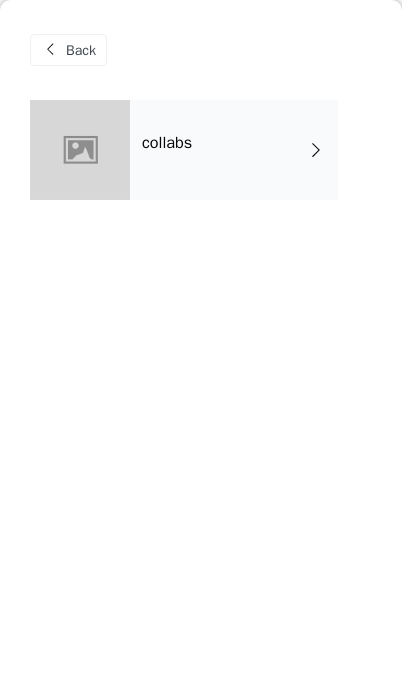 click on "collabs" at bounding box center (234, 150) 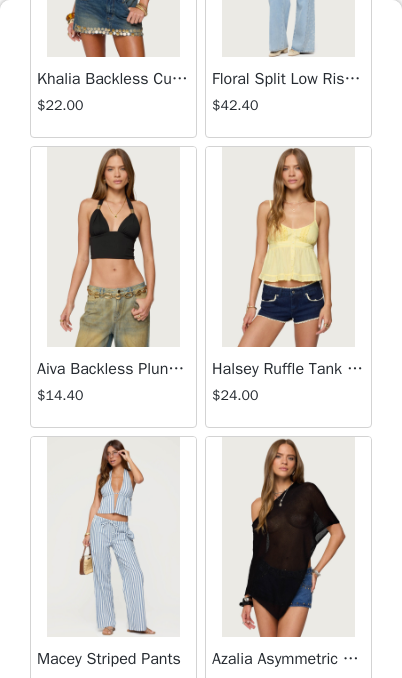 scroll, scrollTop: 2068, scrollLeft: 0, axis: vertical 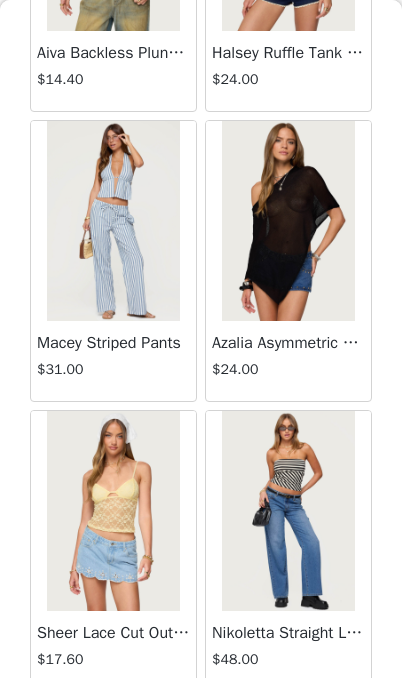 click on "Load More" at bounding box center [201, 726] 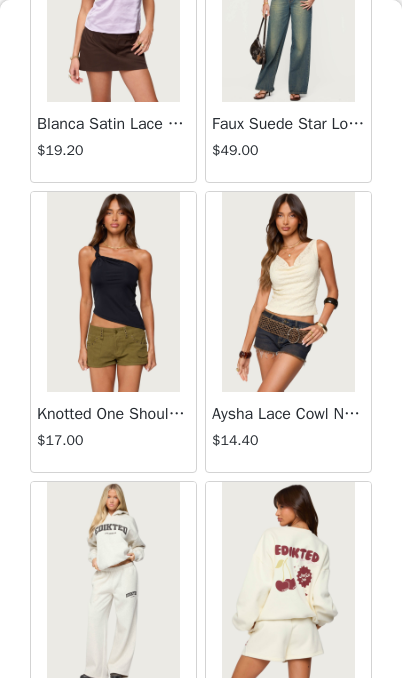 scroll, scrollTop: 5141, scrollLeft: 0, axis: vertical 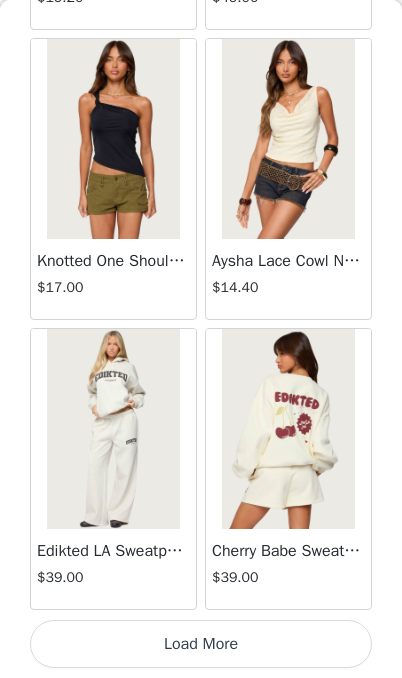 click on "Load More" at bounding box center (201, 644) 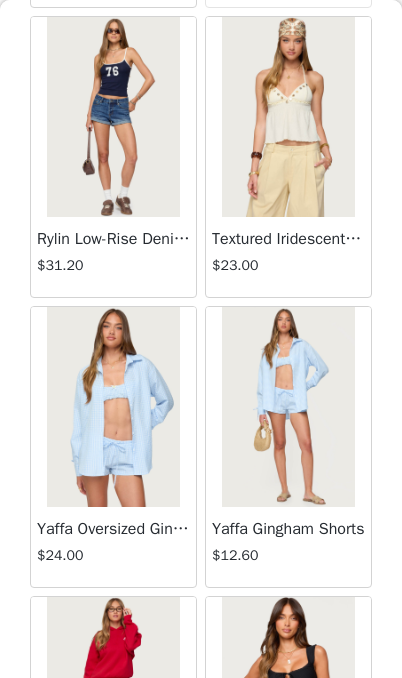 scroll, scrollTop: 7625, scrollLeft: 0, axis: vertical 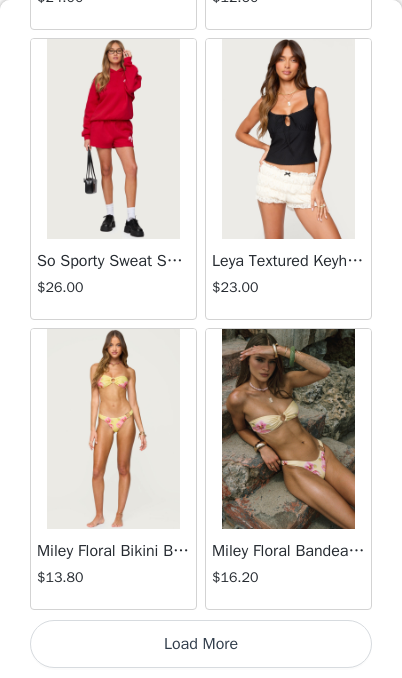 click on "Load More" at bounding box center [201, 644] 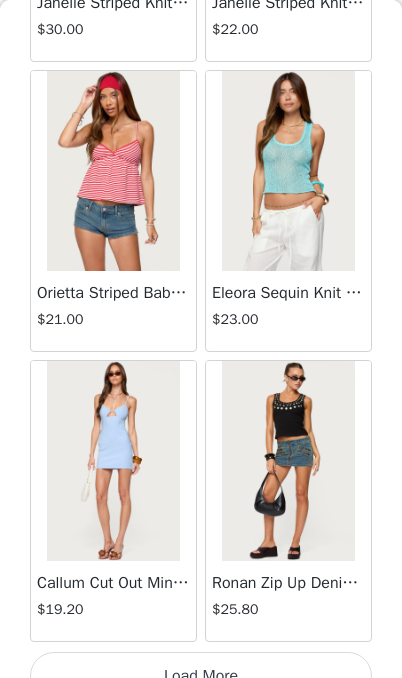 scroll, scrollTop: 11052, scrollLeft: 0, axis: vertical 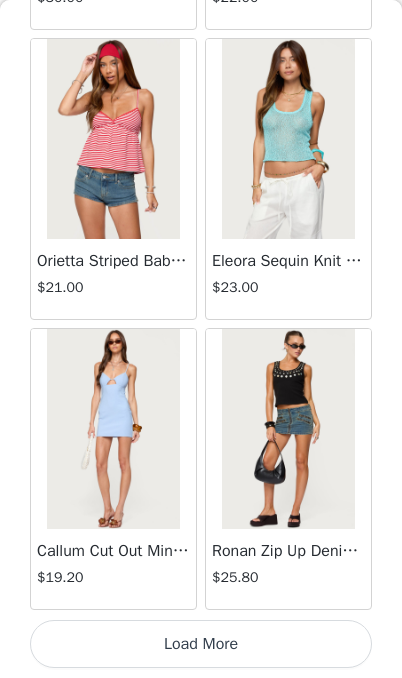 click on "Load More" at bounding box center (201, 644) 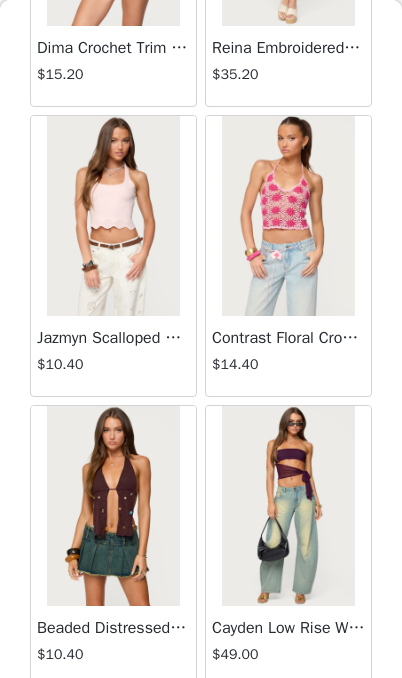 scroll, scrollTop: 12765, scrollLeft: 0, axis: vertical 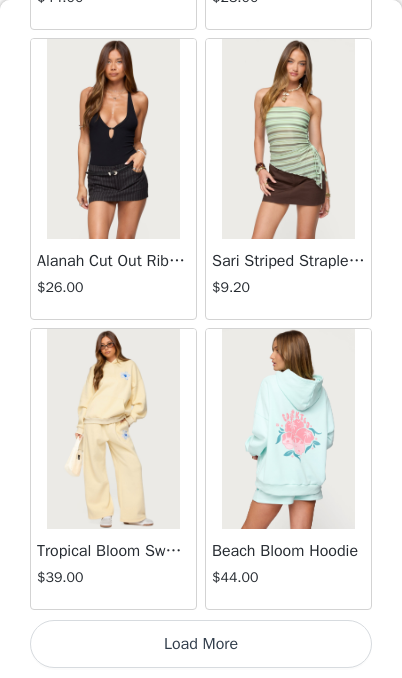 click on "Load More" at bounding box center (201, 644) 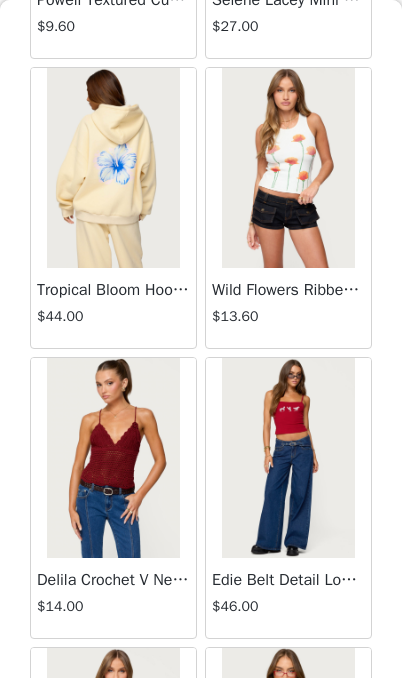 scroll, scrollTop: 15982, scrollLeft: 0, axis: vertical 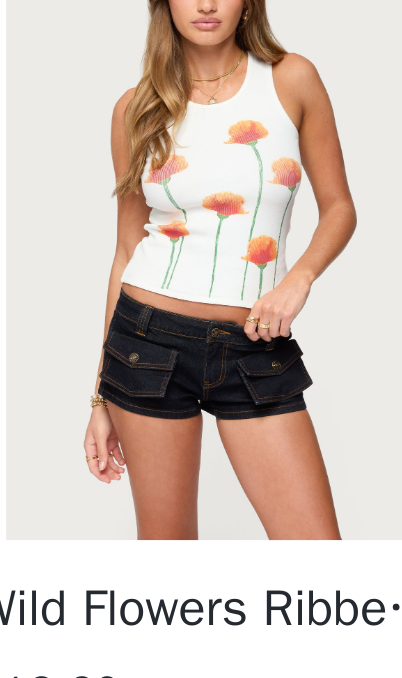 click at bounding box center (288, 169) 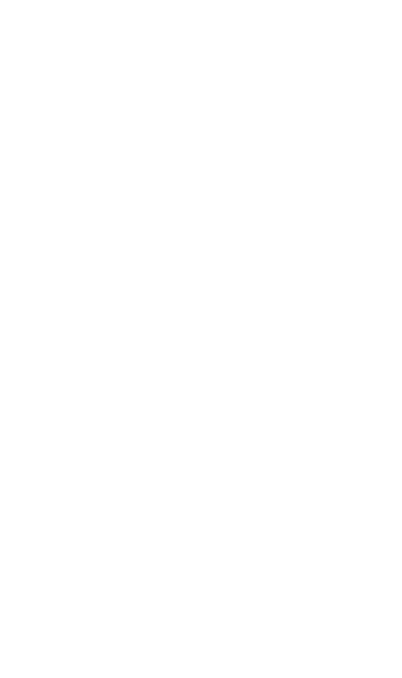 scroll, scrollTop: 0, scrollLeft: 0, axis: both 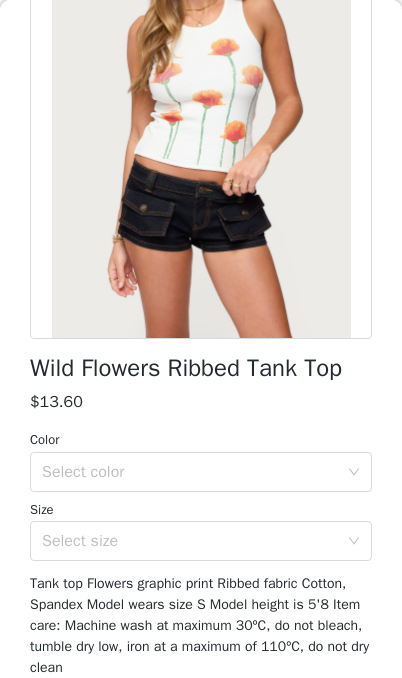 click on "Select color" at bounding box center [190, 472] 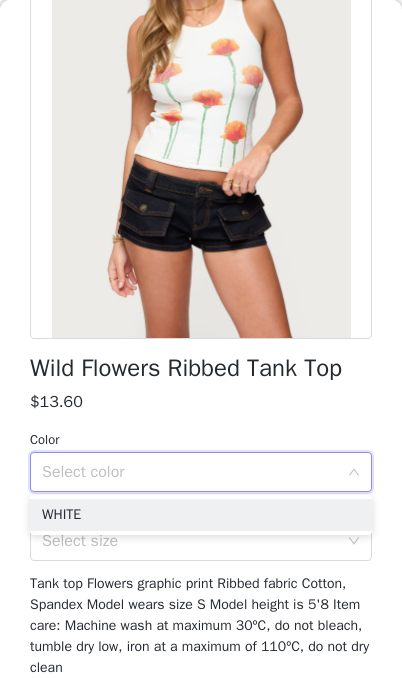 click on "WHITE" at bounding box center [201, 515] 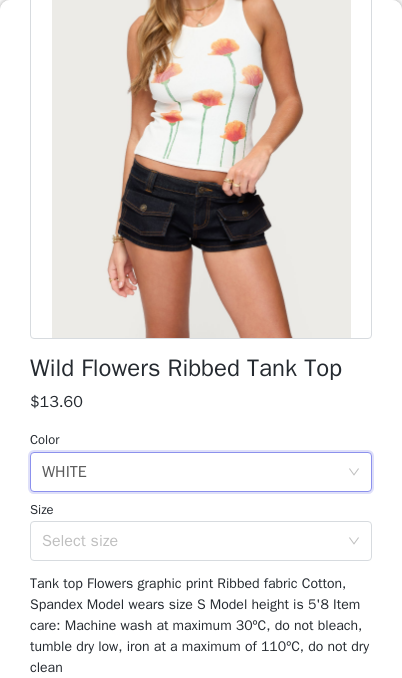 click on "Select size" at bounding box center (190, 541) 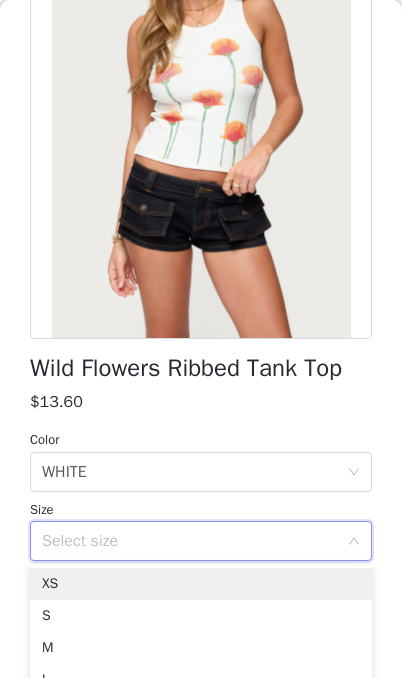 click on "XS" at bounding box center [201, 584] 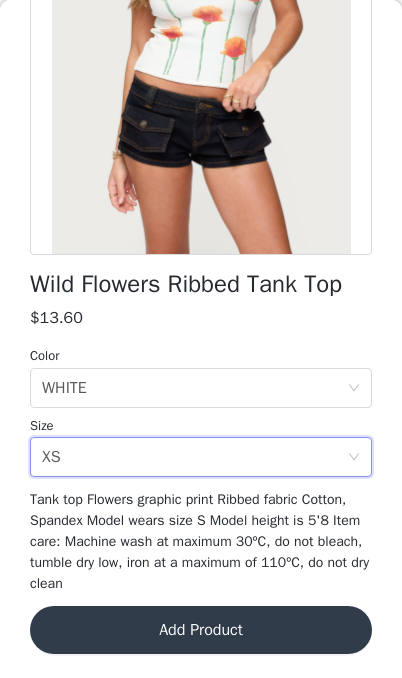 scroll, scrollTop: 294, scrollLeft: 0, axis: vertical 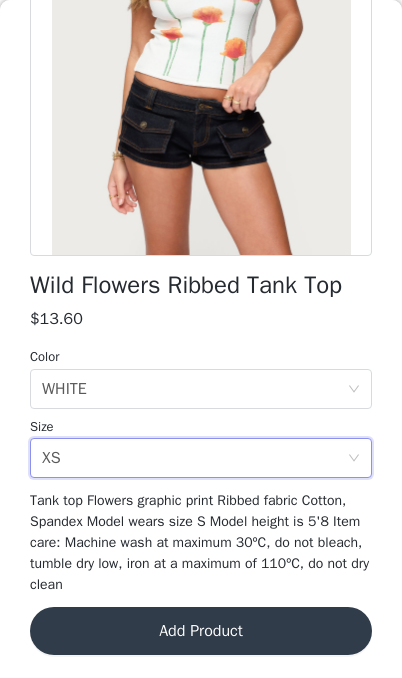 click on "Add Product" at bounding box center (201, 631) 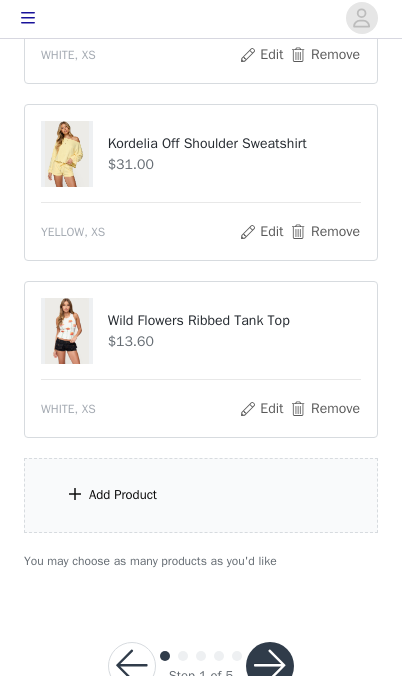 scroll, scrollTop: 1750, scrollLeft: 0, axis: vertical 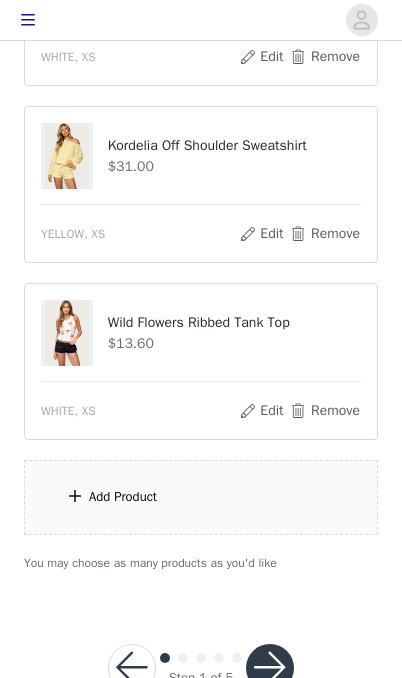 click at bounding box center [270, 668] 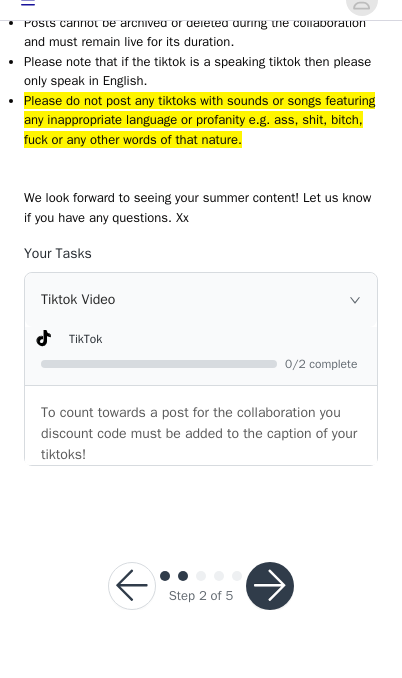 scroll, scrollTop: 1276, scrollLeft: 0, axis: vertical 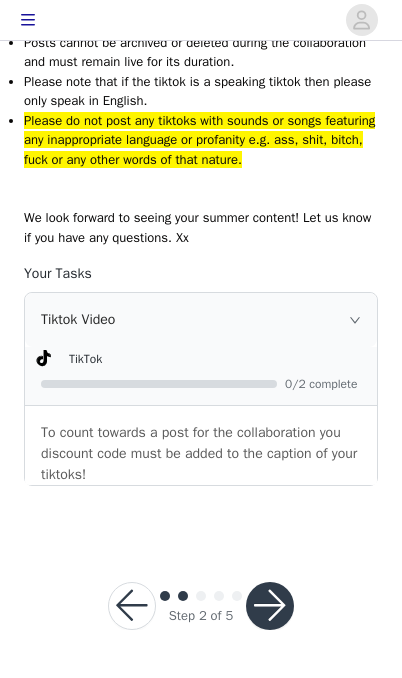 click at bounding box center (270, 606) 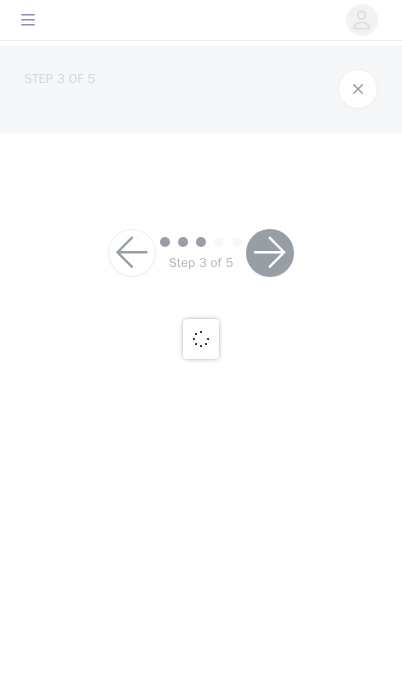 scroll, scrollTop: 0, scrollLeft: 0, axis: both 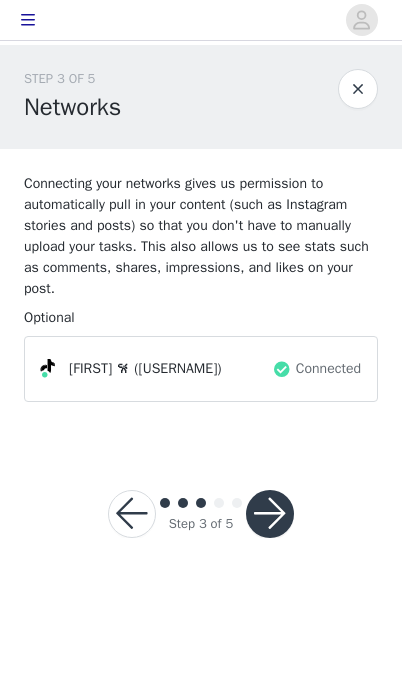 click at bounding box center (270, 514) 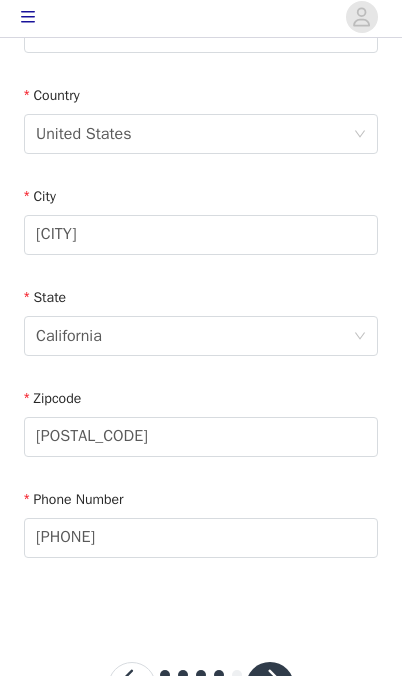 scroll, scrollTop: 590, scrollLeft: 0, axis: vertical 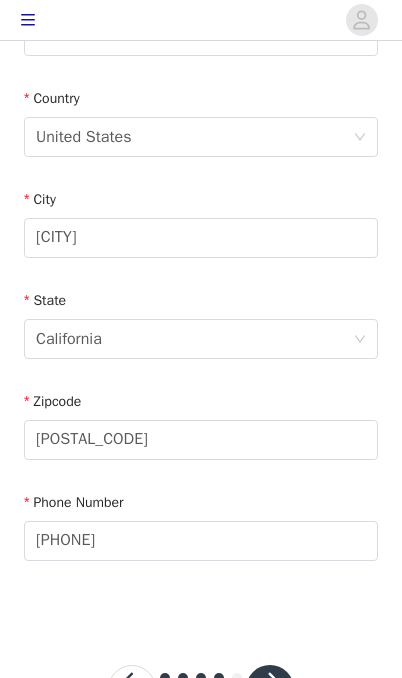 click at bounding box center (270, 689) 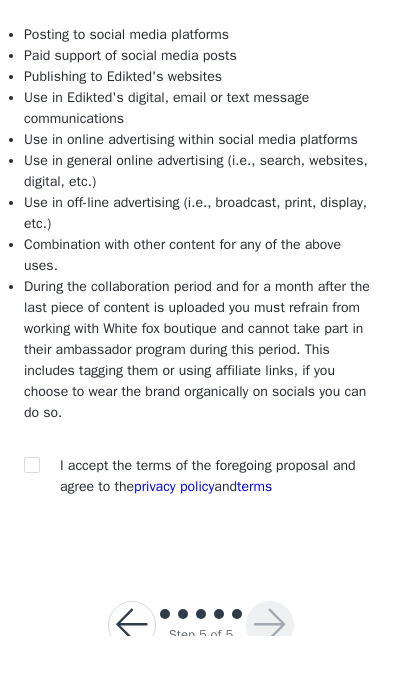 scroll, scrollTop: 256, scrollLeft: 0, axis: vertical 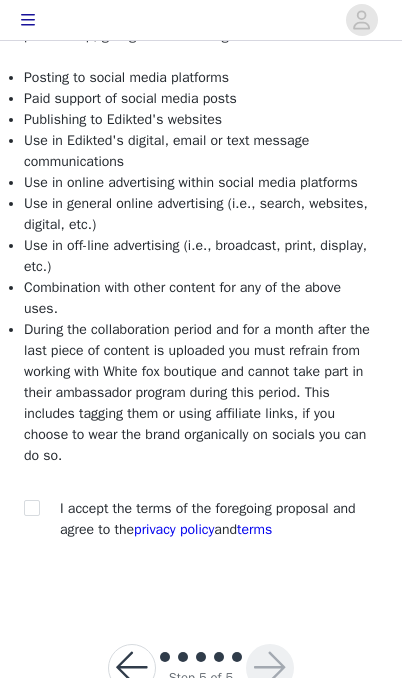 click at bounding box center [31, 507] 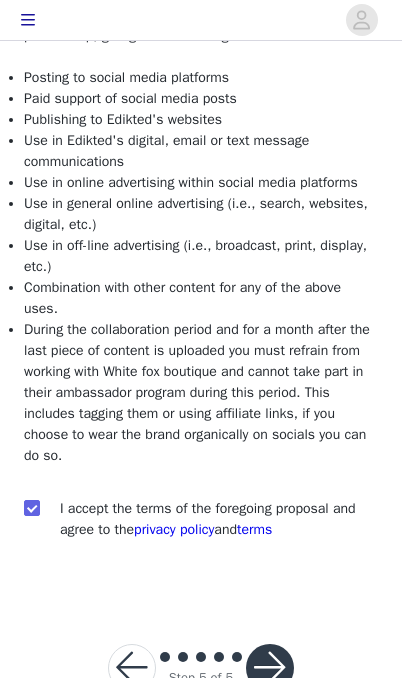 click at bounding box center (270, 668) 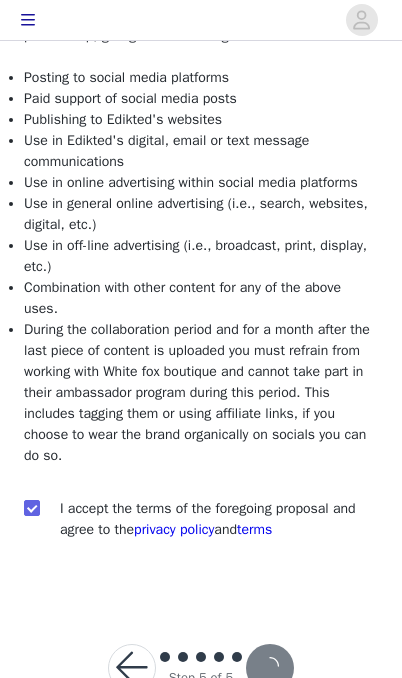 scroll, scrollTop: 0, scrollLeft: 0, axis: both 